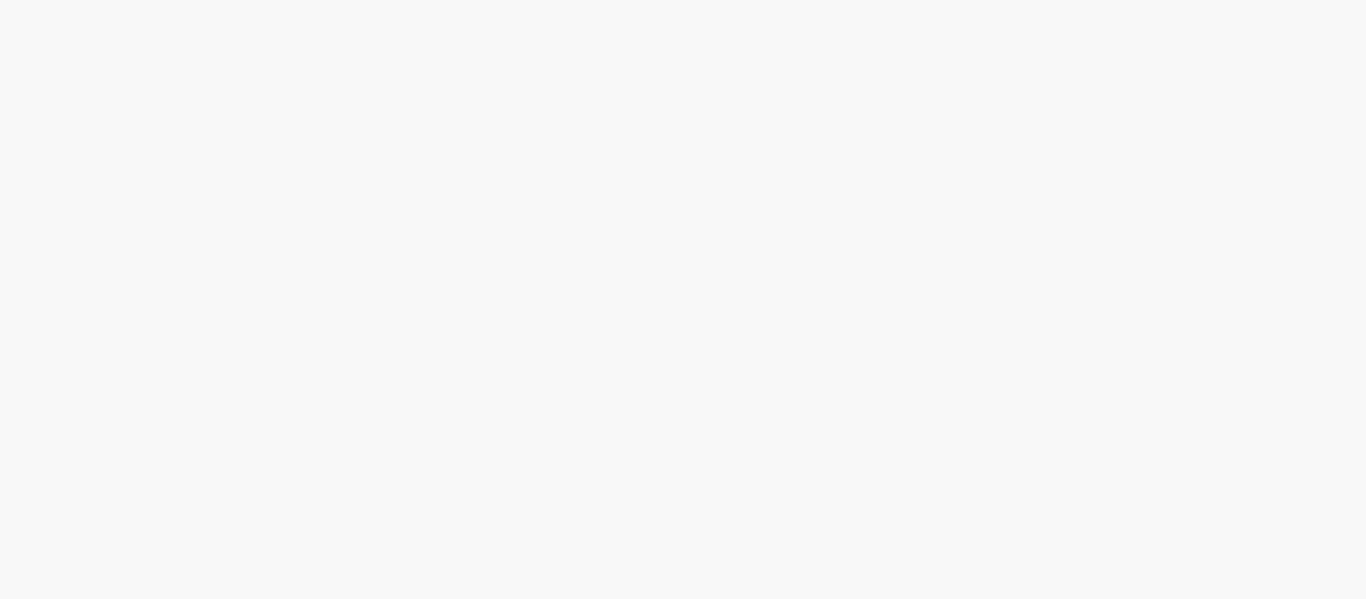 scroll, scrollTop: 0, scrollLeft: 0, axis: both 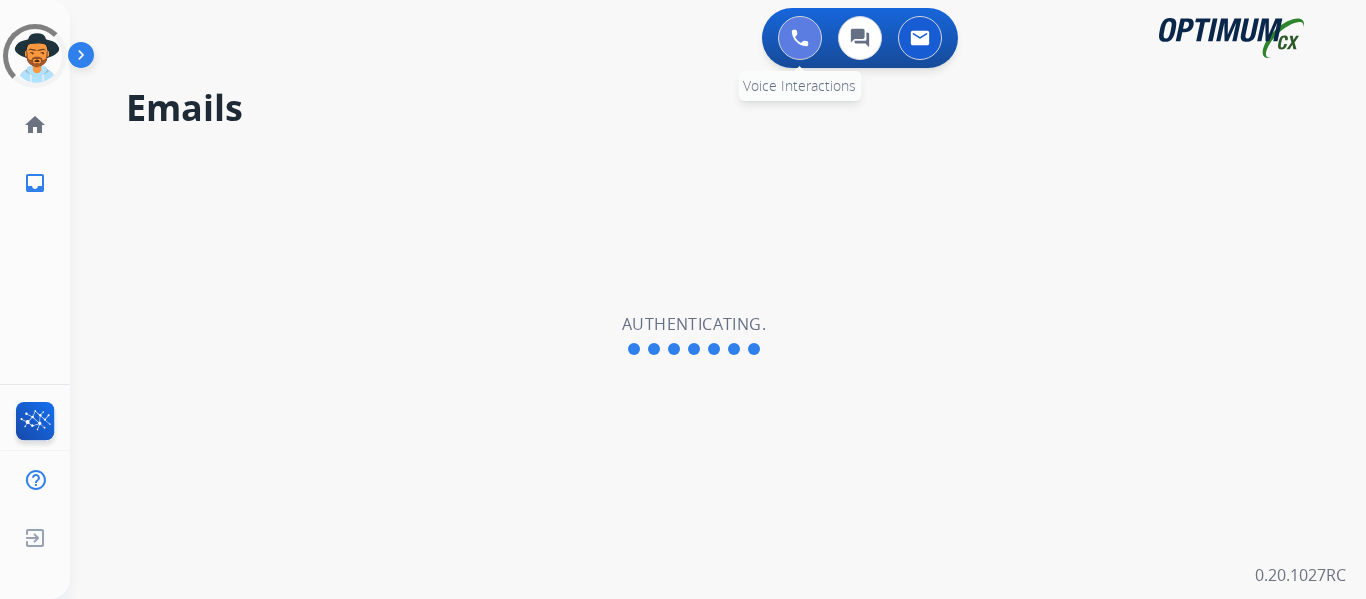 click at bounding box center (800, 38) 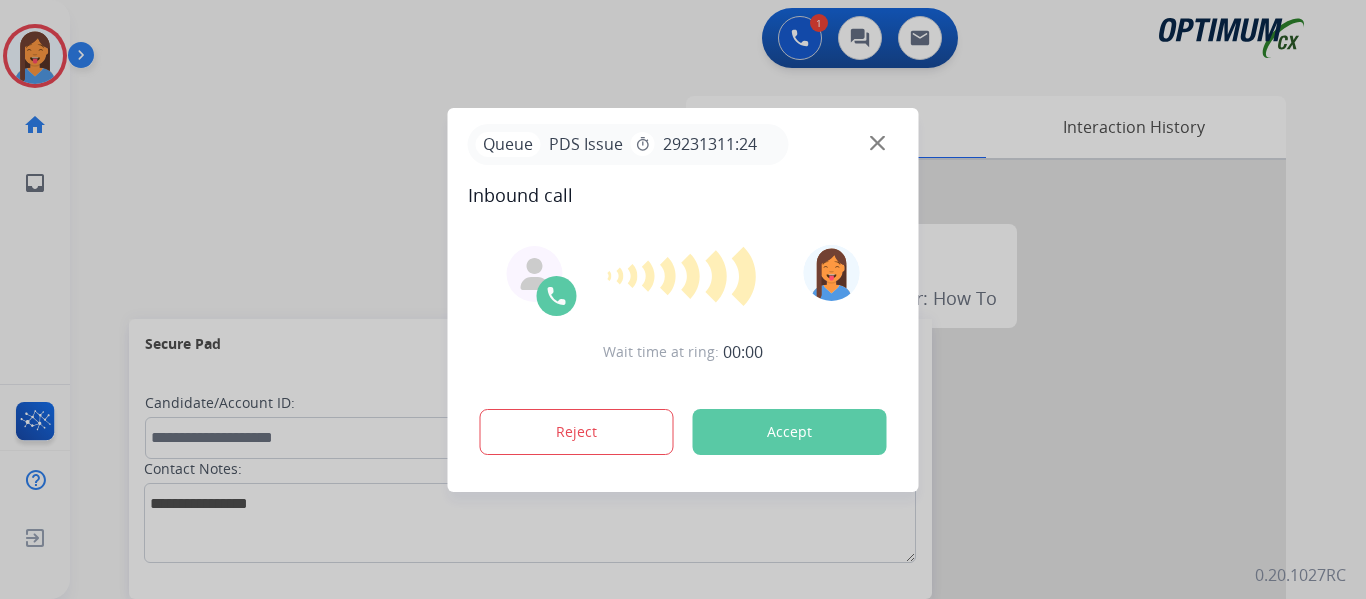 click at bounding box center [683, 299] 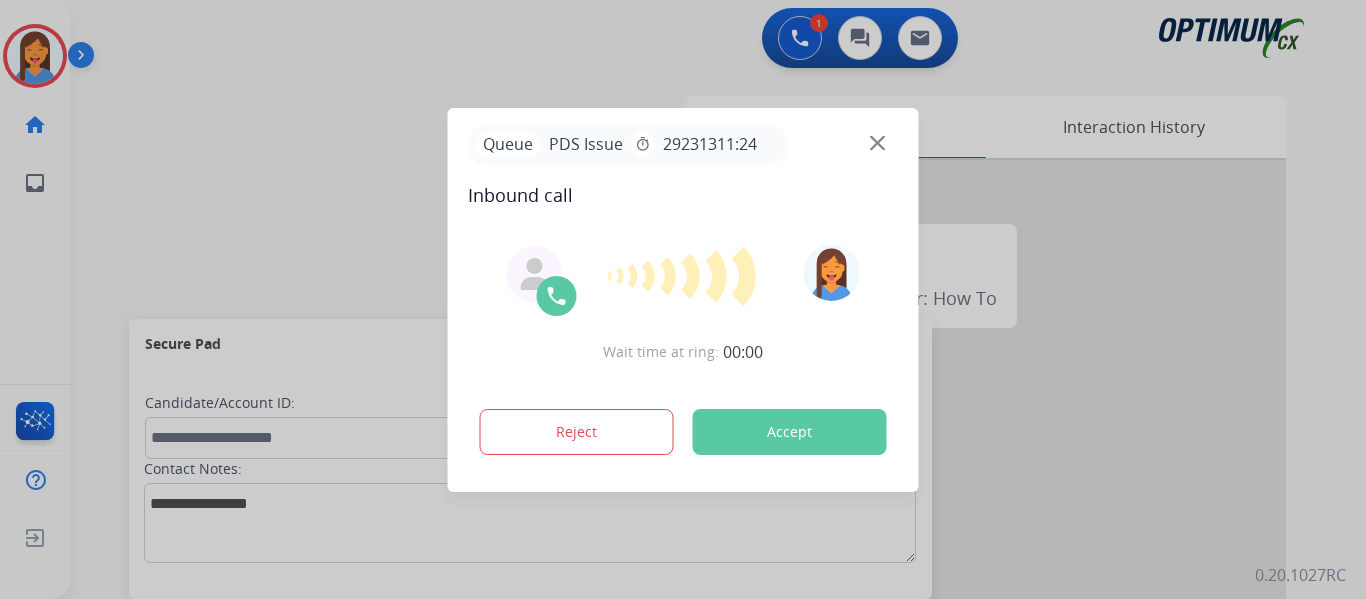 click at bounding box center [683, 299] 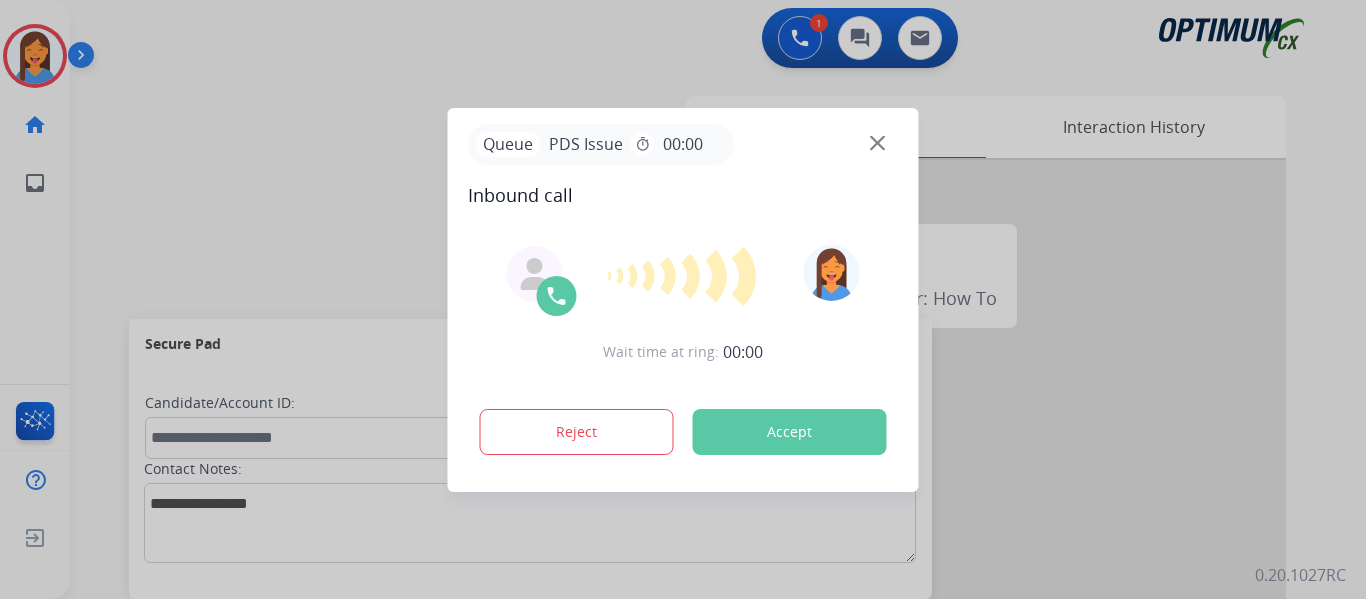 click on "Accept" at bounding box center (790, 432) 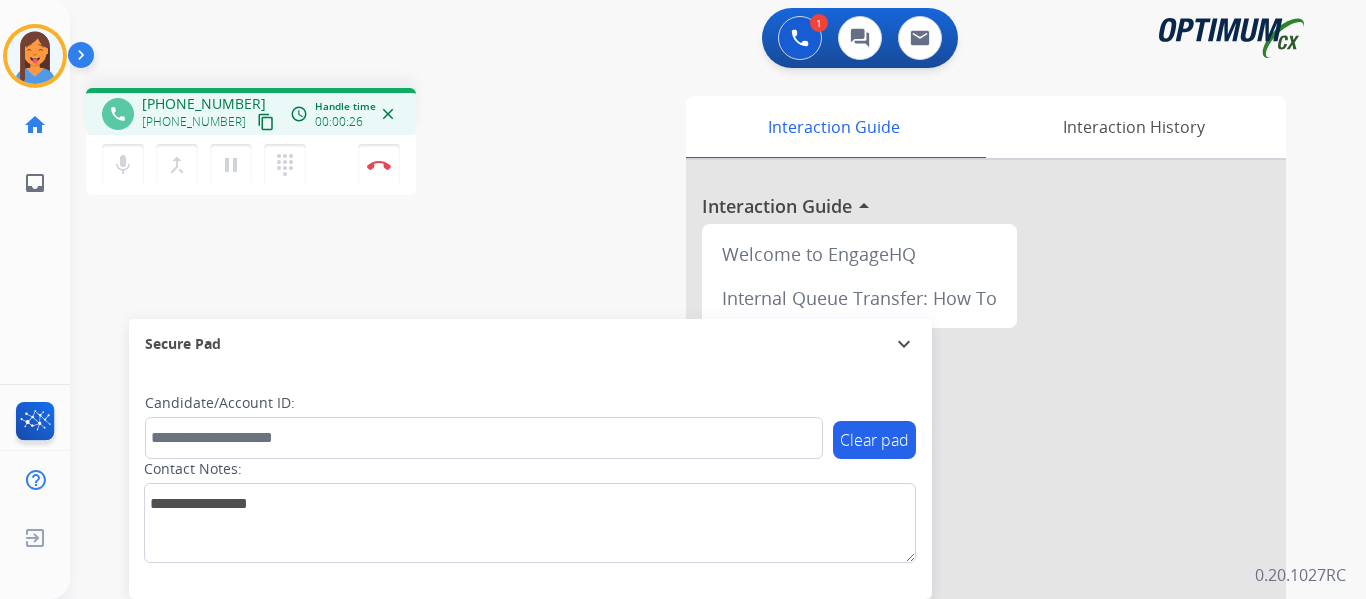 click on "content_copy" at bounding box center [266, 122] 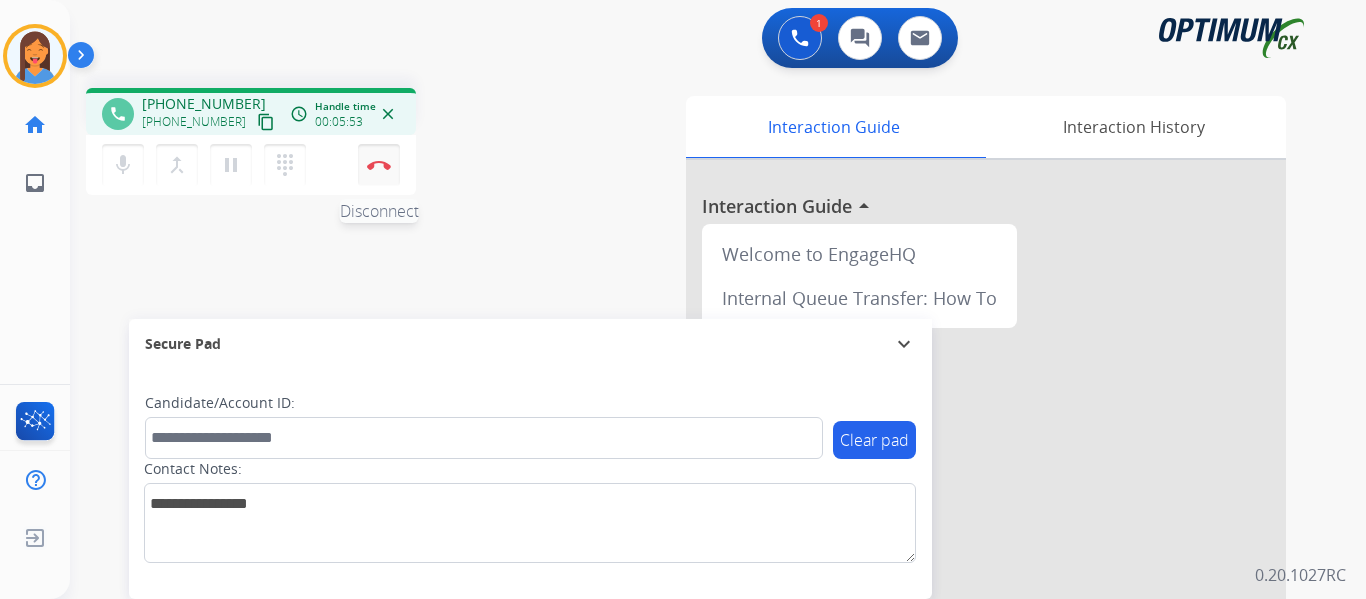 click at bounding box center (379, 165) 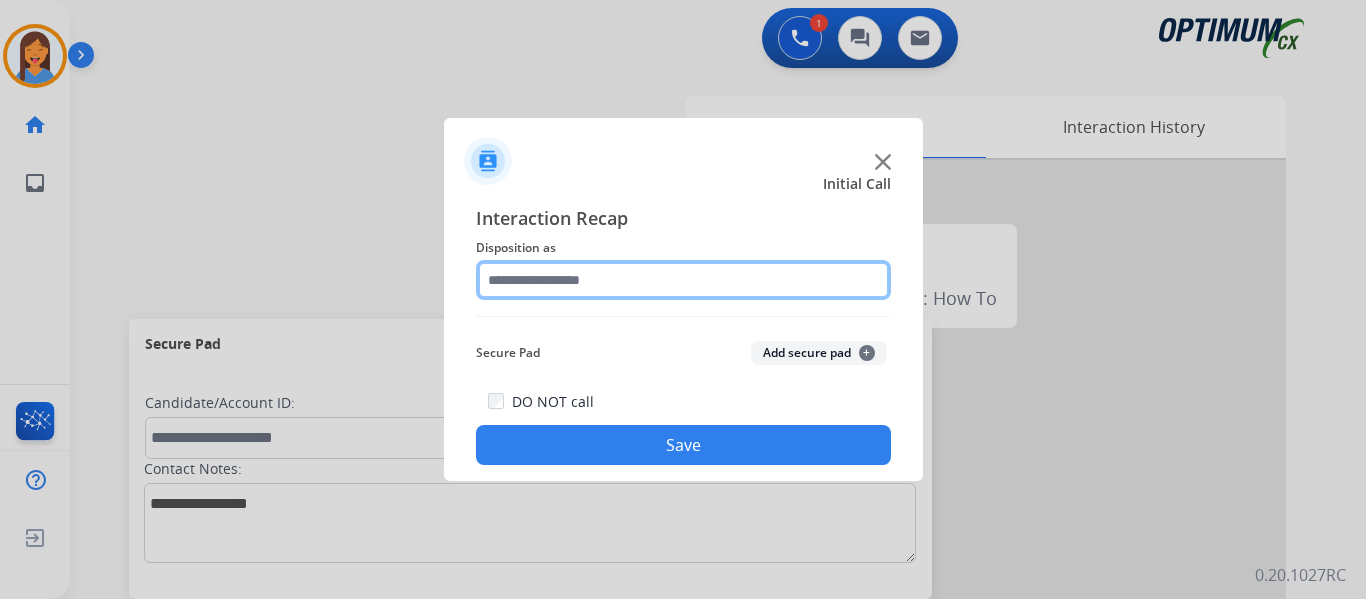 click 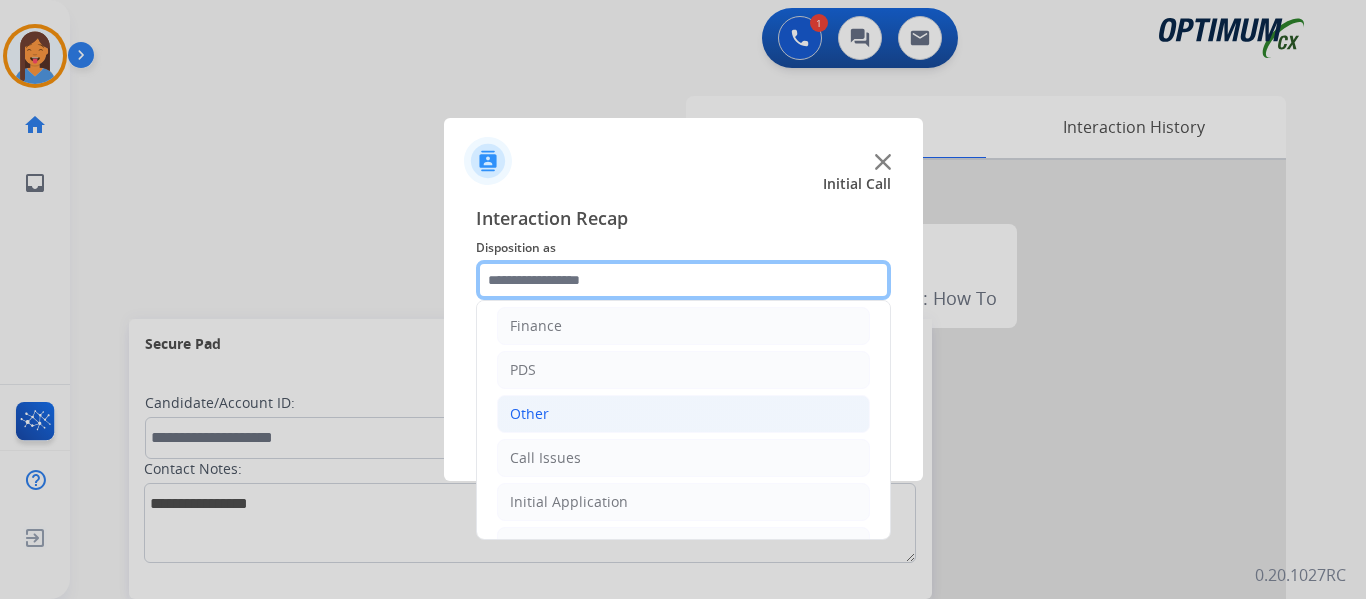 scroll, scrollTop: 100, scrollLeft: 0, axis: vertical 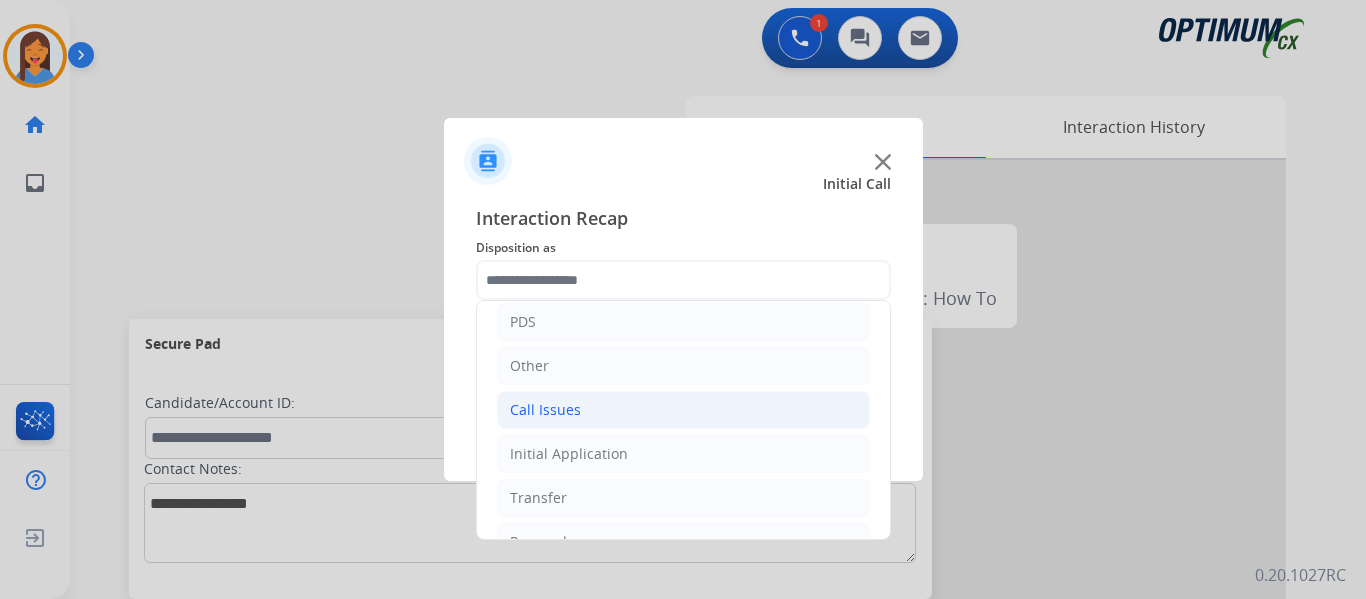 click on "Call Issues" 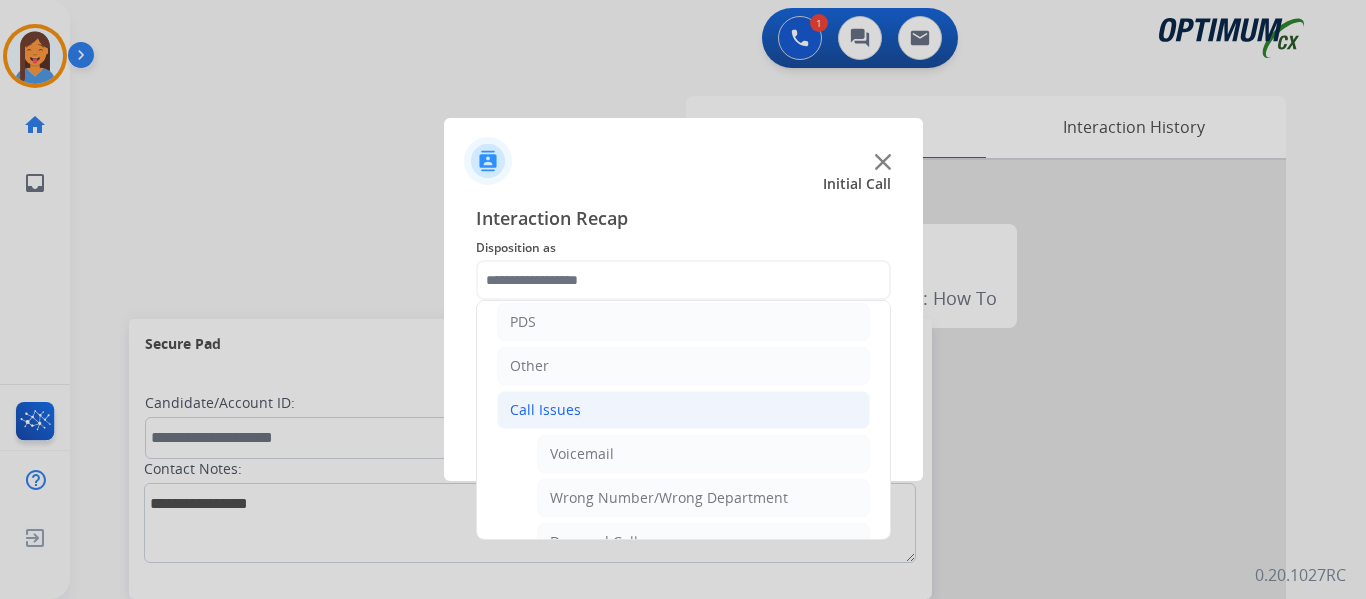 click on "Call Issues" 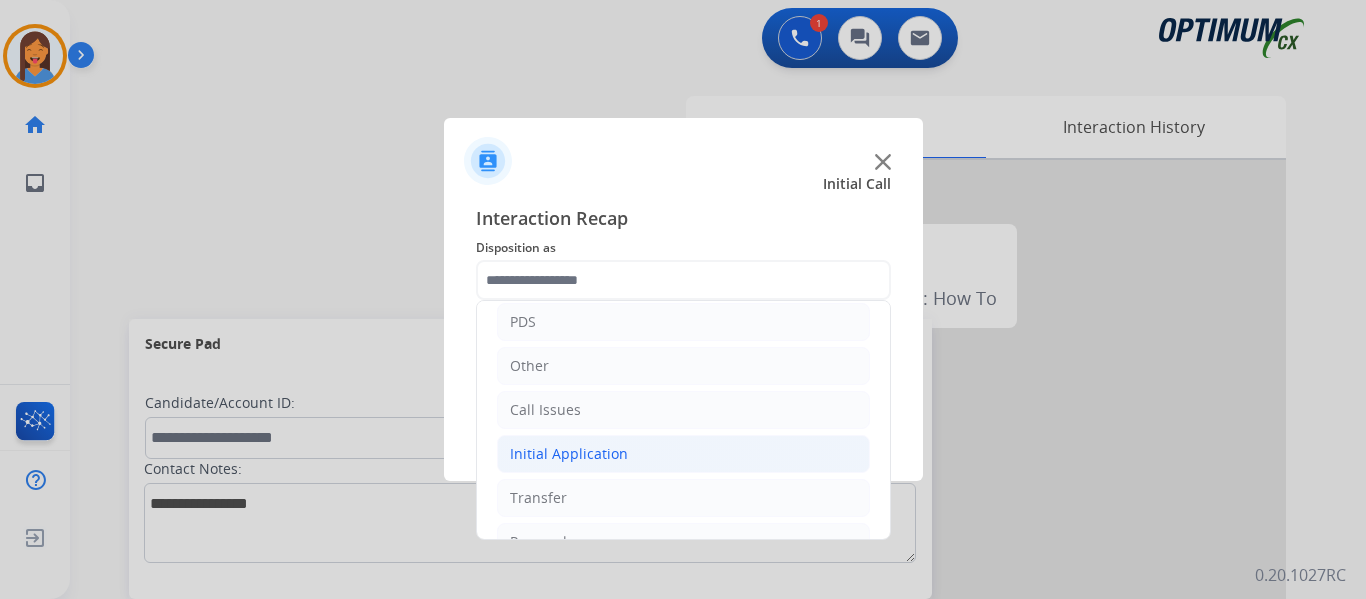 click on "Initial Application" 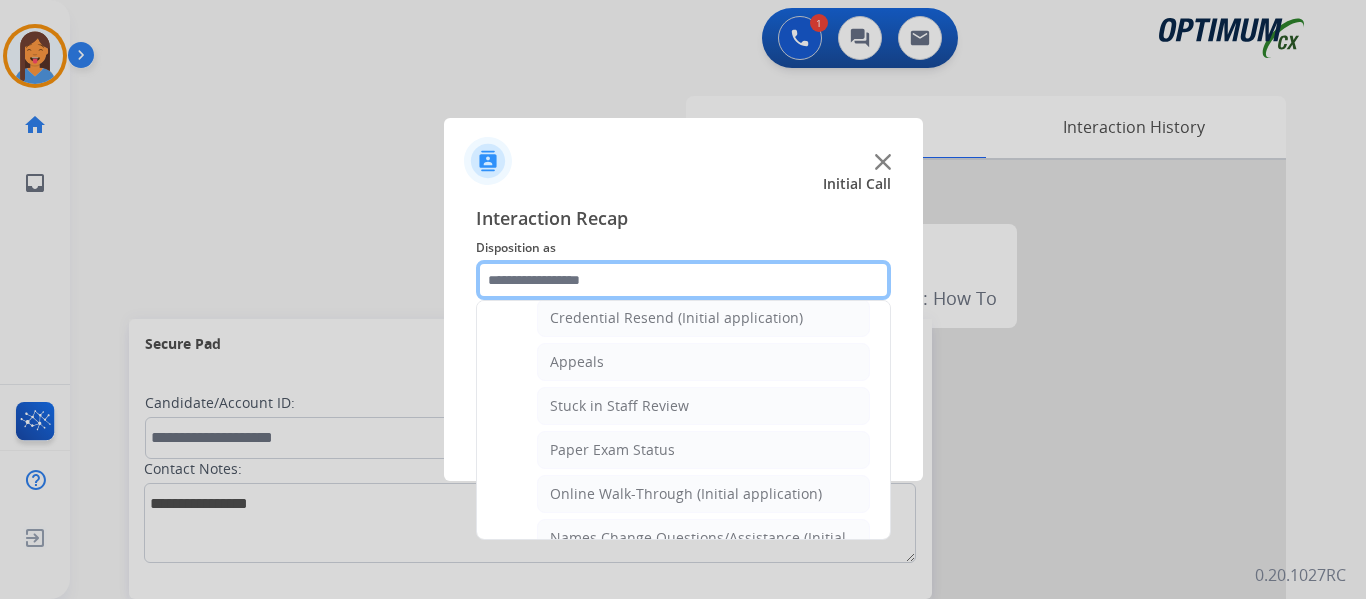 scroll, scrollTop: 0, scrollLeft: 0, axis: both 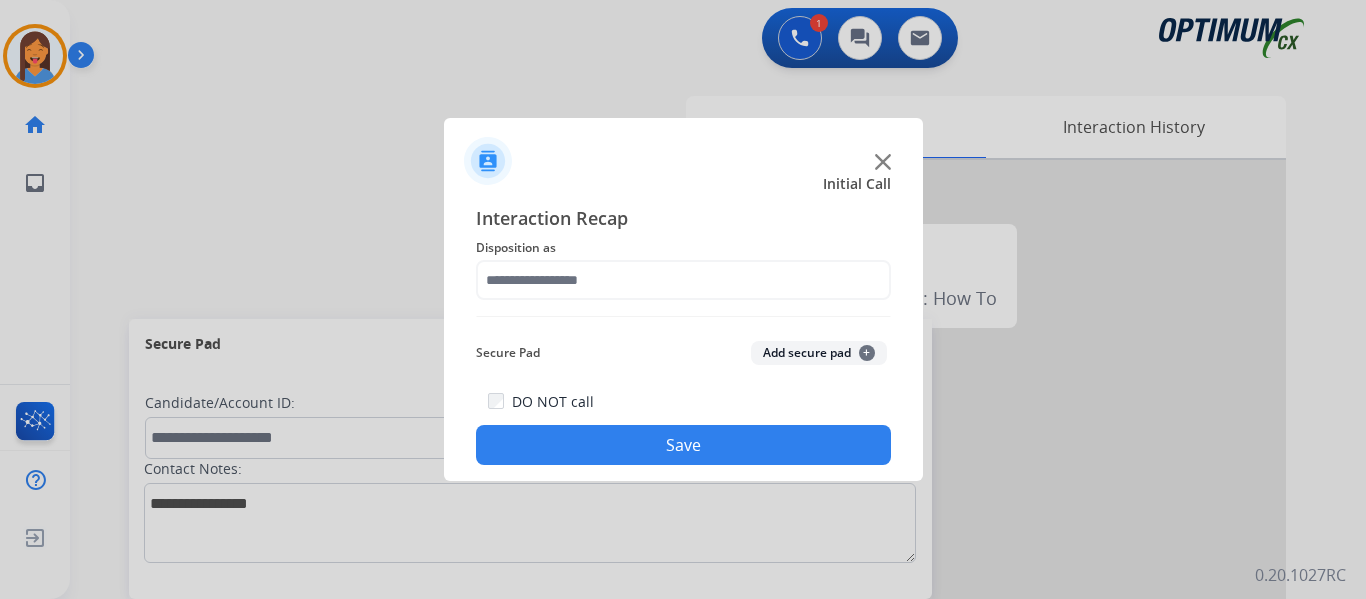 click on "Interaction Recap" 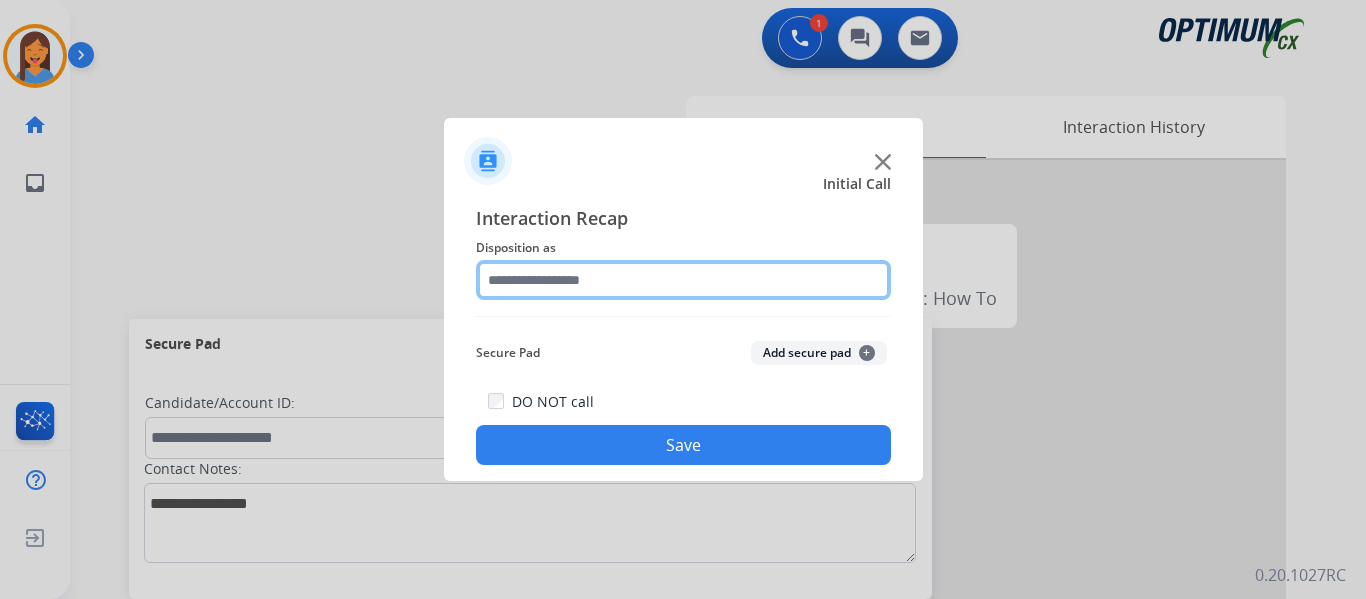 click 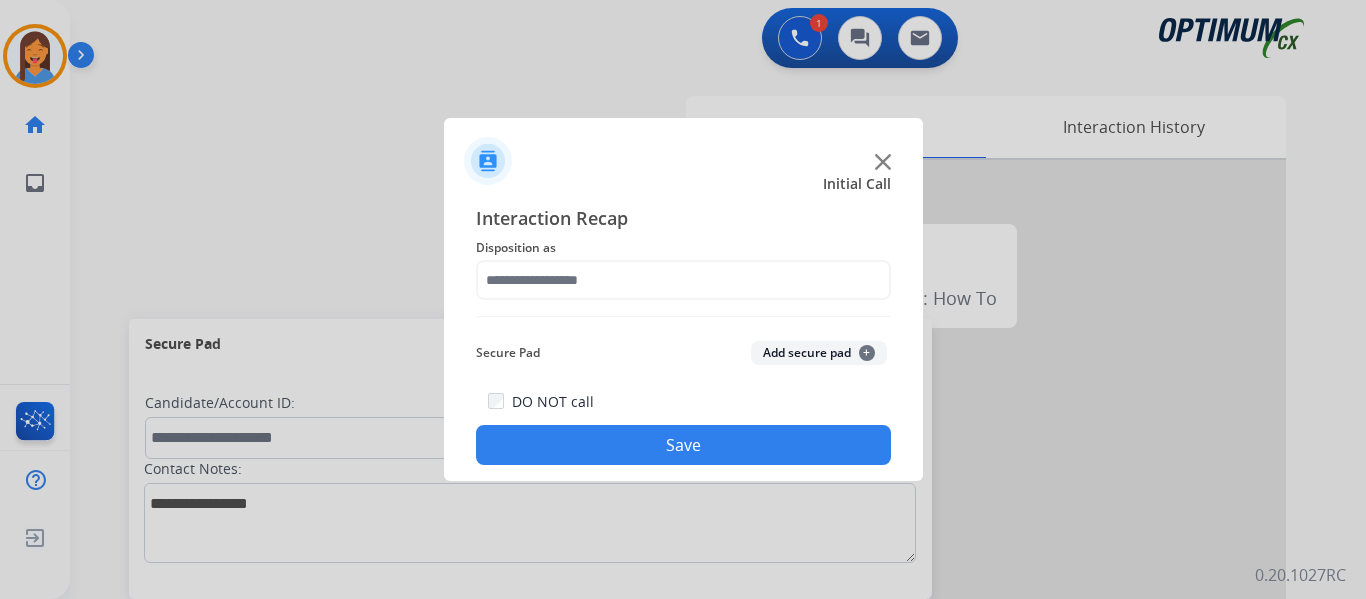 click 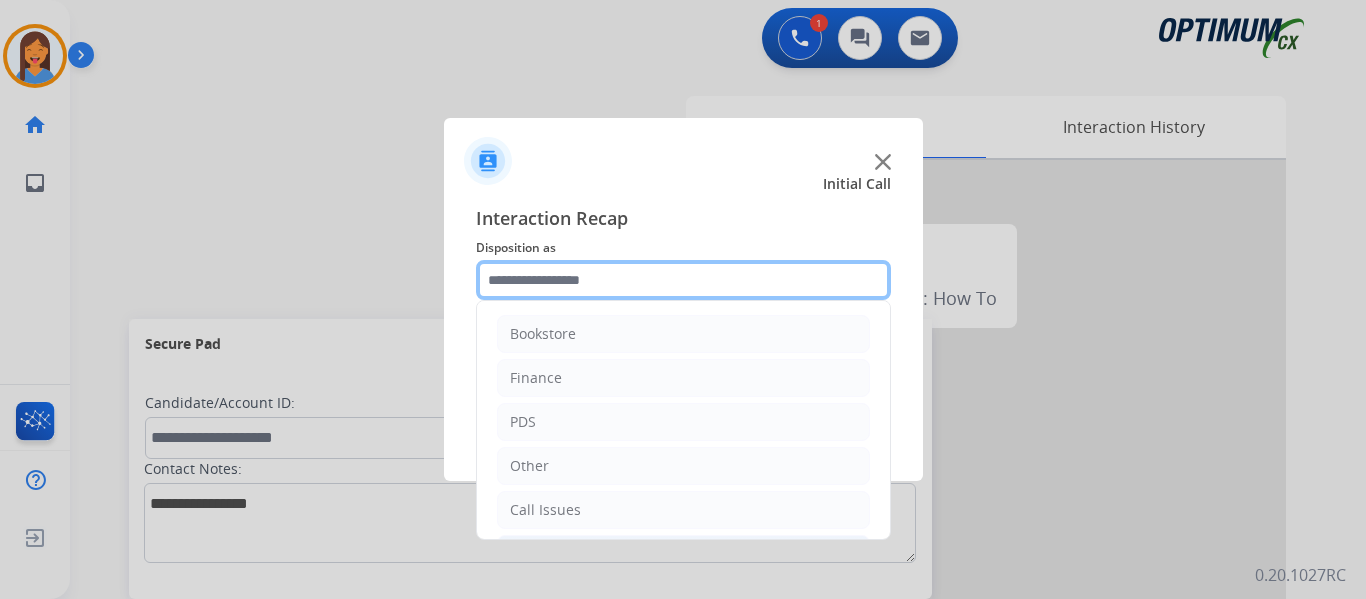 click 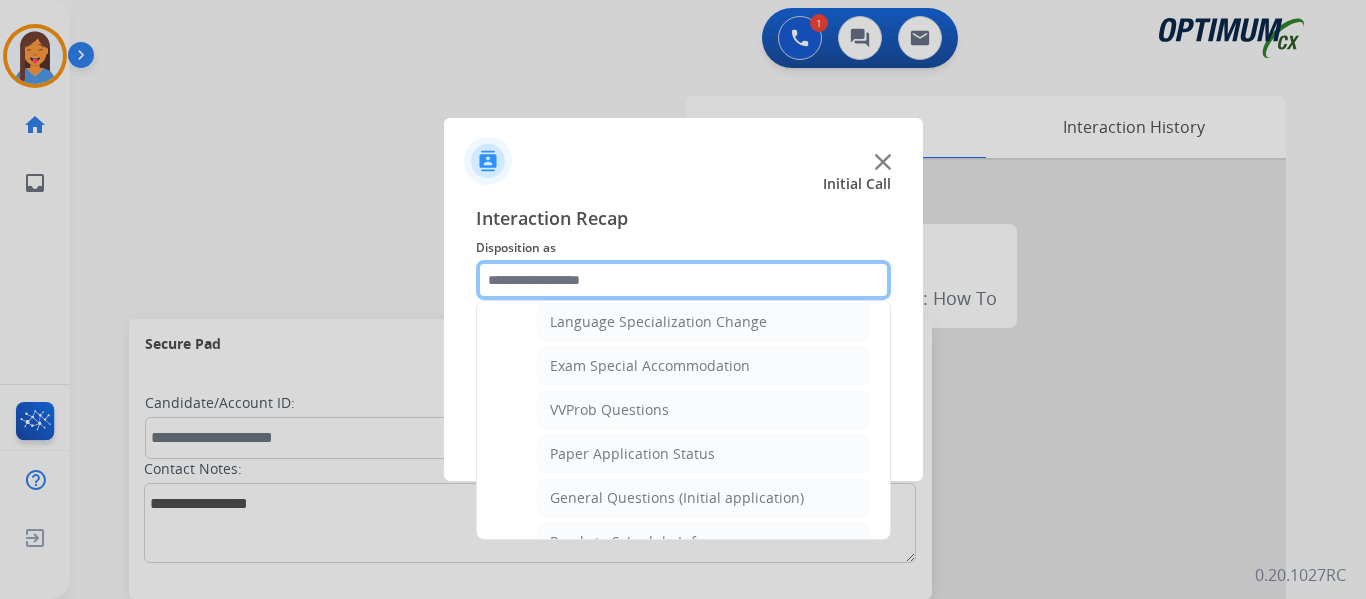 scroll, scrollTop: 1100, scrollLeft: 0, axis: vertical 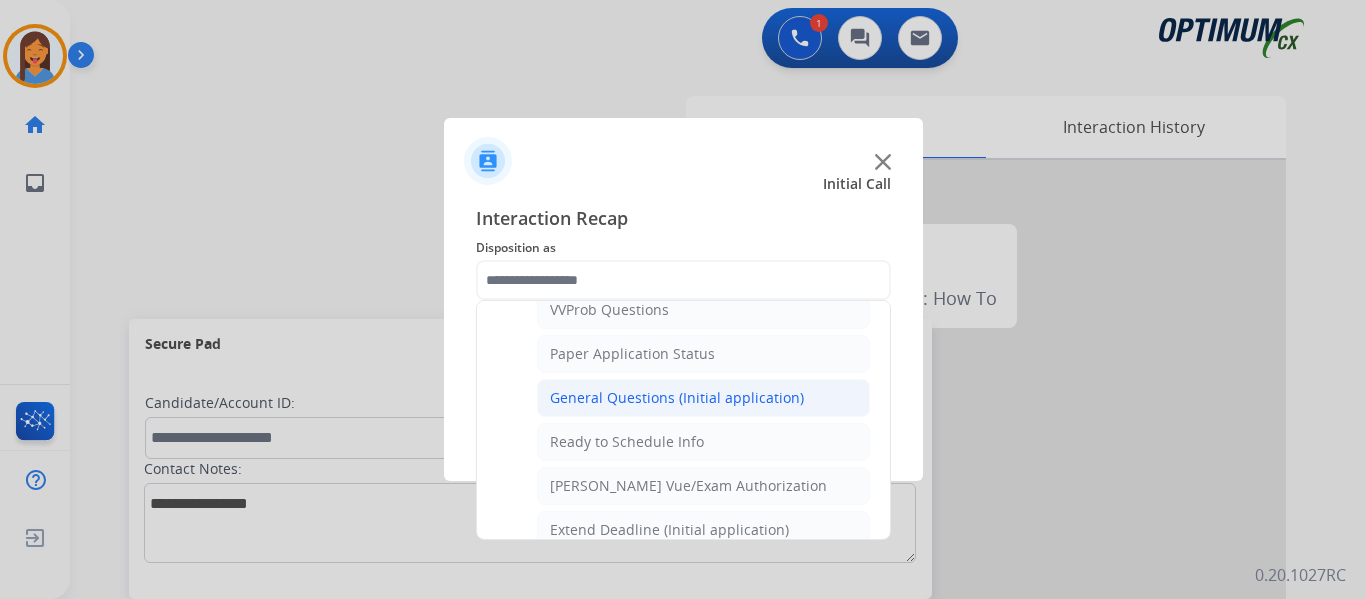 click on "General Questions (Initial application)" 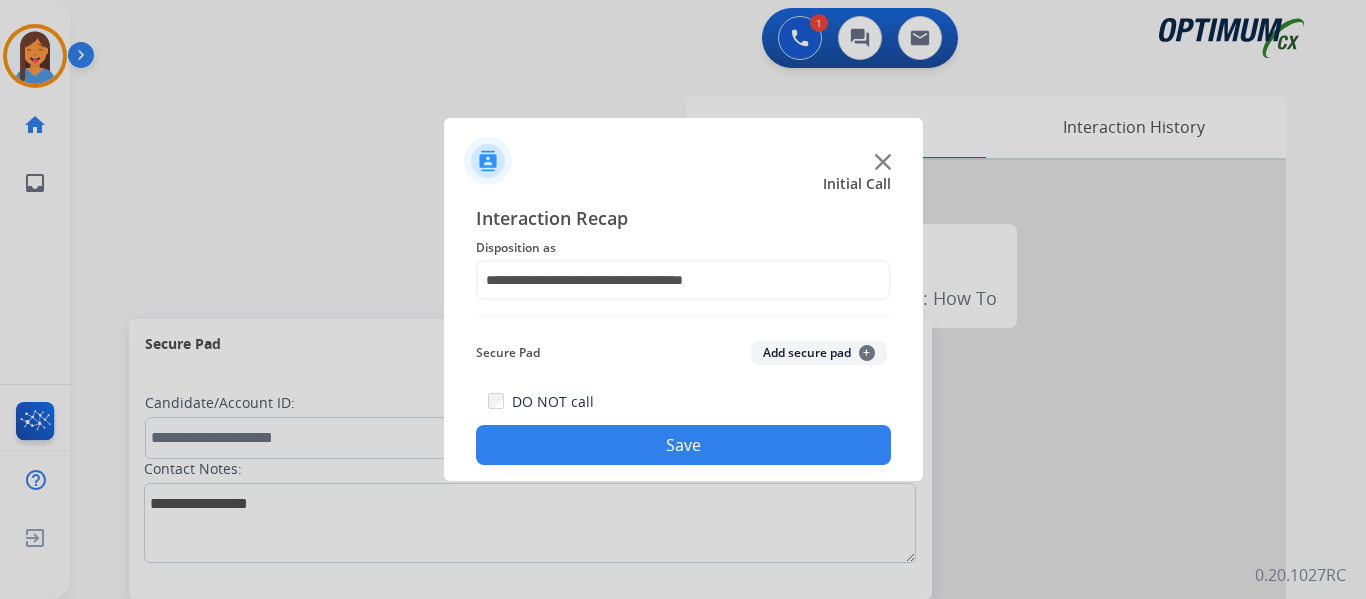 click on "Save" 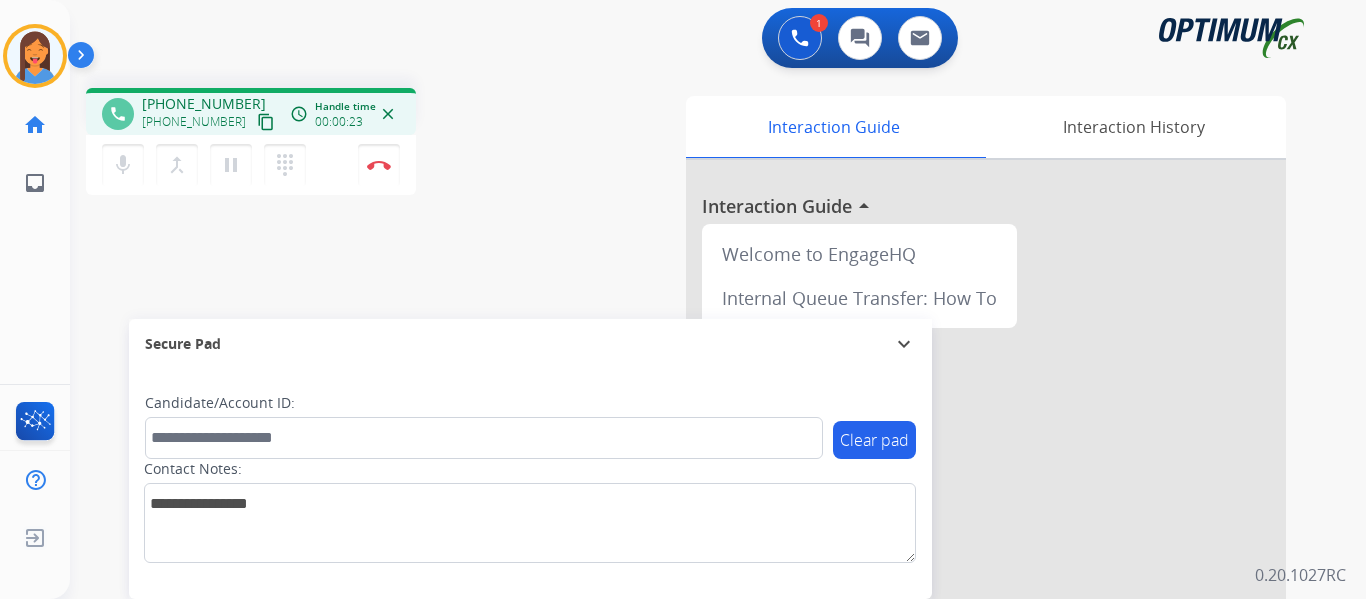 click on "content_copy" at bounding box center (266, 122) 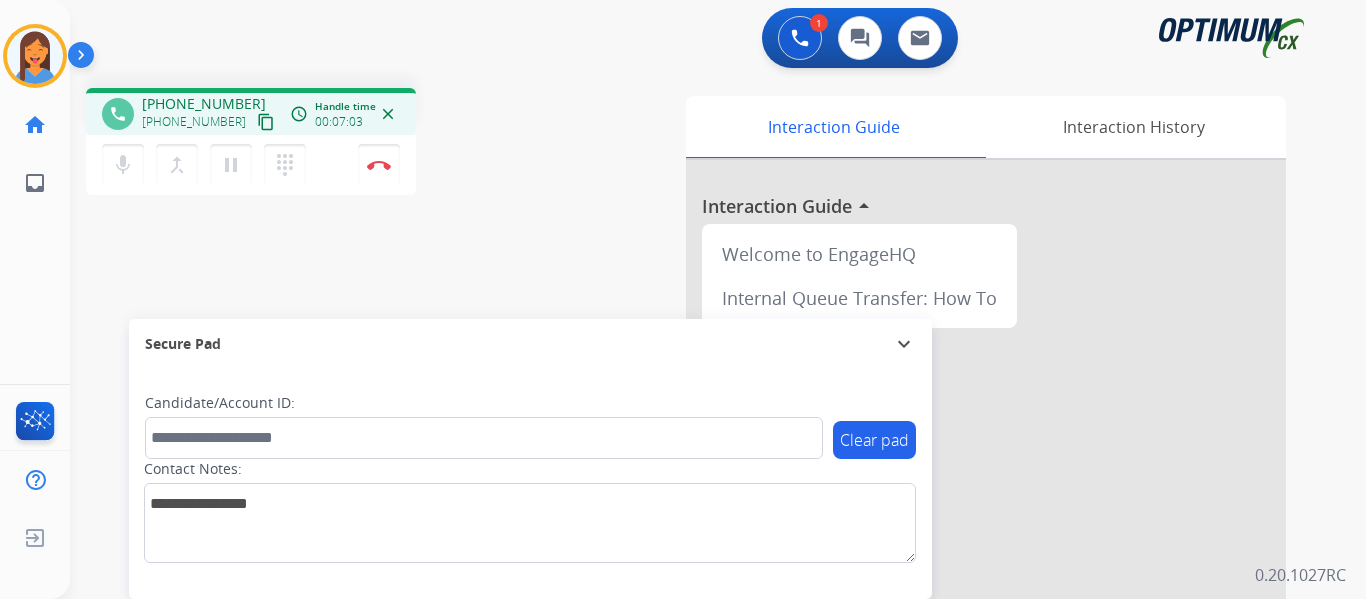 click on "phone [PHONE_NUMBER] [PHONE_NUMBER] content_copy access_time Call metrics Queue   04:20 Hold   00:00 Talk   07:04 Total   11:23 Handle time 00:07:03 close mic Mute merge_type Bridge pause Hold dialpad Dialpad Disconnect swap_horiz Break voice bridge close_fullscreen Connect 3-Way Call merge_type Separate 3-Way Call  Interaction Guide   Interaction History  Interaction Guide arrow_drop_up  Welcome to EngageHQ   Internal Queue Transfer: How To  Secure Pad expand_more Clear pad Candidate/Account ID: Contact Notes:" at bounding box center (694, 489) 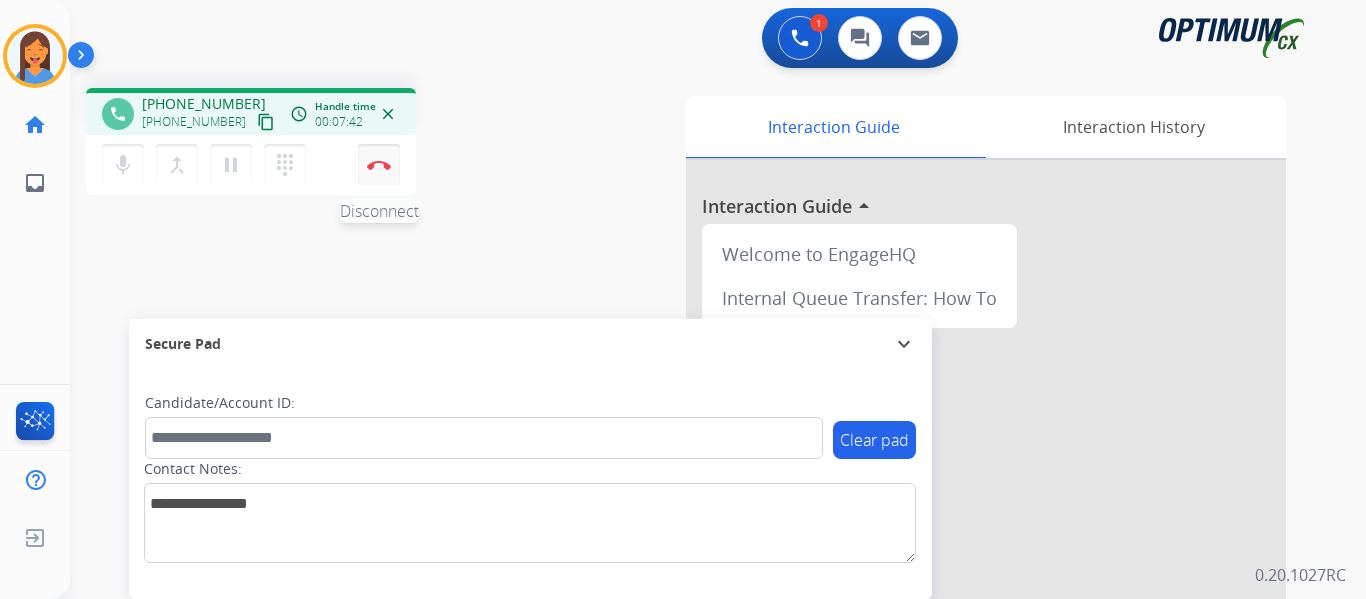 click on "Disconnect" at bounding box center (379, 165) 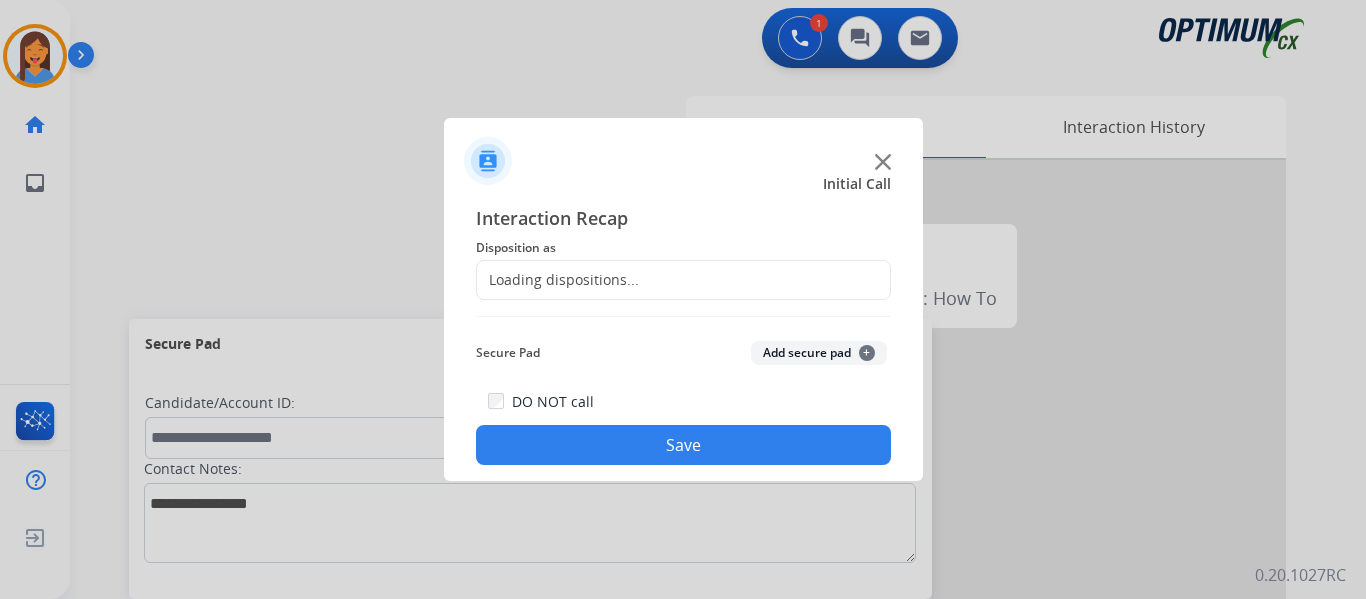 click on "Loading dispositions..." 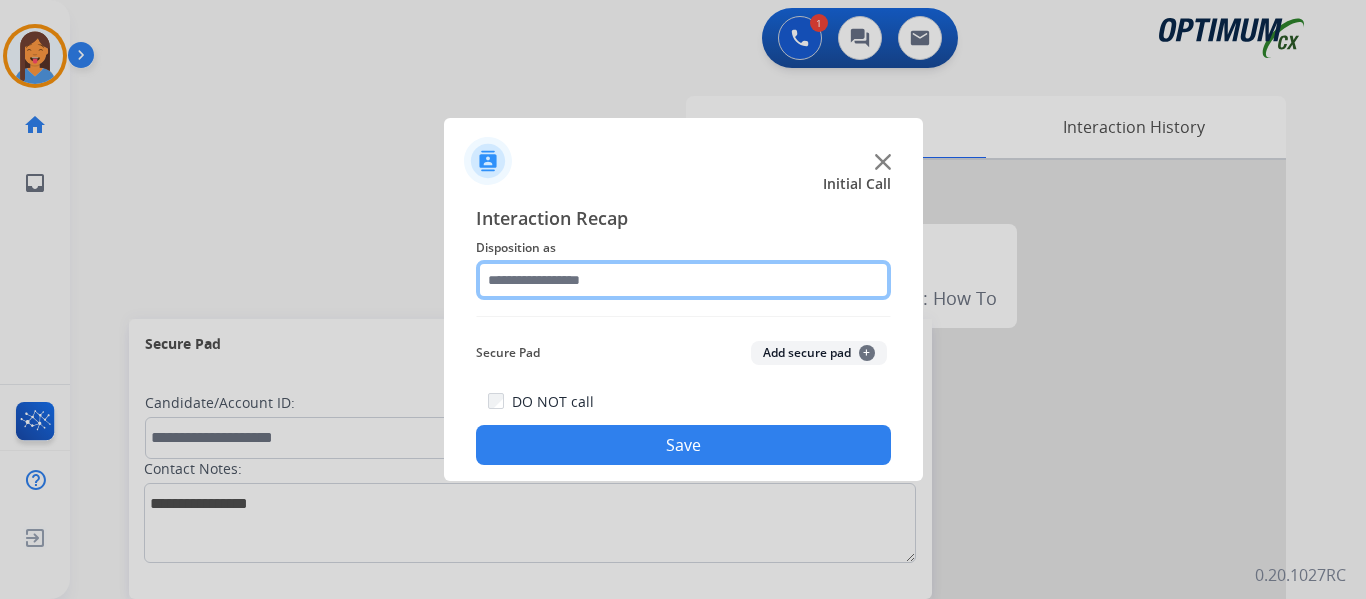 click 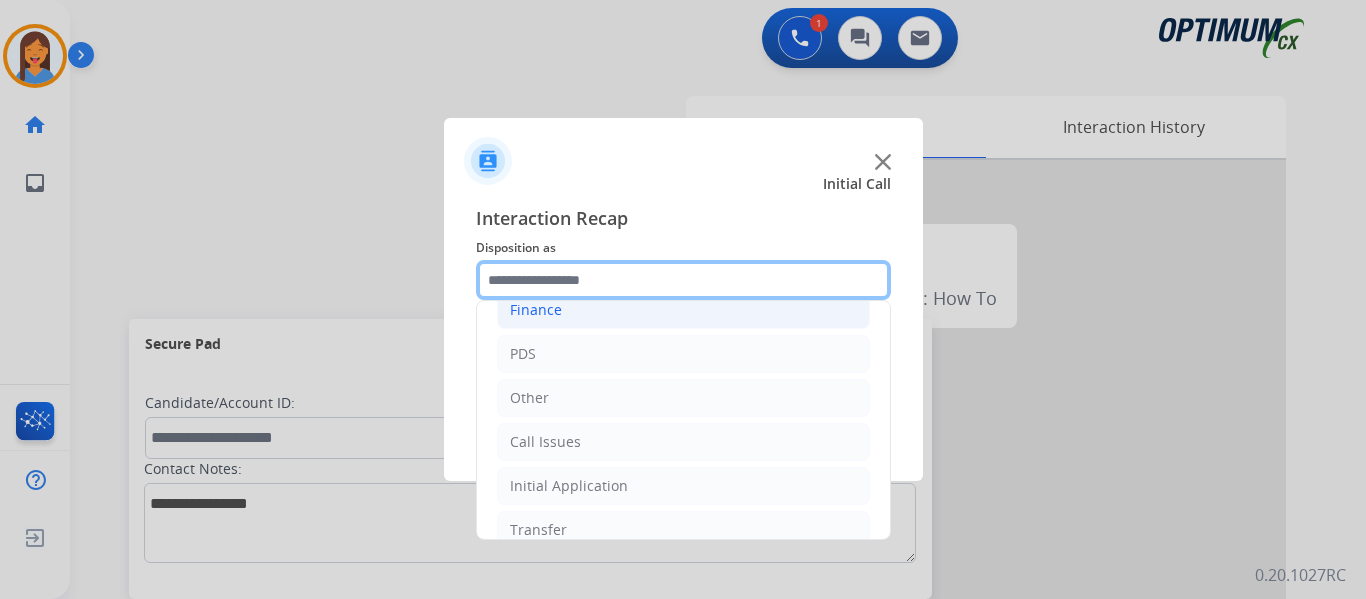 scroll, scrollTop: 36, scrollLeft: 0, axis: vertical 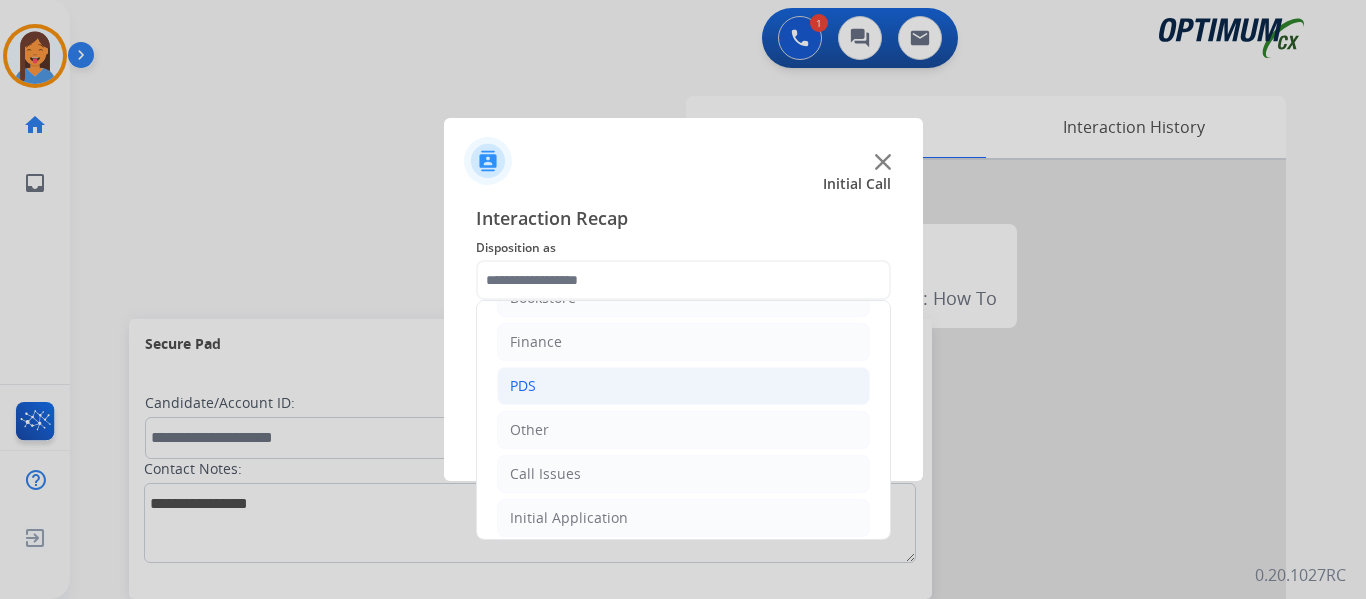 click on "PDS" 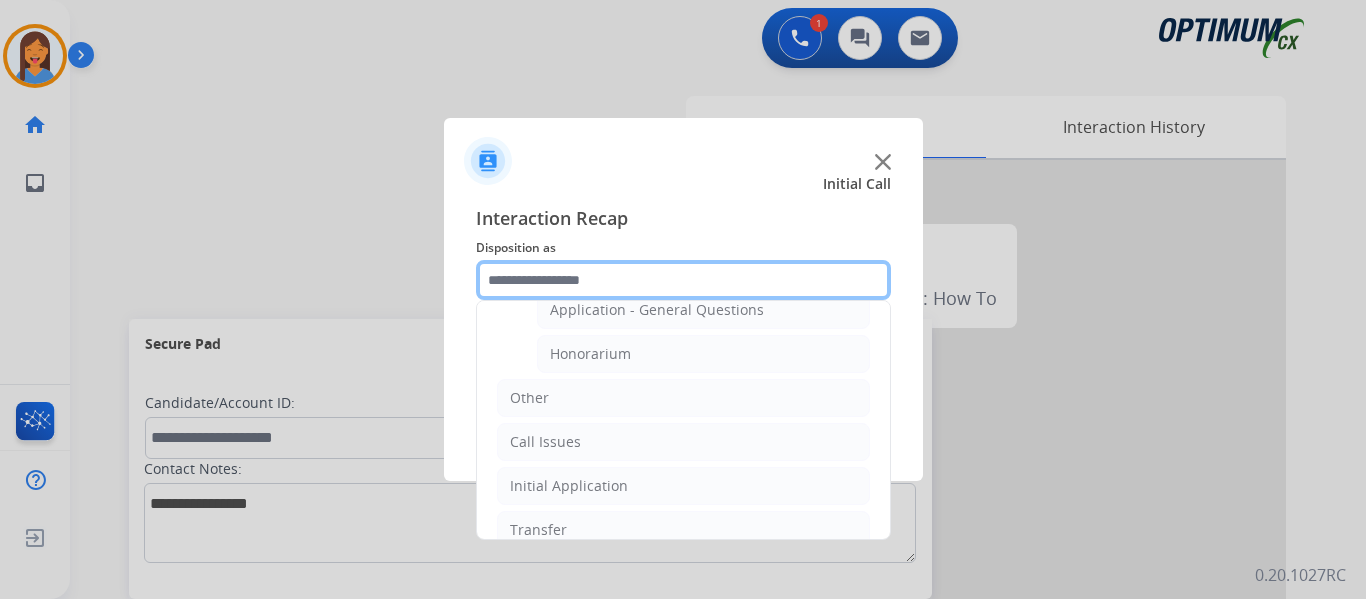 scroll, scrollTop: 536, scrollLeft: 0, axis: vertical 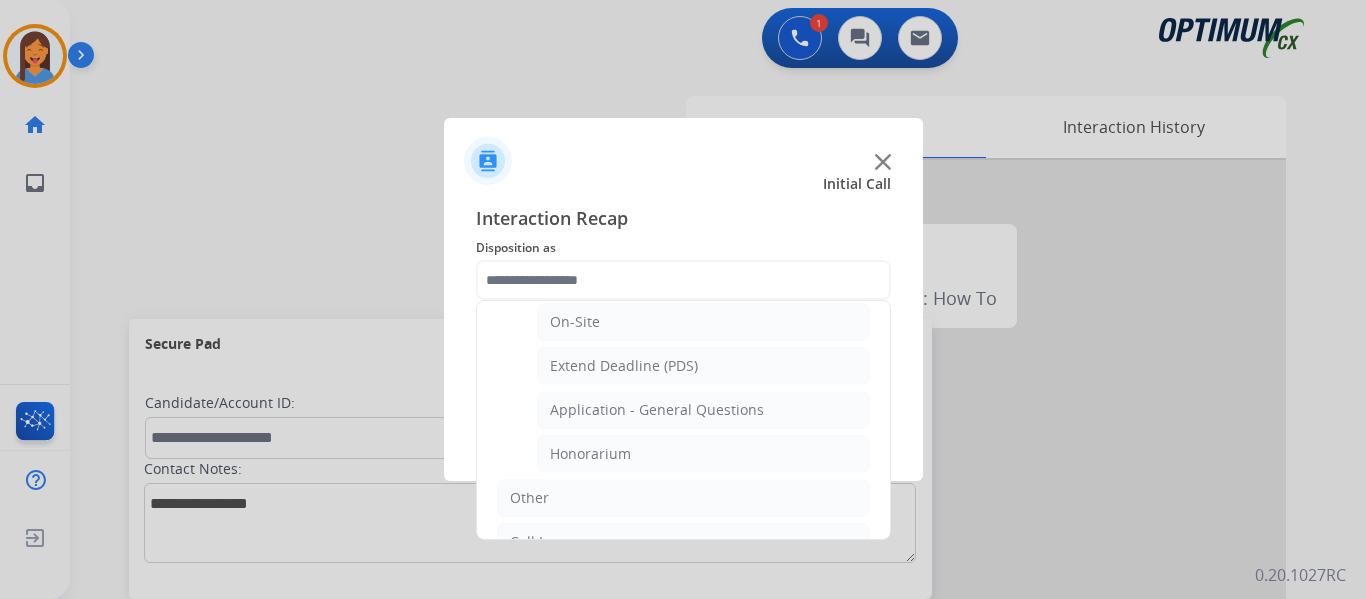 click on "Application - General Questions" 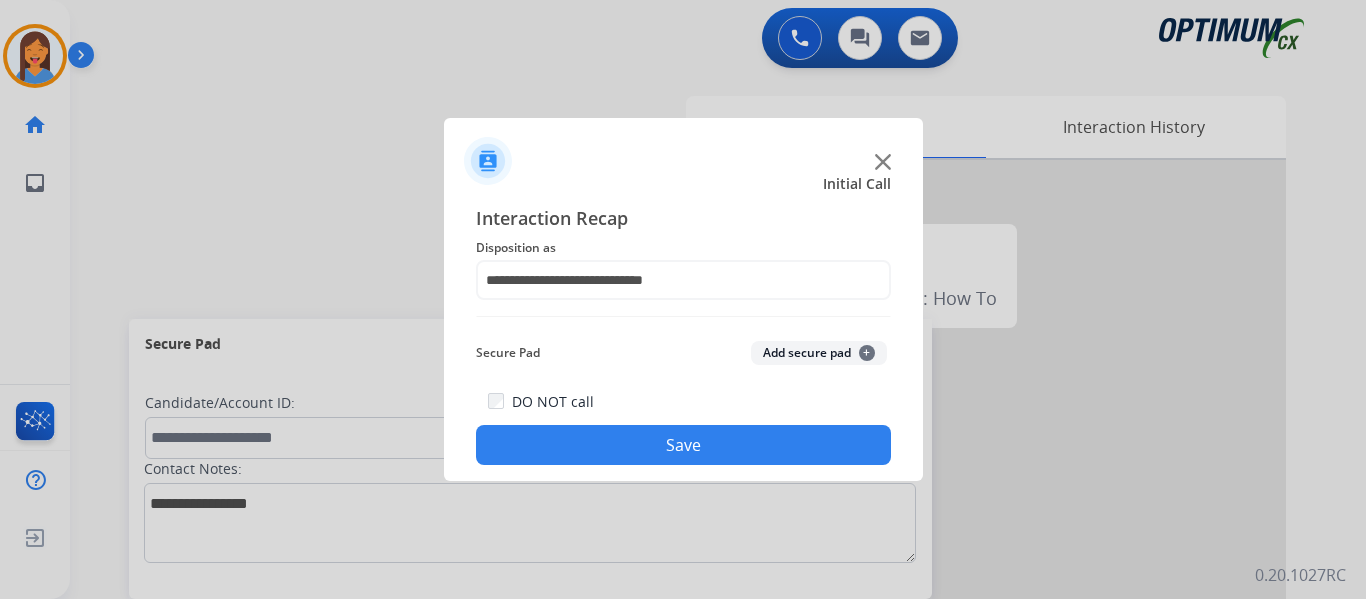 click on "Save" 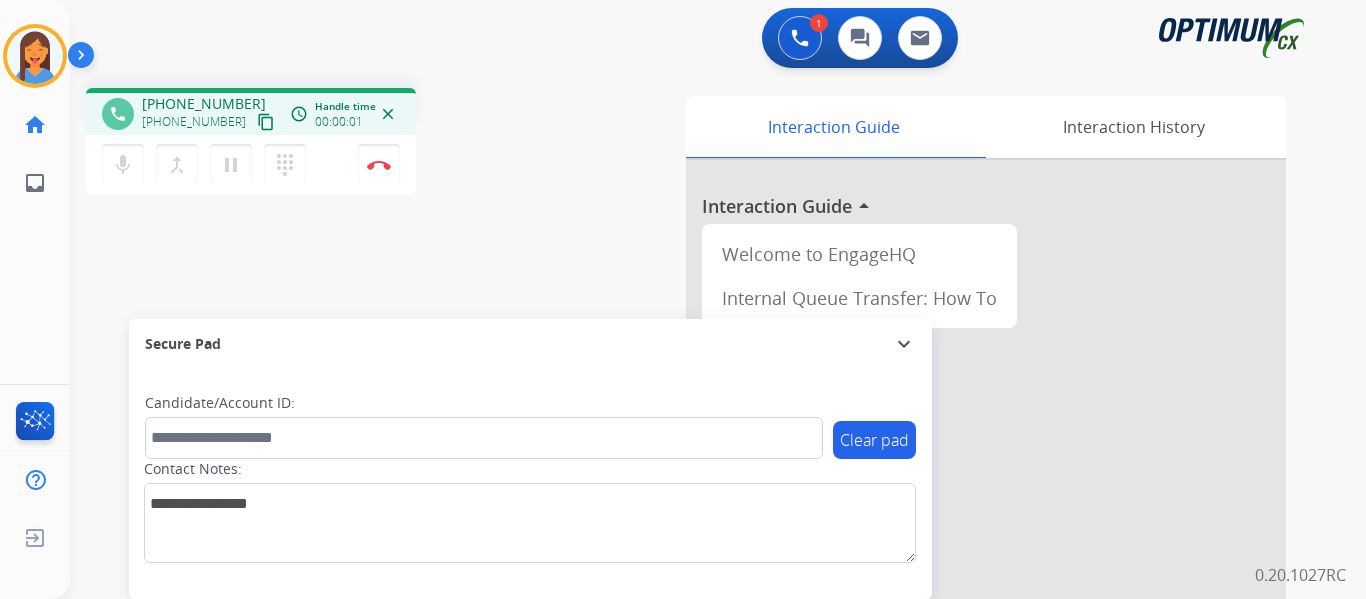 click on "content_copy" at bounding box center [266, 122] 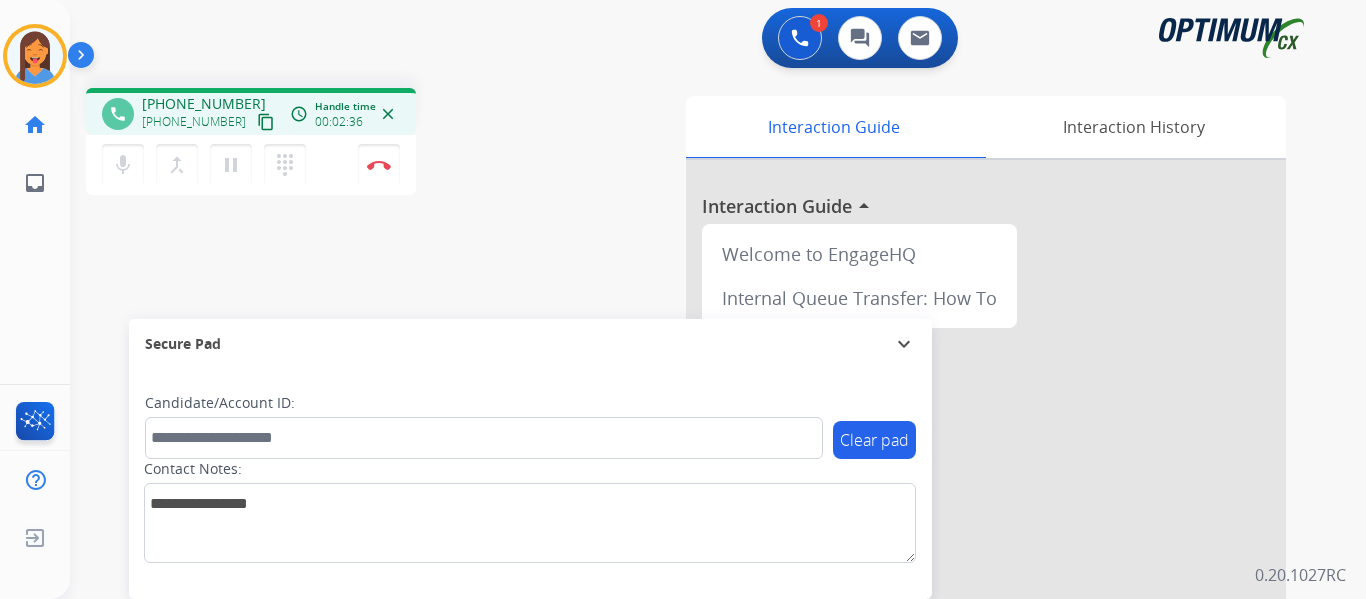 click on "content_copy" at bounding box center (266, 122) 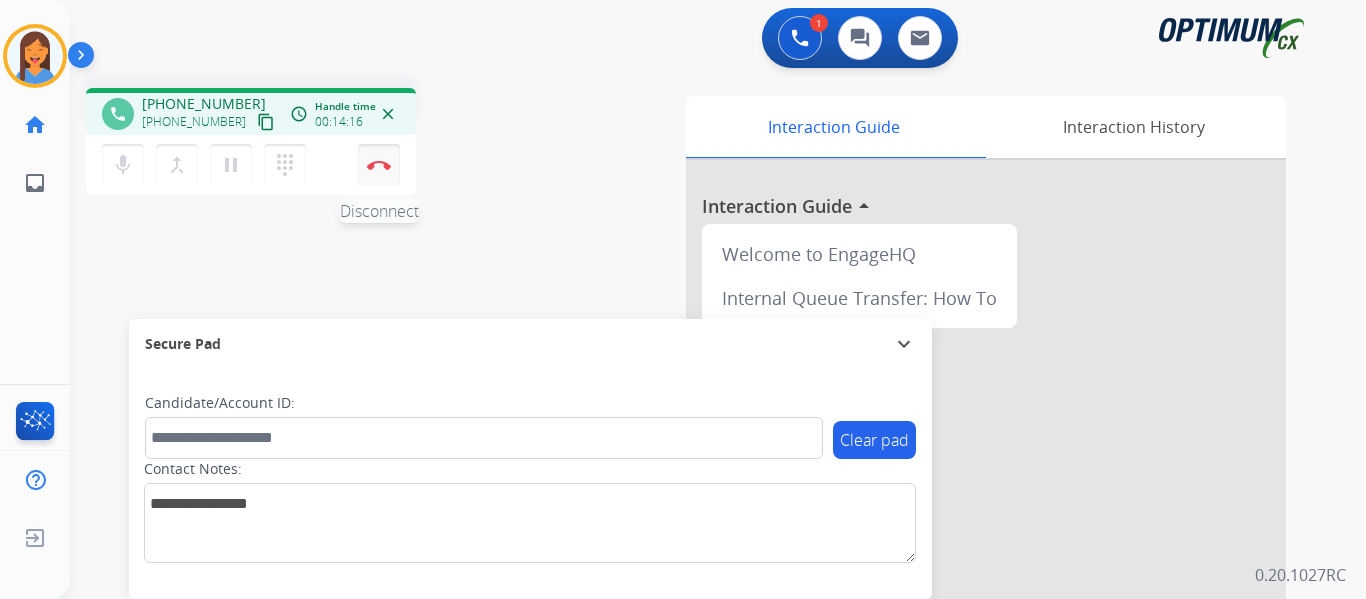 click at bounding box center [379, 165] 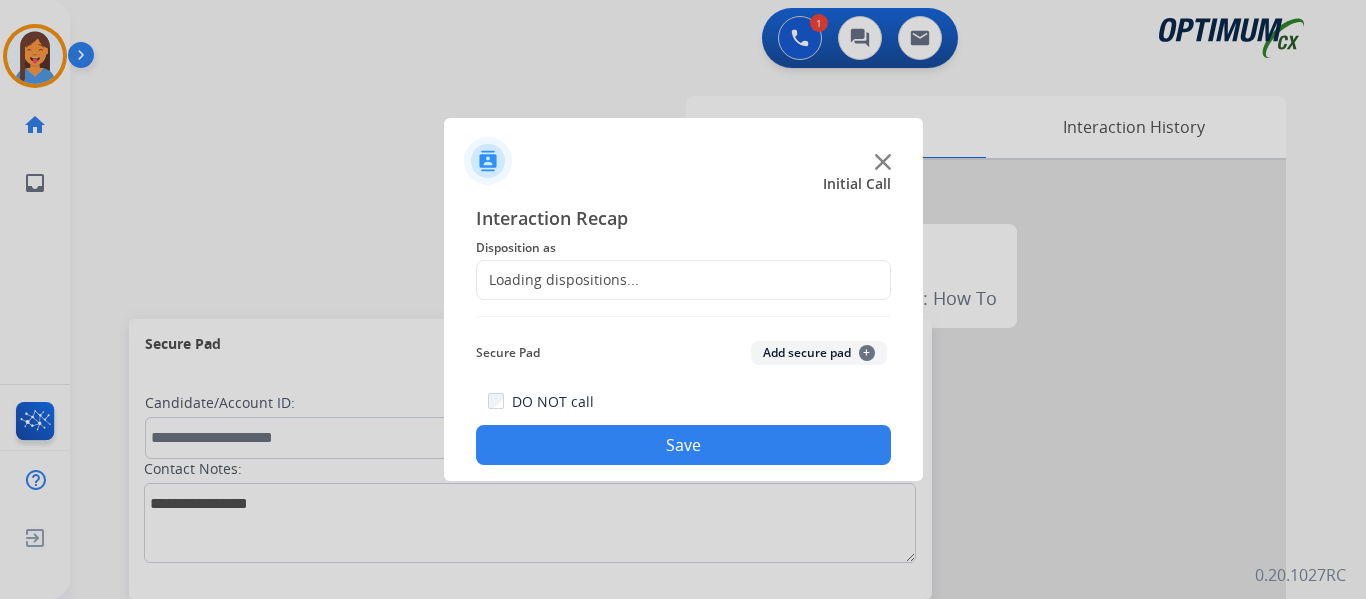 click on "Loading dispositions..." 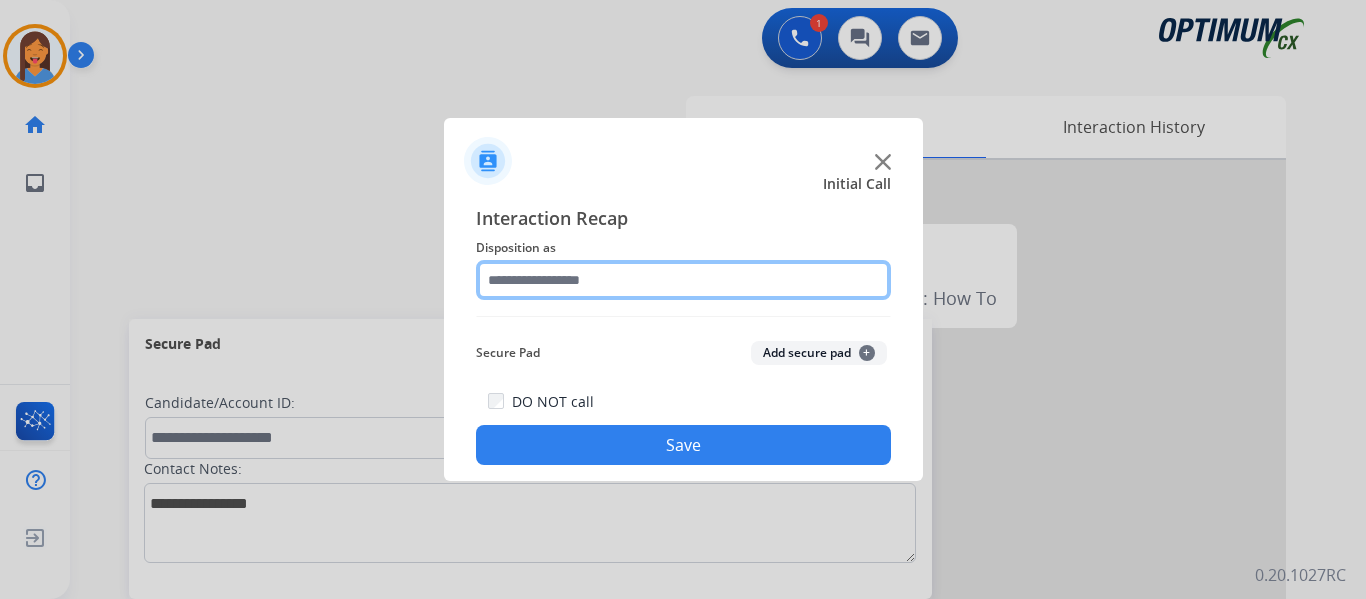 click 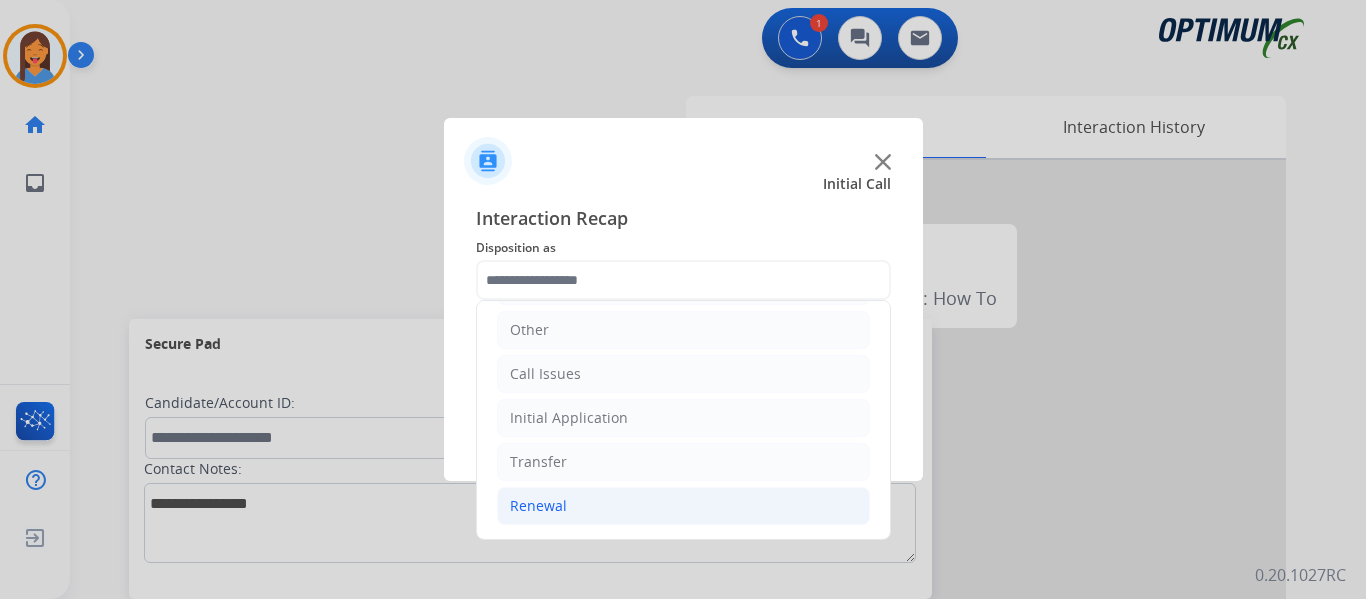 click on "Renewal" 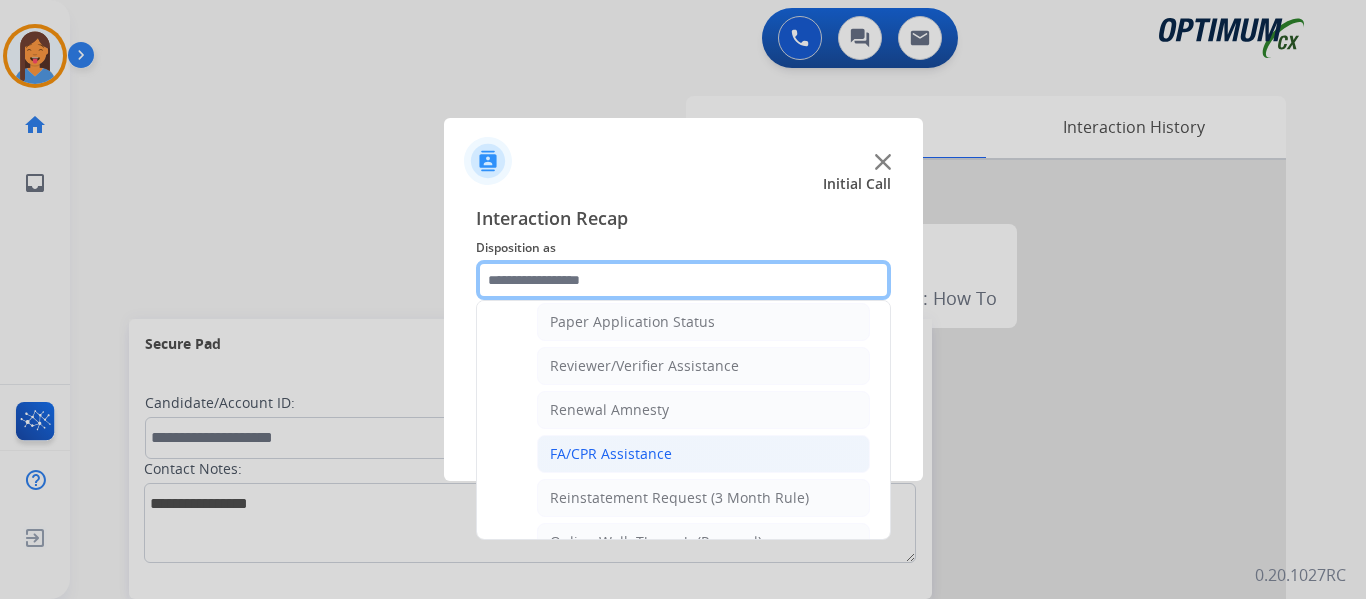 scroll, scrollTop: 772, scrollLeft: 0, axis: vertical 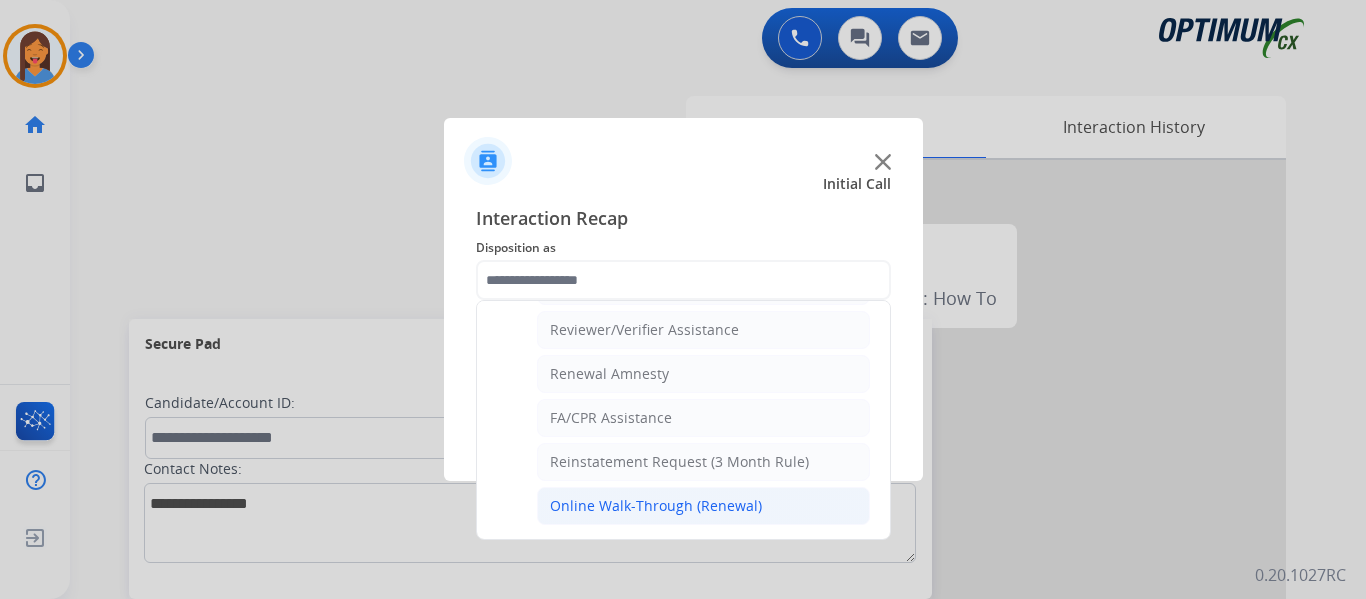 click on "Online Walk-Through (Renewal)" 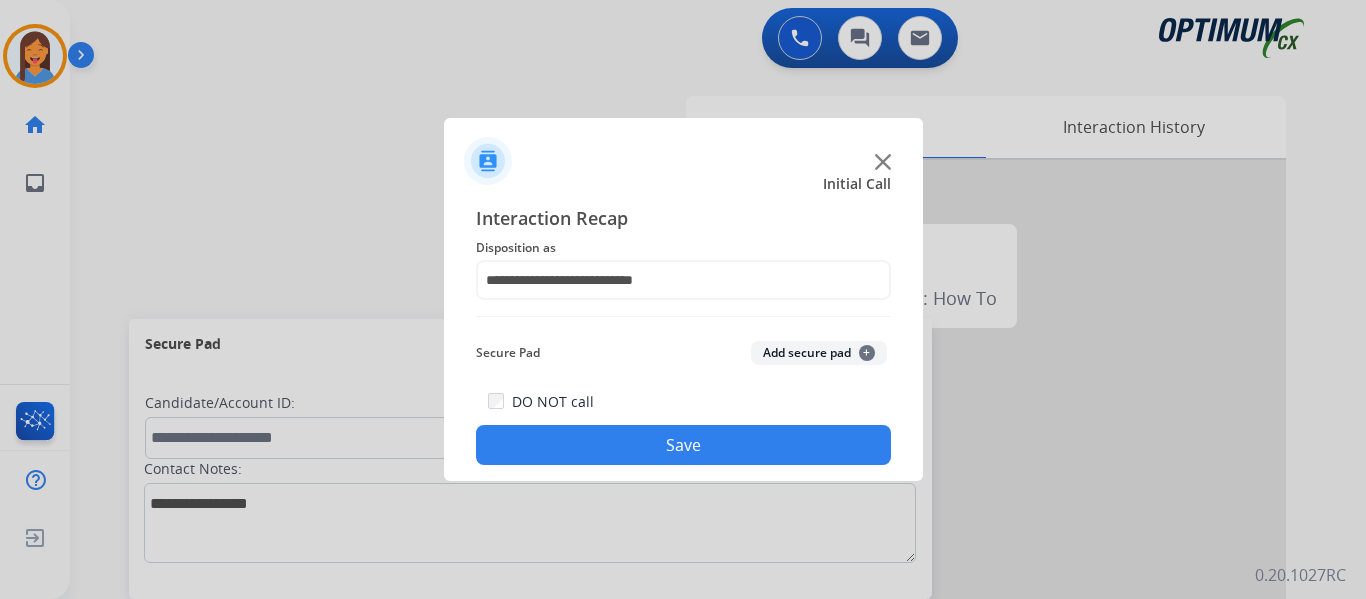 click on "Save" 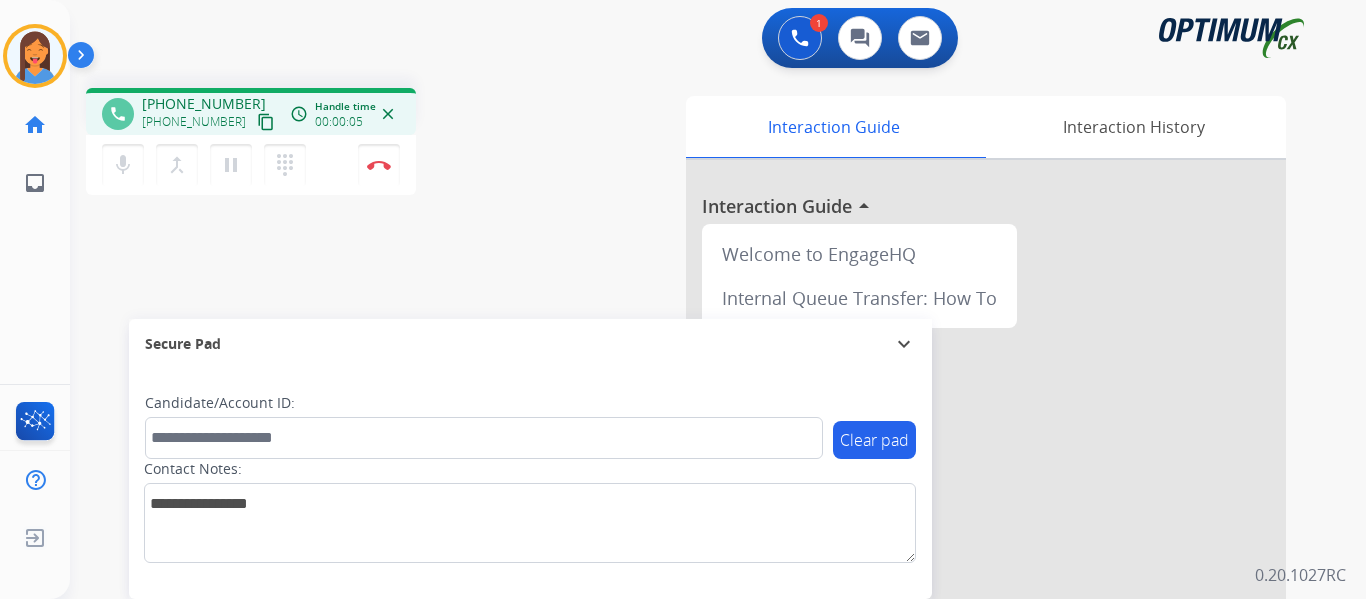 click on "content_copy" at bounding box center [266, 122] 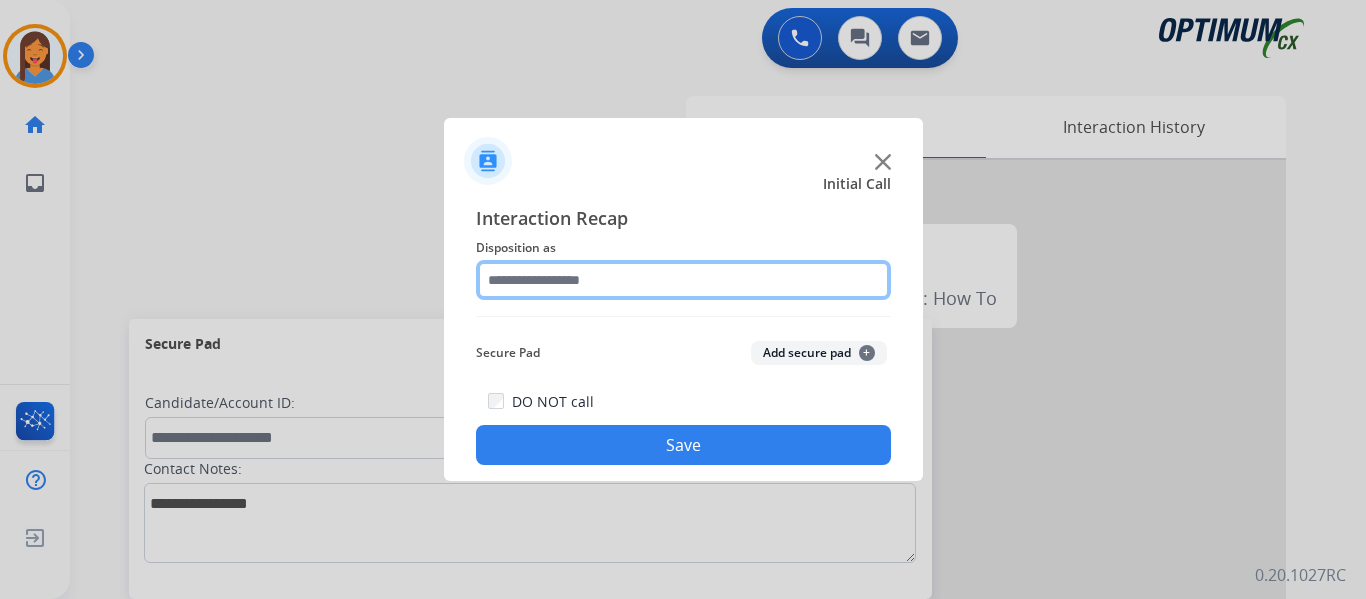 click 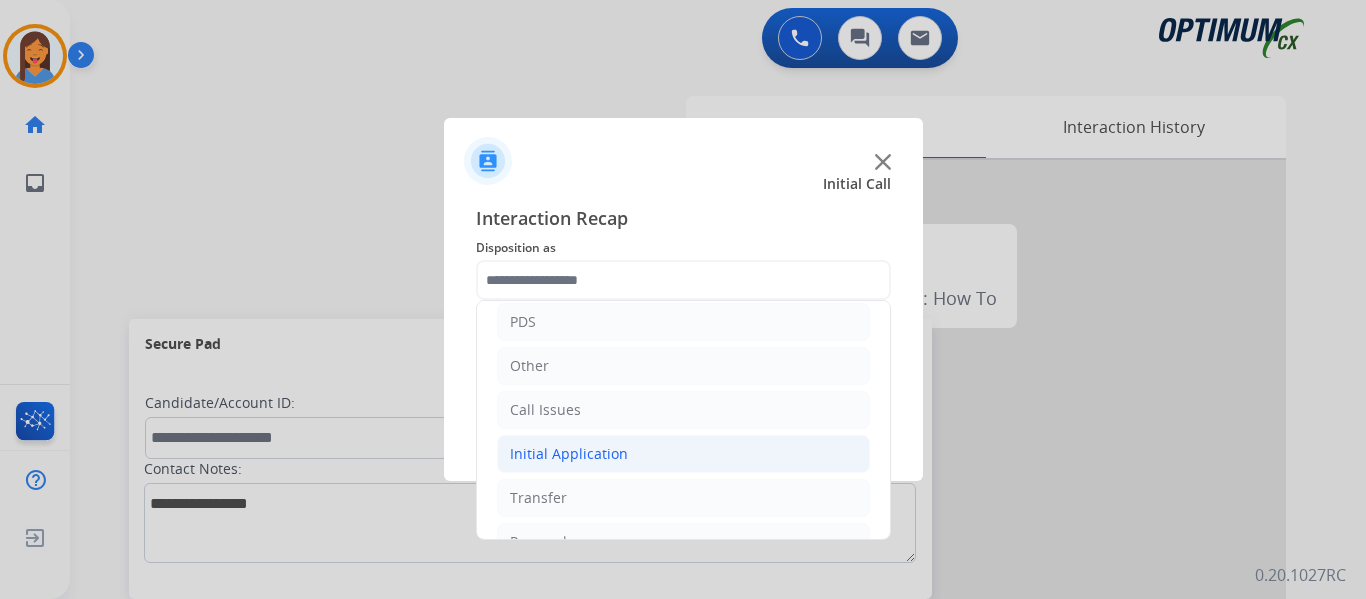 click on "Initial Application" 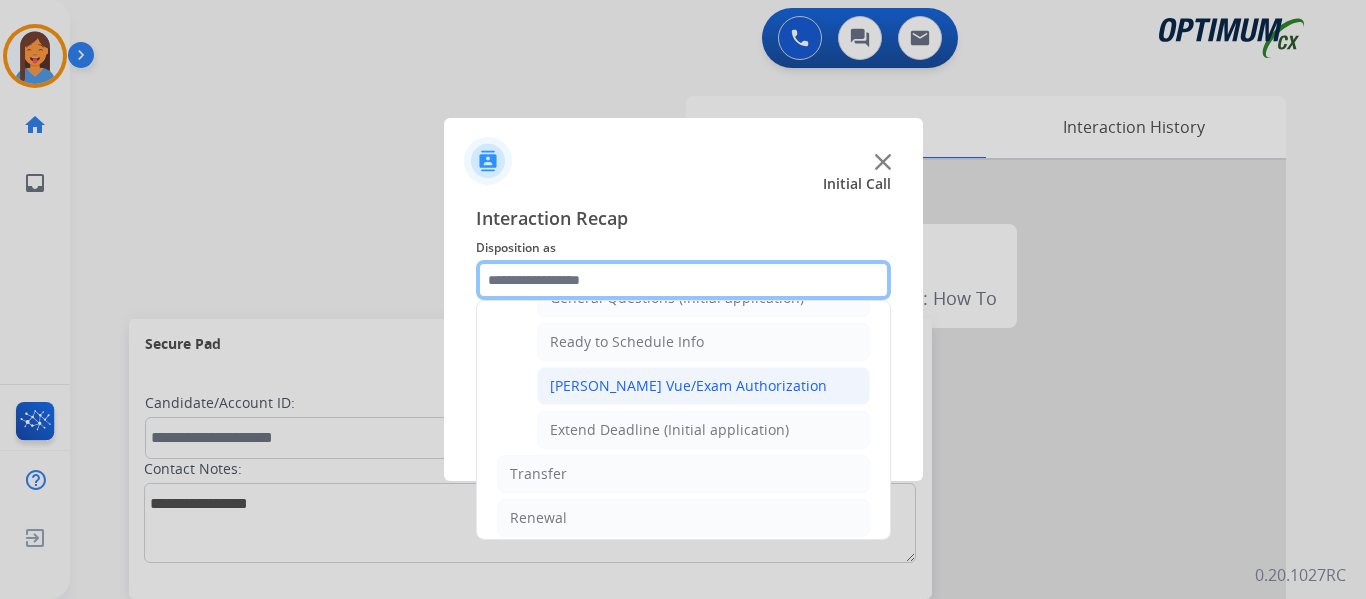 scroll, scrollTop: 1100, scrollLeft: 0, axis: vertical 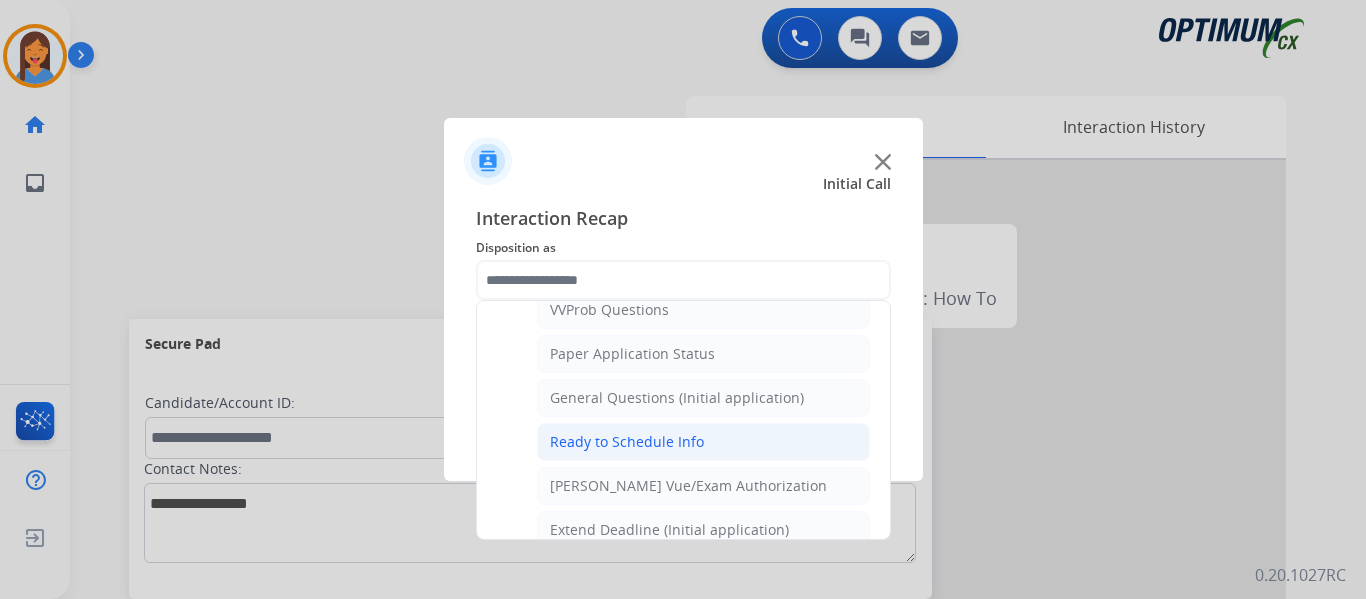 click on "Ready to Schedule Info" 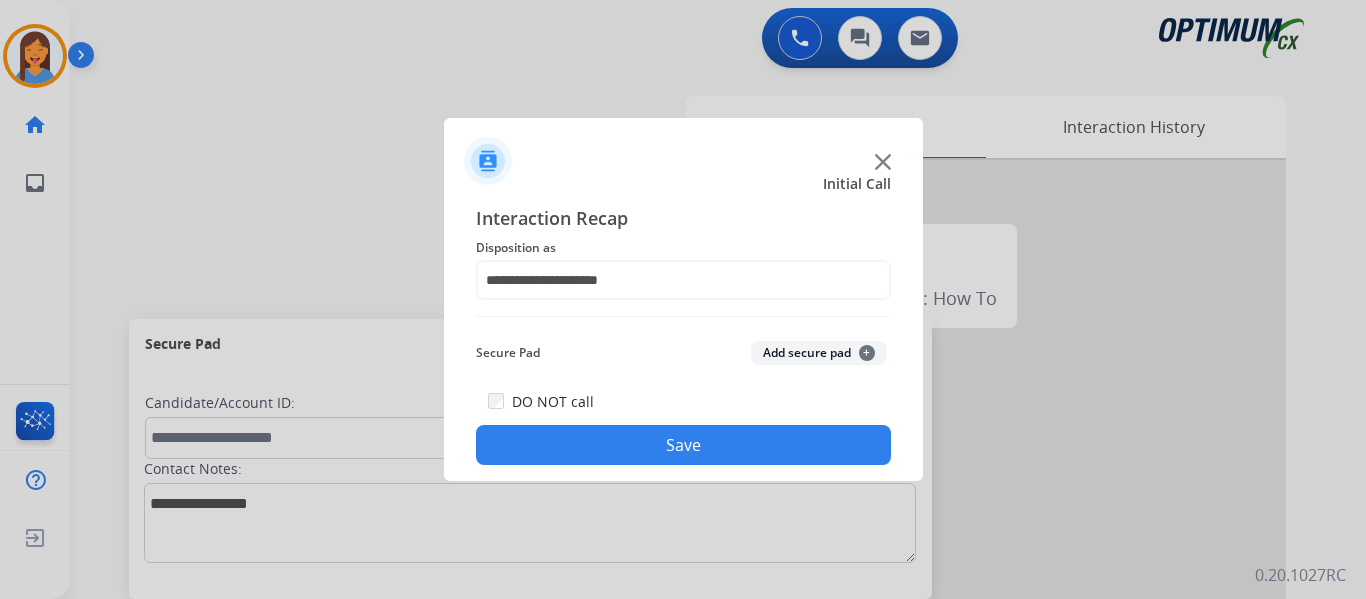 click on "Save" 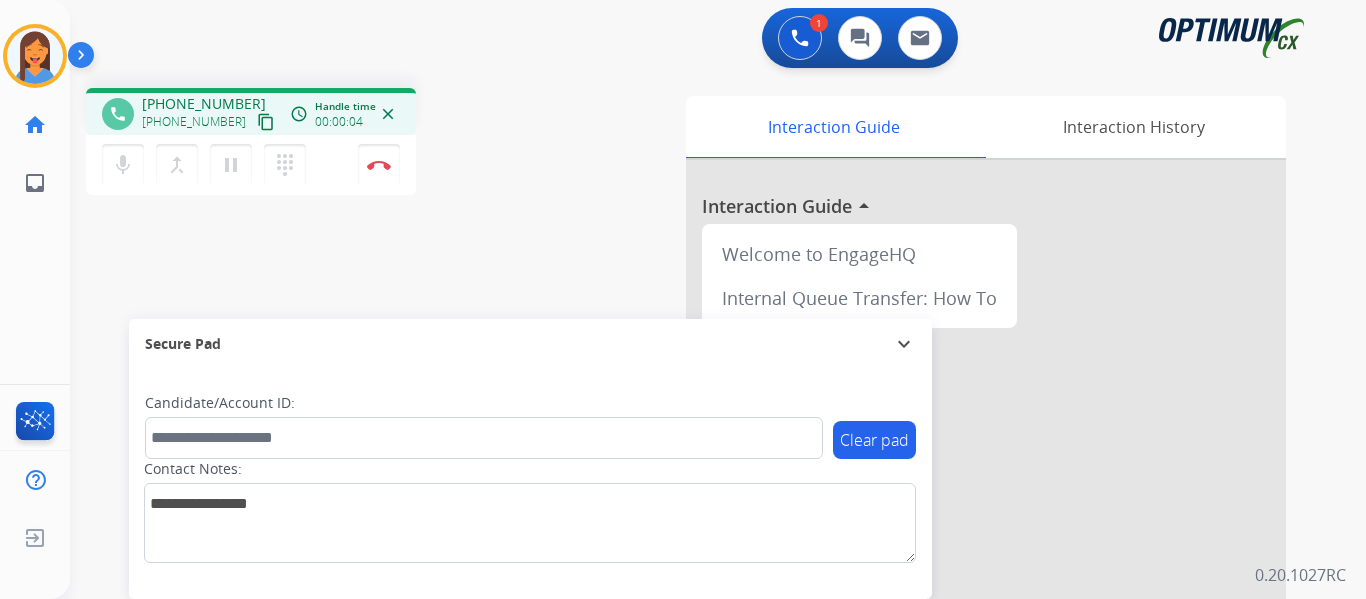 drag, startPoint x: 240, startPoint y: 119, endPoint x: 348, endPoint y: 154, distance: 113.52973 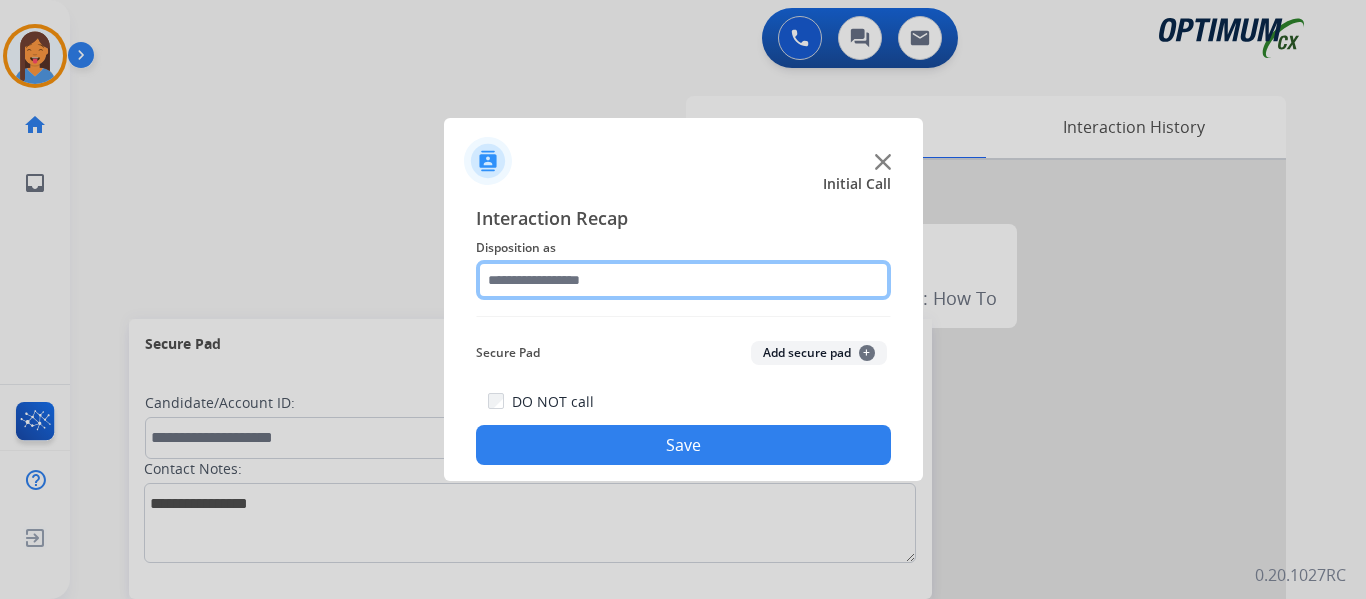 click 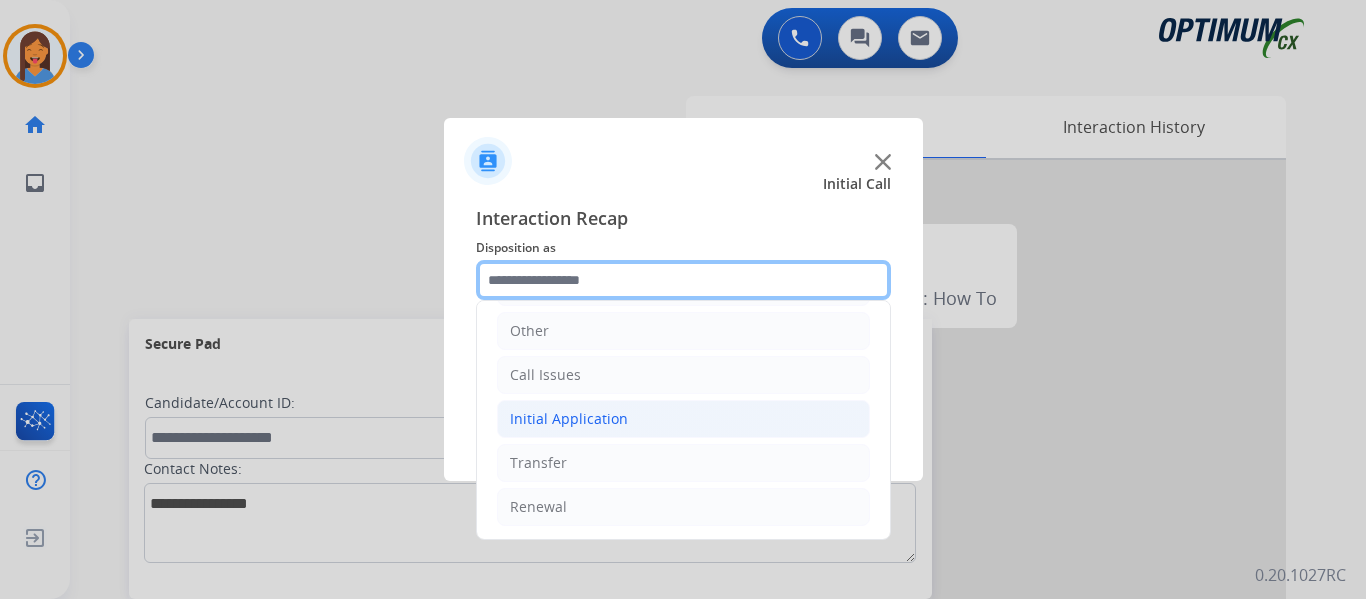 scroll, scrollTop: 136, scrollLeft: 0, axis: vertical 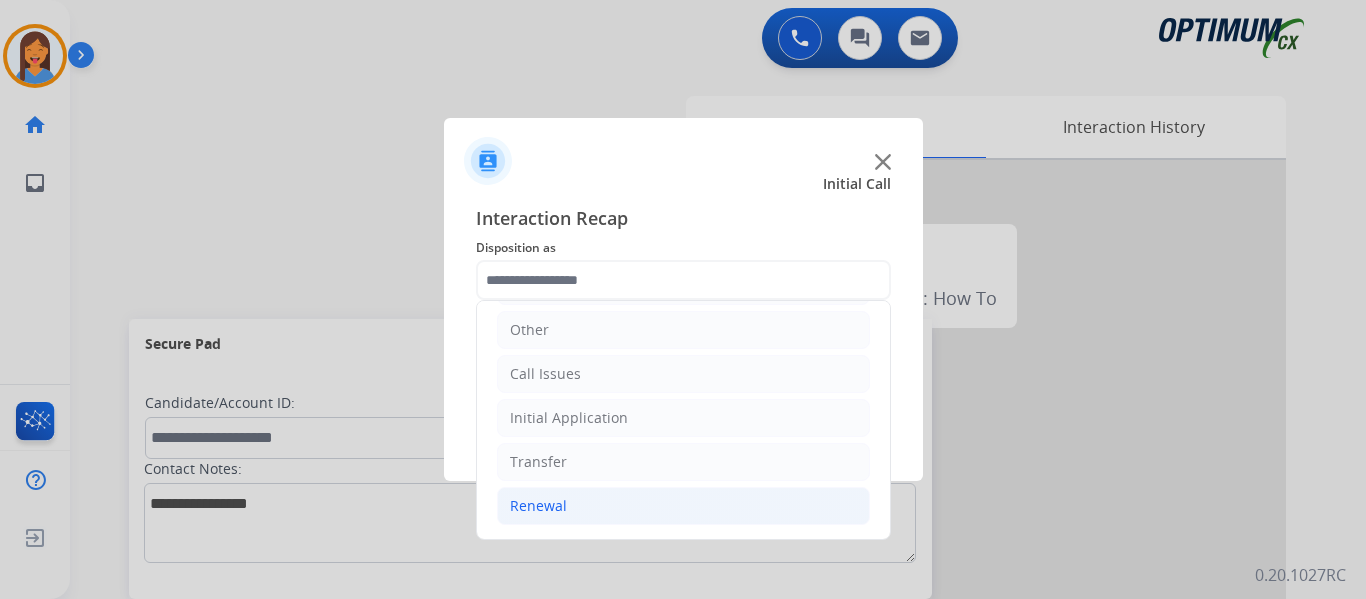 click on "Renewal" 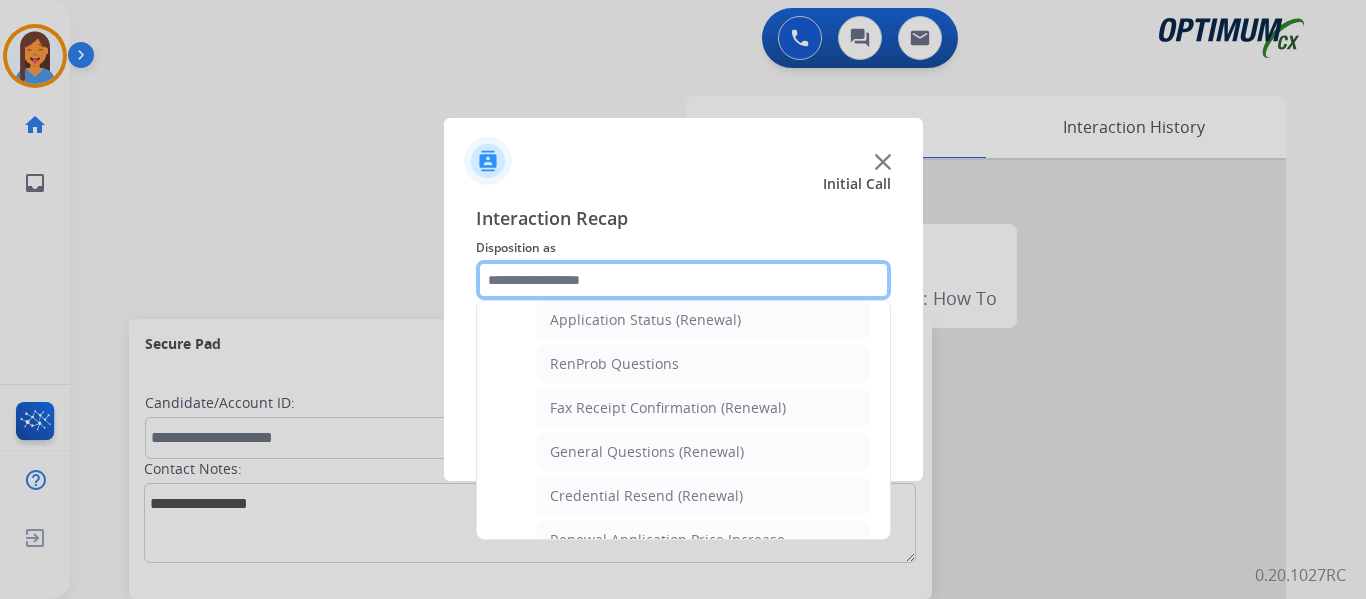 scroll, scrollTop: 536, scrollLeft: 0, axis: vertical 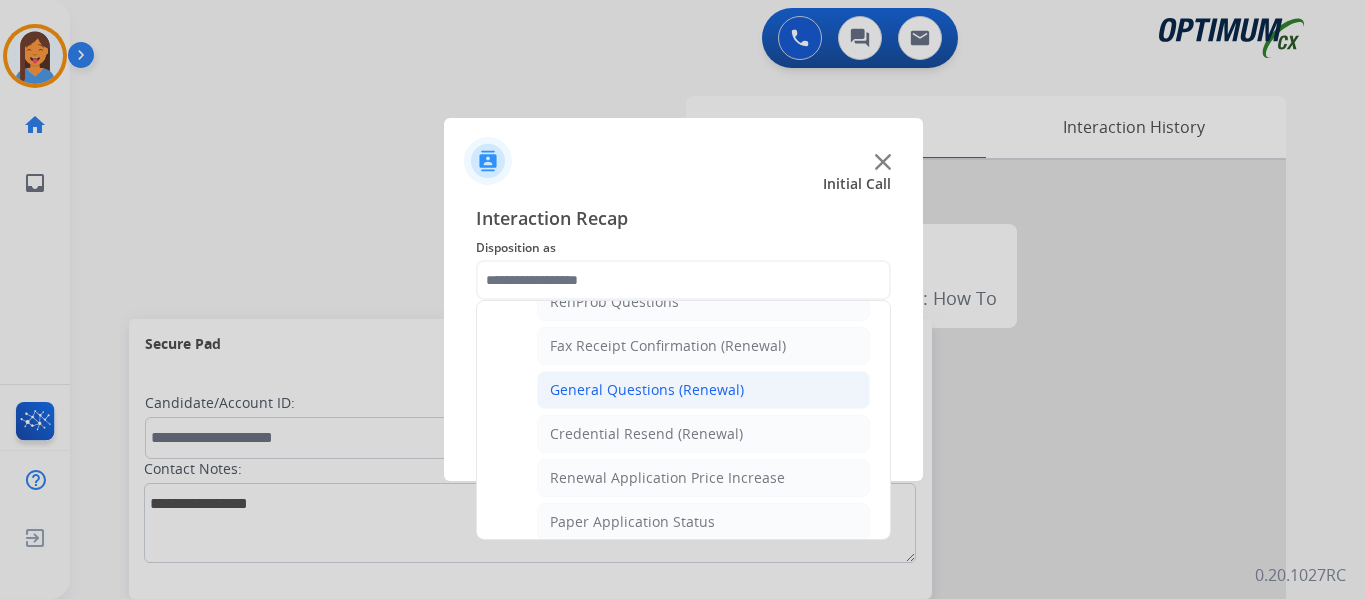 click on "General Questions (Renewal)" 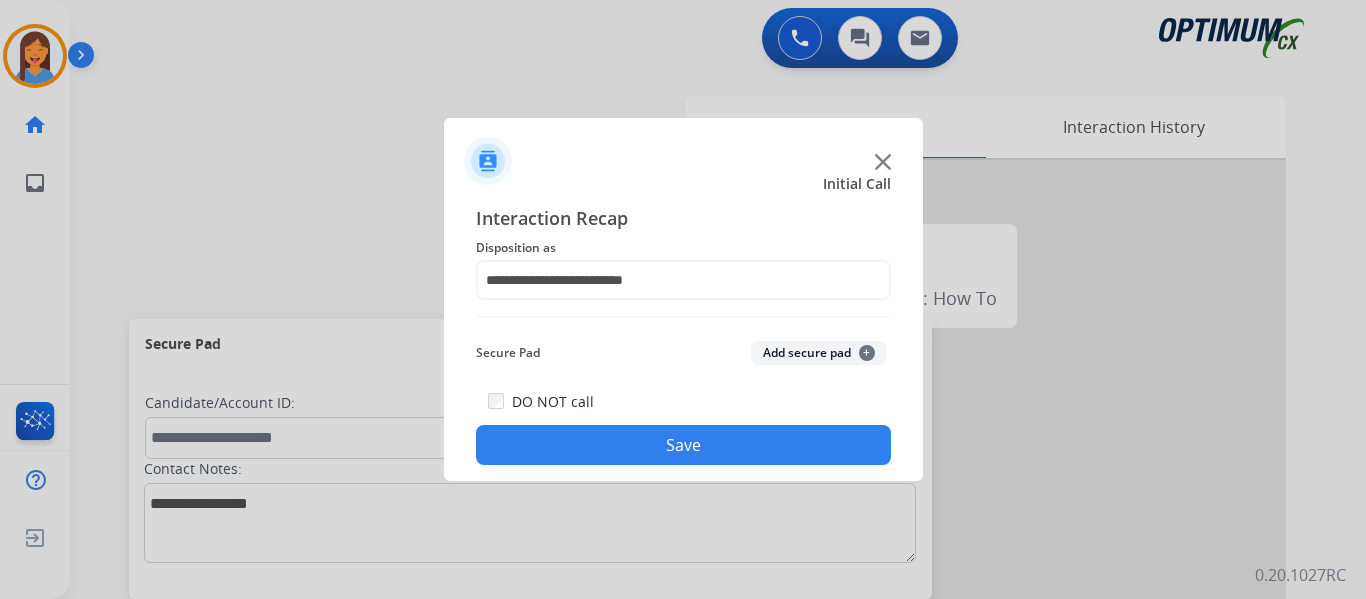 click on "Save" 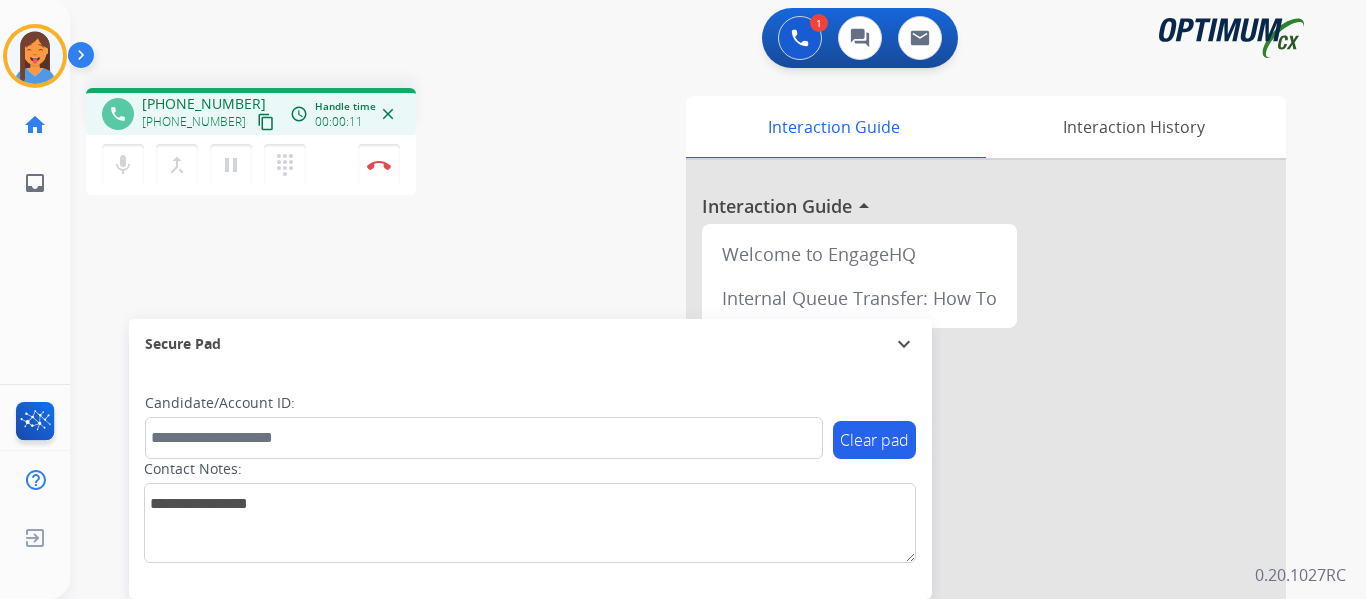 drag, startPoint x: 242, startPoint y: 124, endPoint x: 340, endPoint y: 155, distance: 102.78619 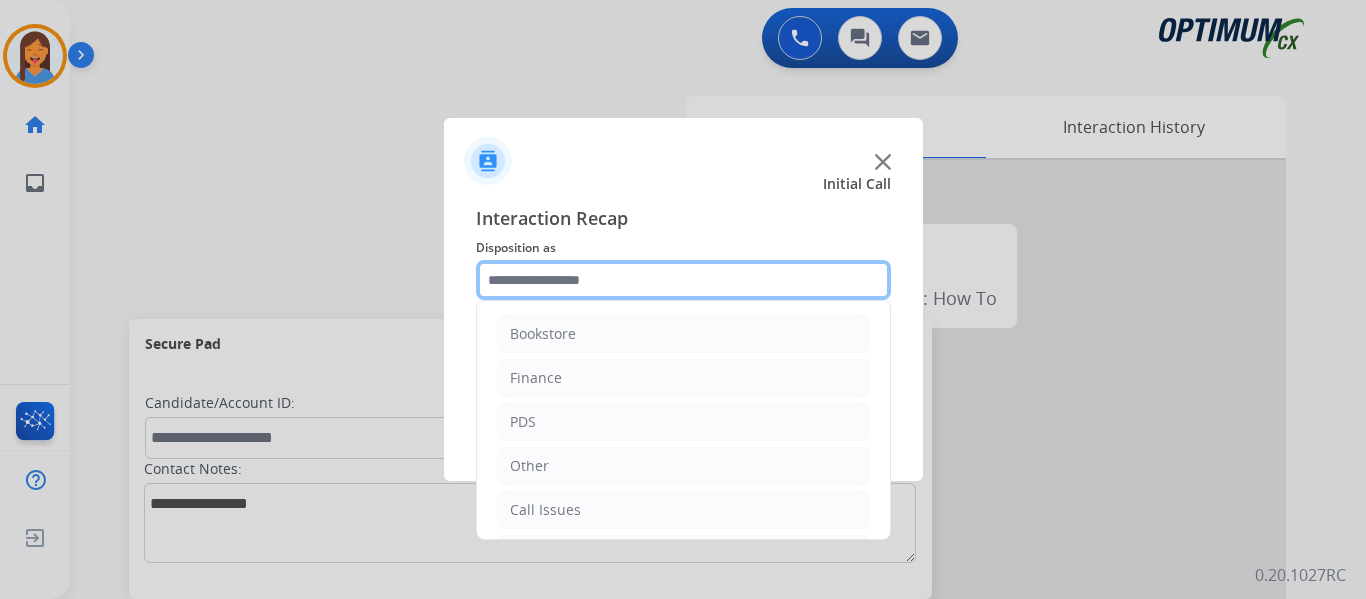 click 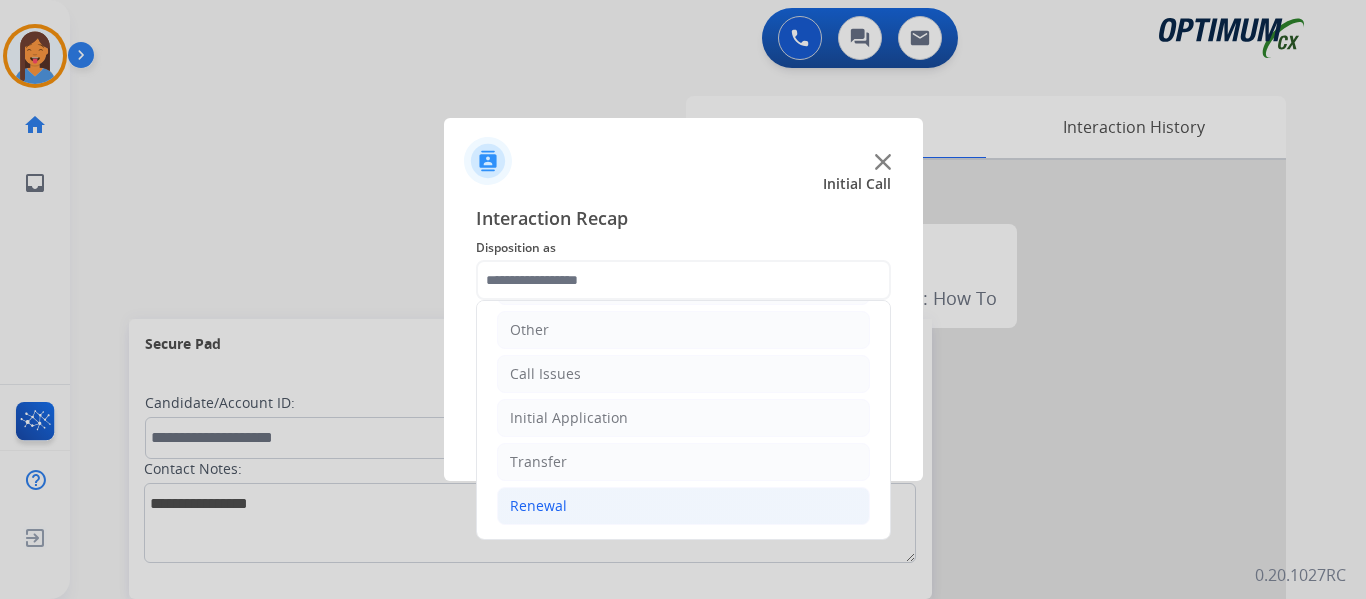 click on "Renewal" 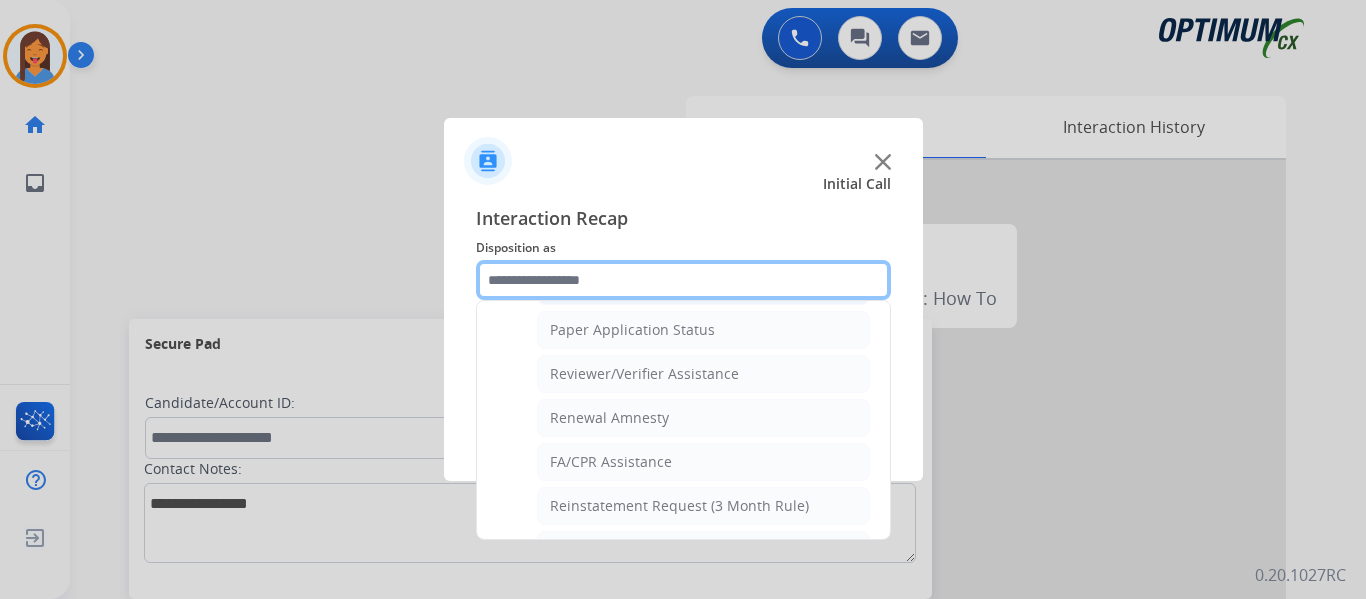 scroll, scrollTop: 736, scrollLeft: 0, axis: vertical 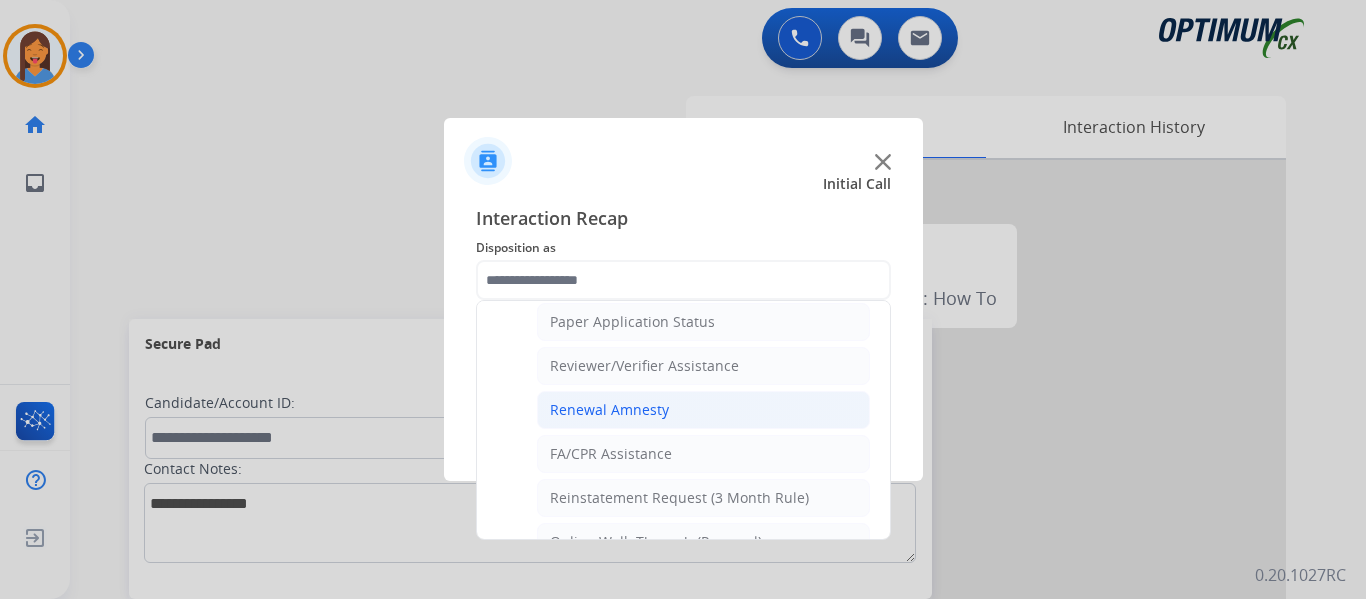 click on "Renewal Amnesty" 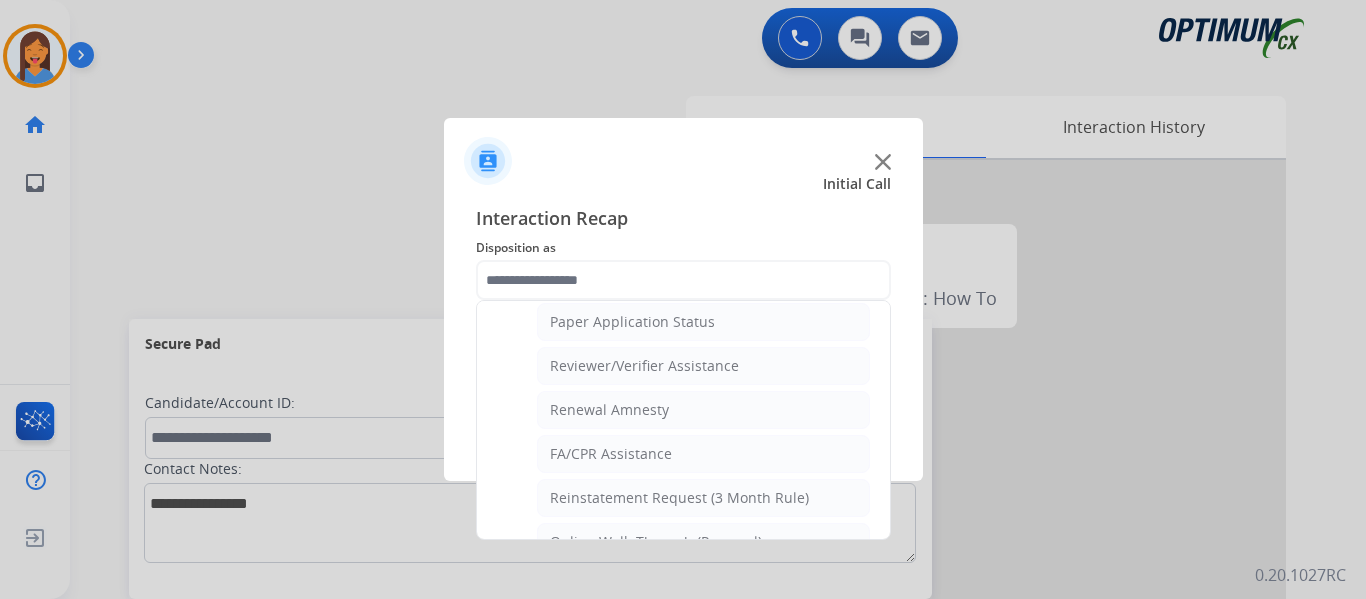 type on "**********" 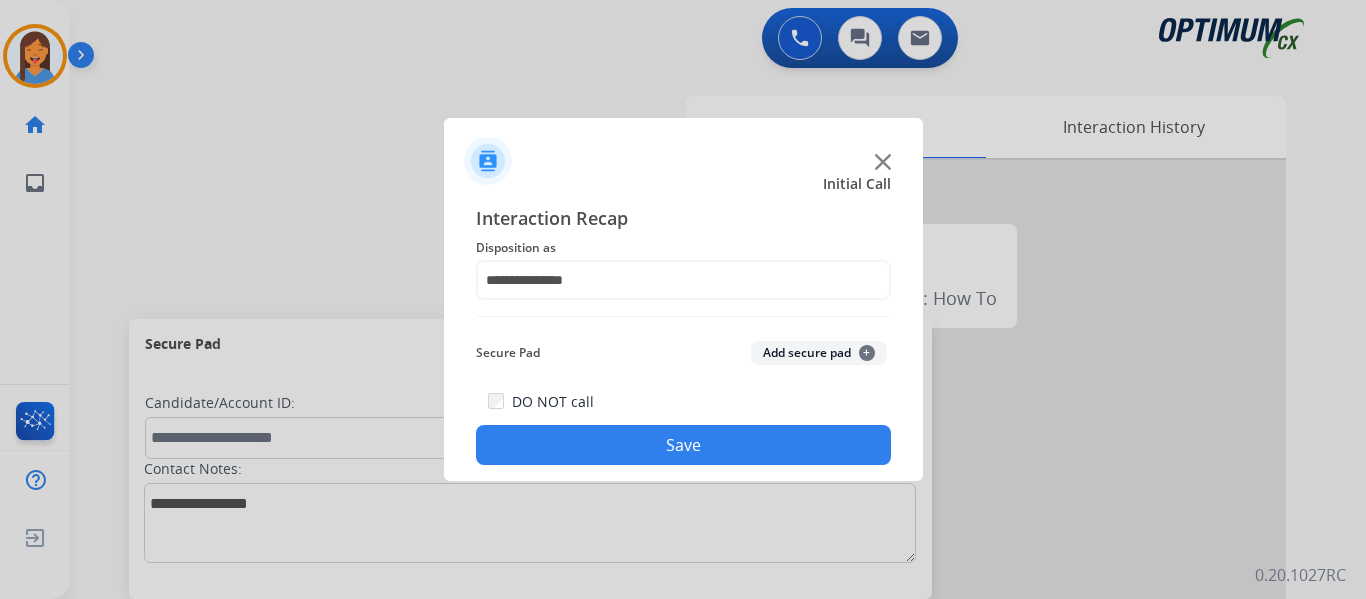 click on "Save" 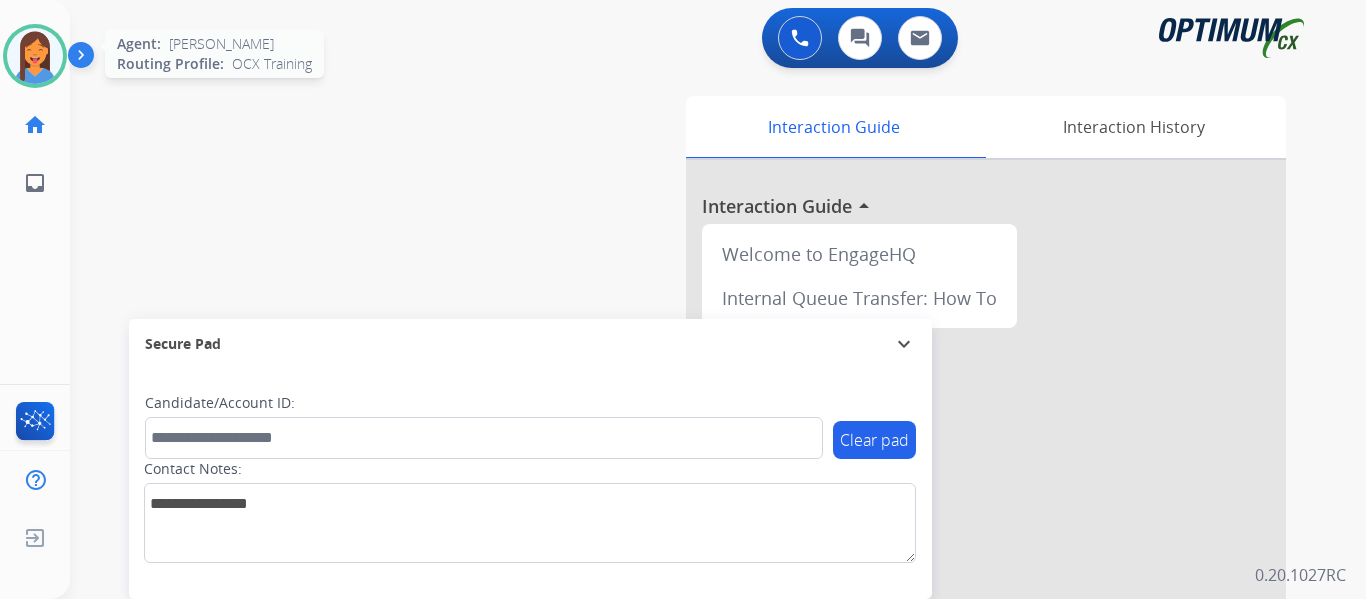 click at bounding box center (35, 56) 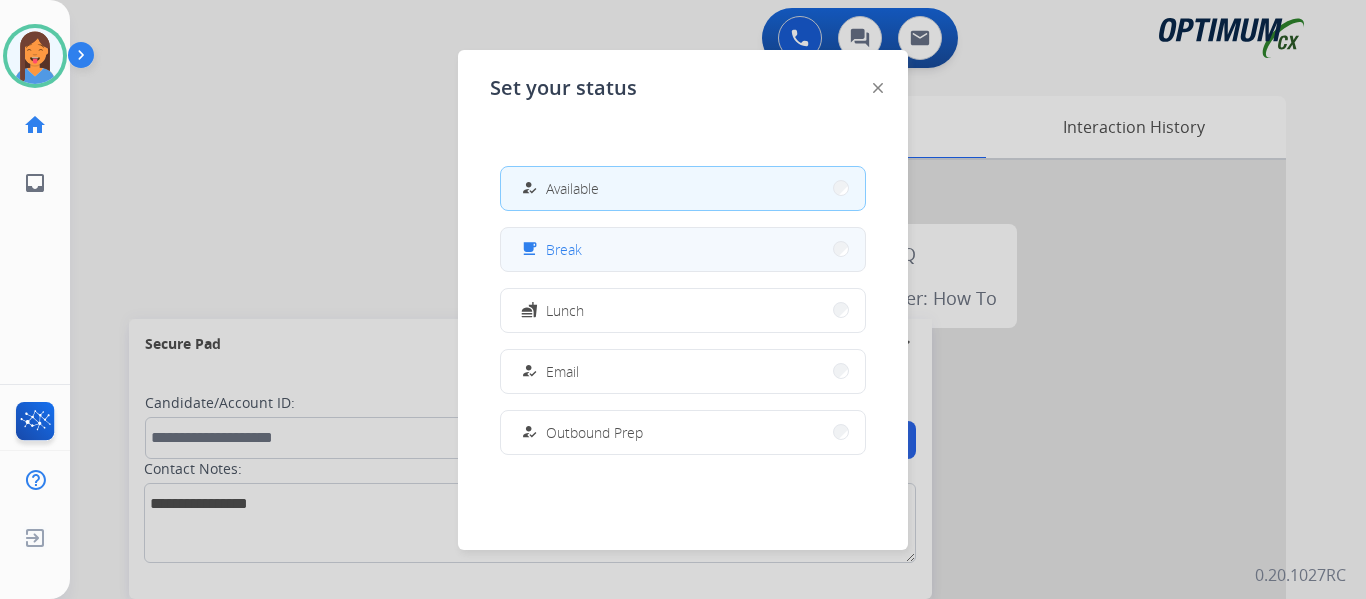 click on "free_breakfast Break" at bounding box center [683, 249] 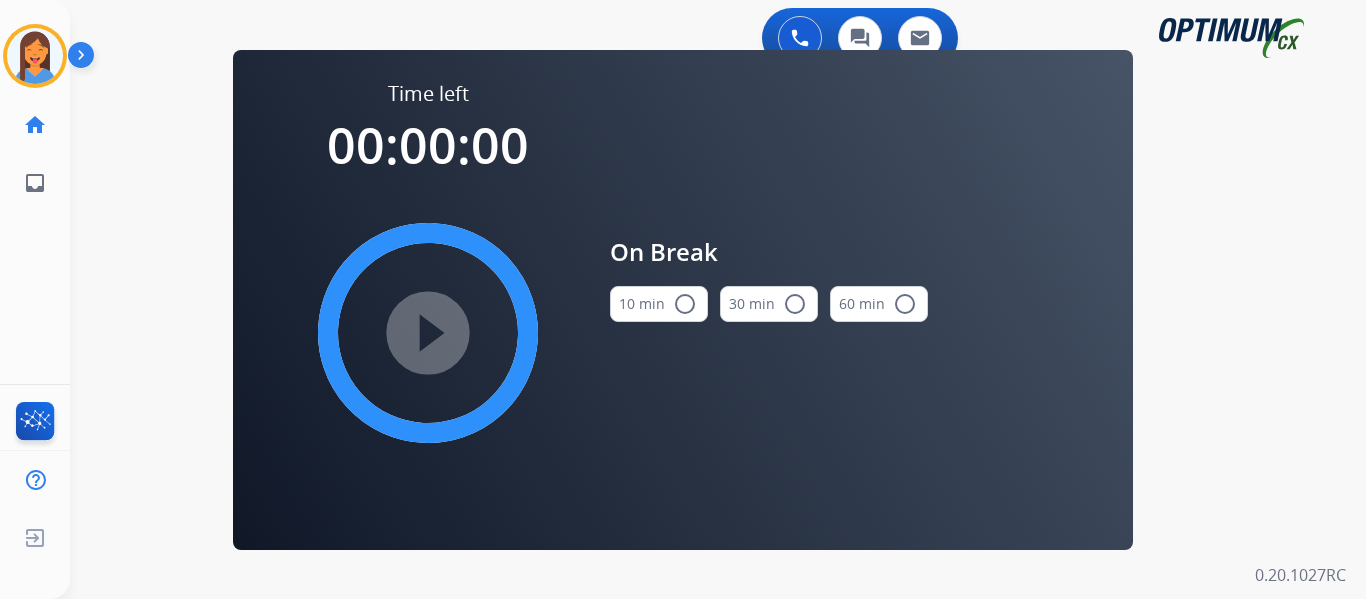click on "10 min  radio_button_unchecked" at bounding box center [659, 304] 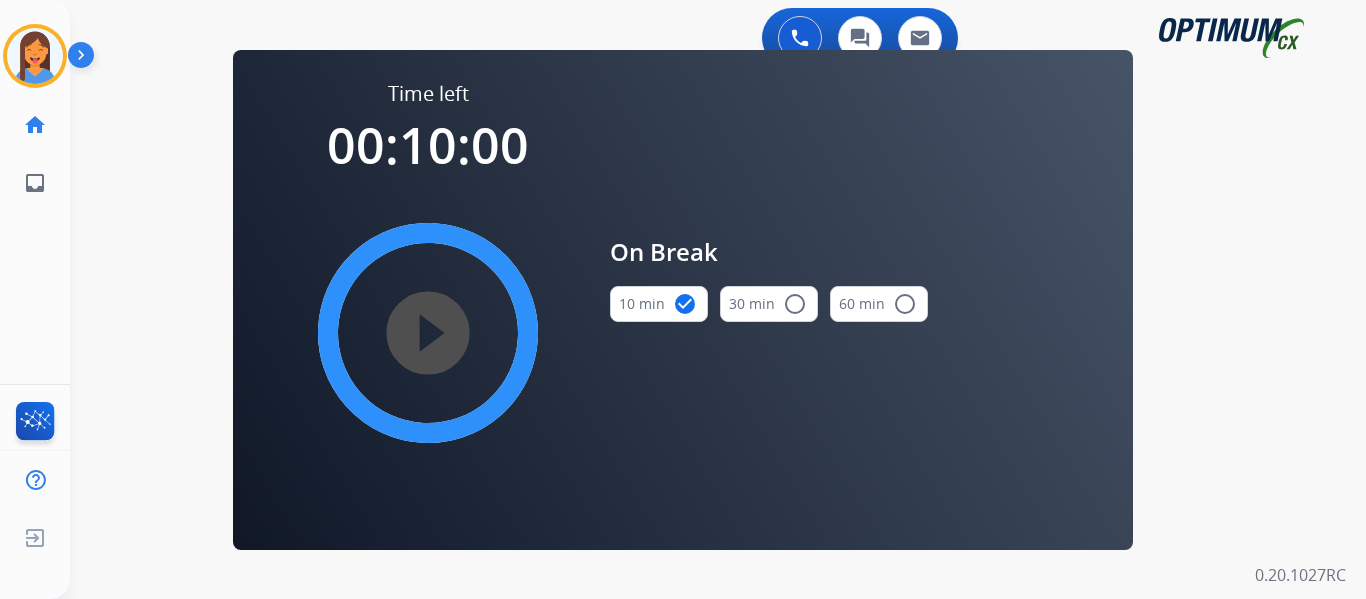 click on "play_circle_filled" at bounding box center (428, 333) 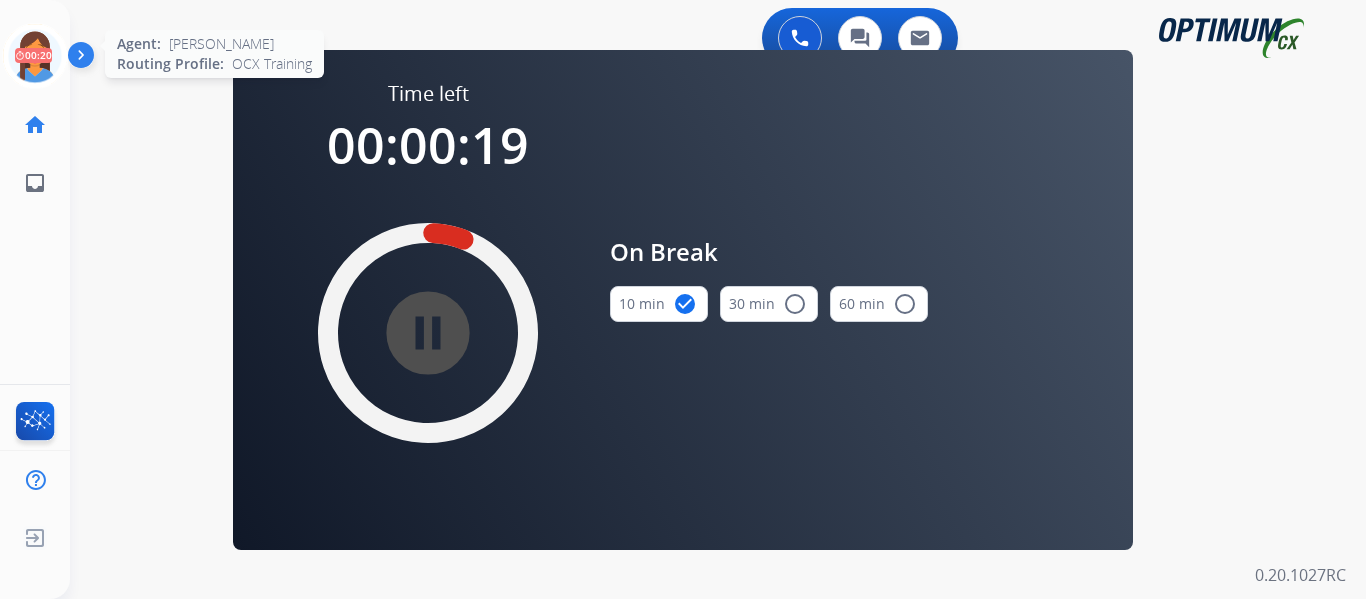 click 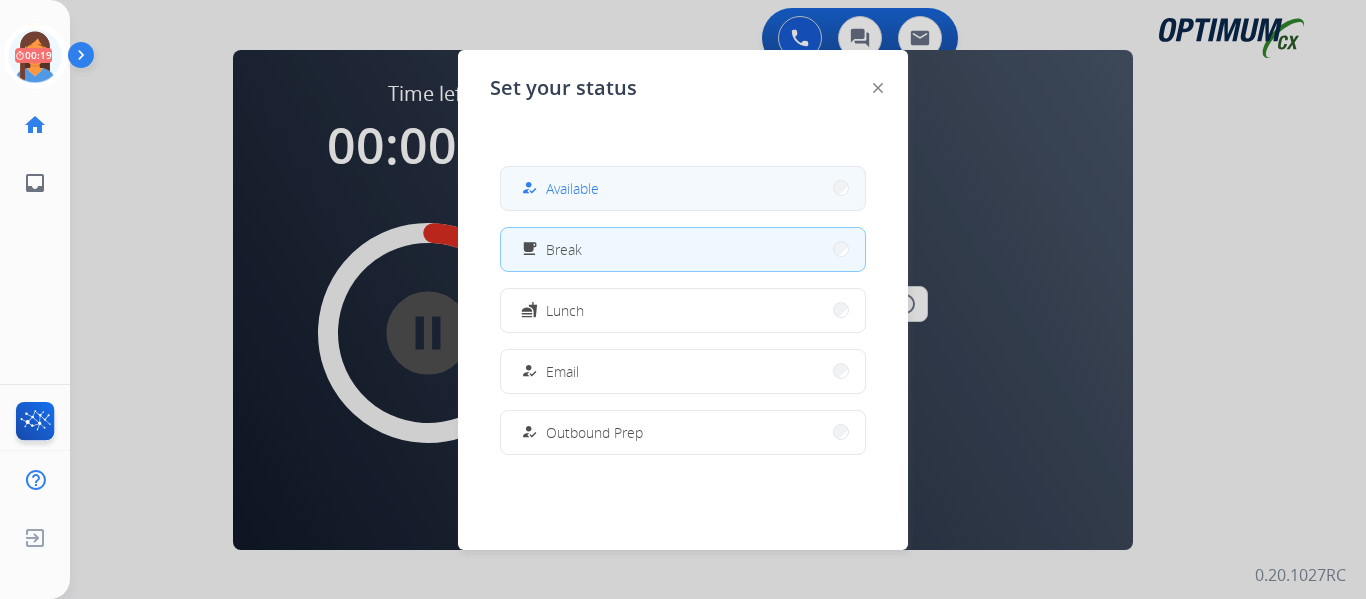 click on "how_to_reg Available" at bounding box center [683, 188] 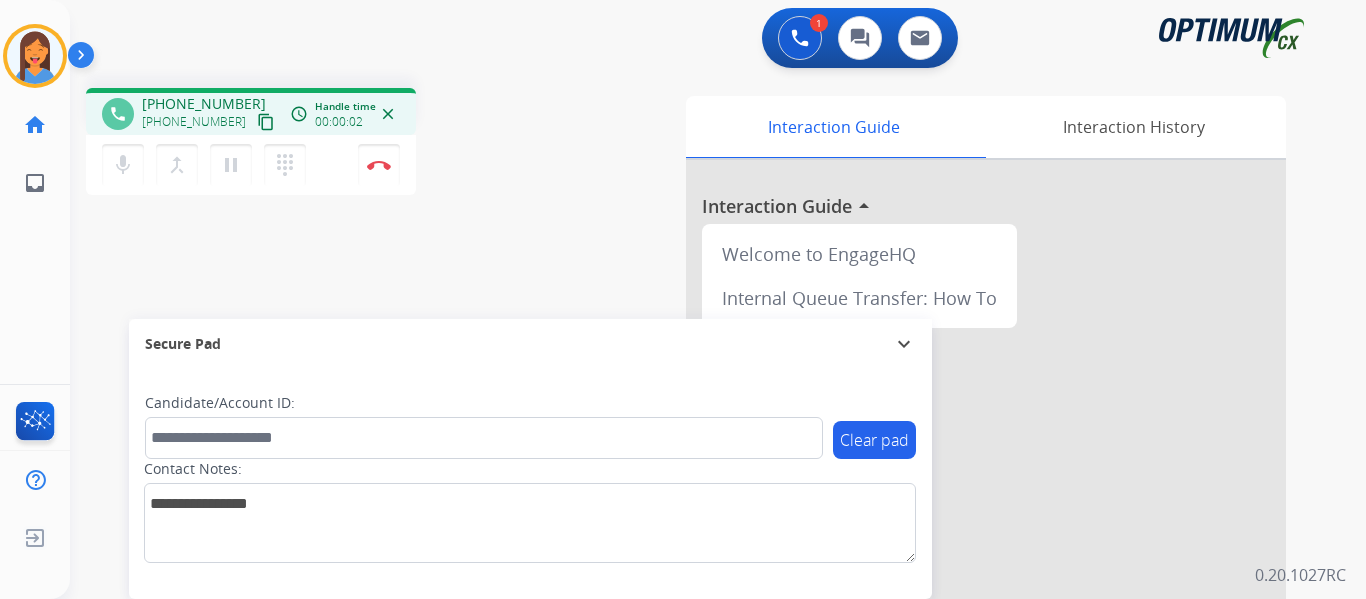 click on "content_copy" at bounding box center (266, 122) 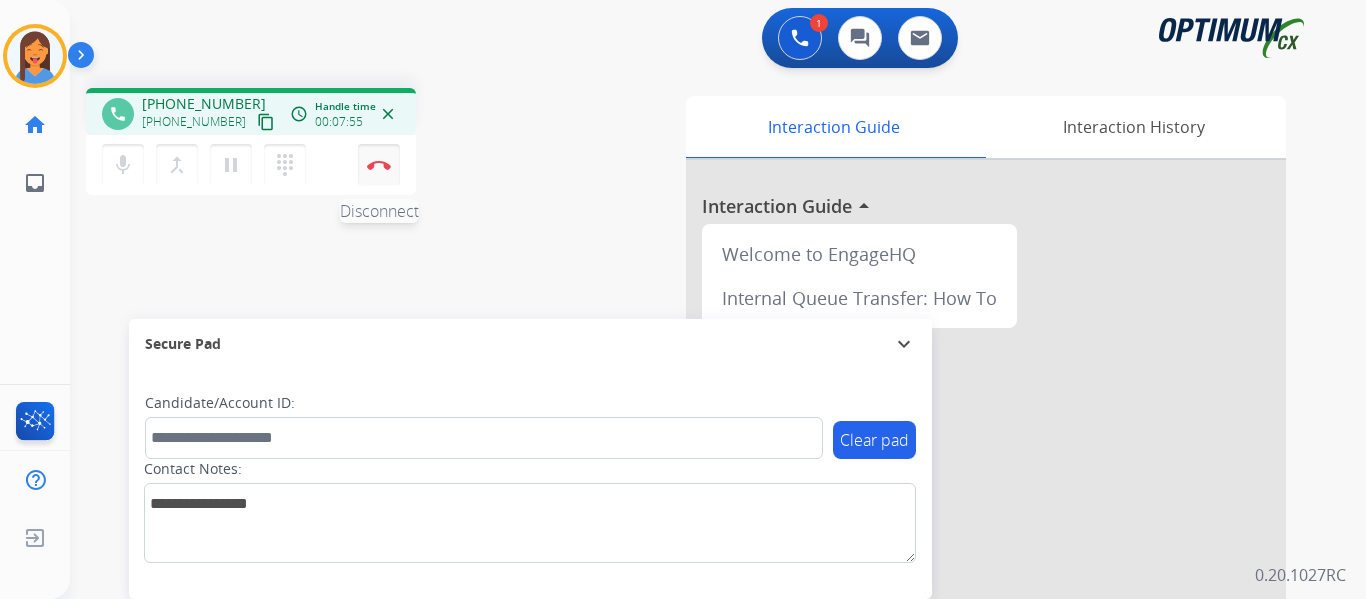 click at bounding box center (379, 165) 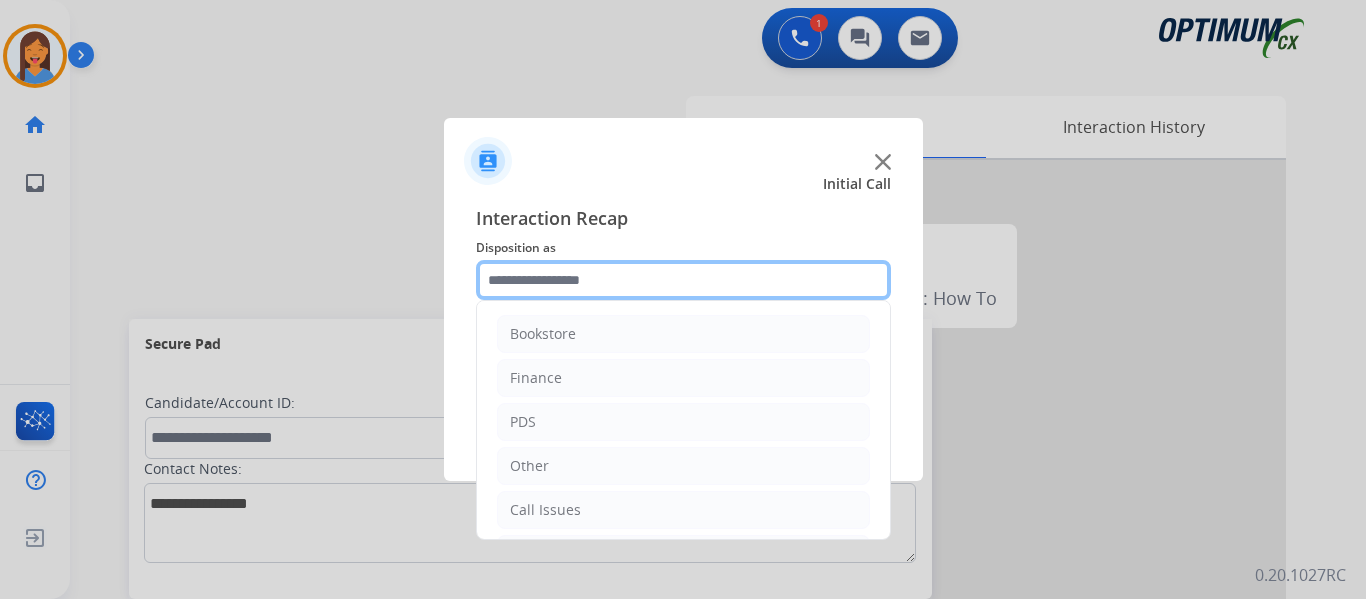 click 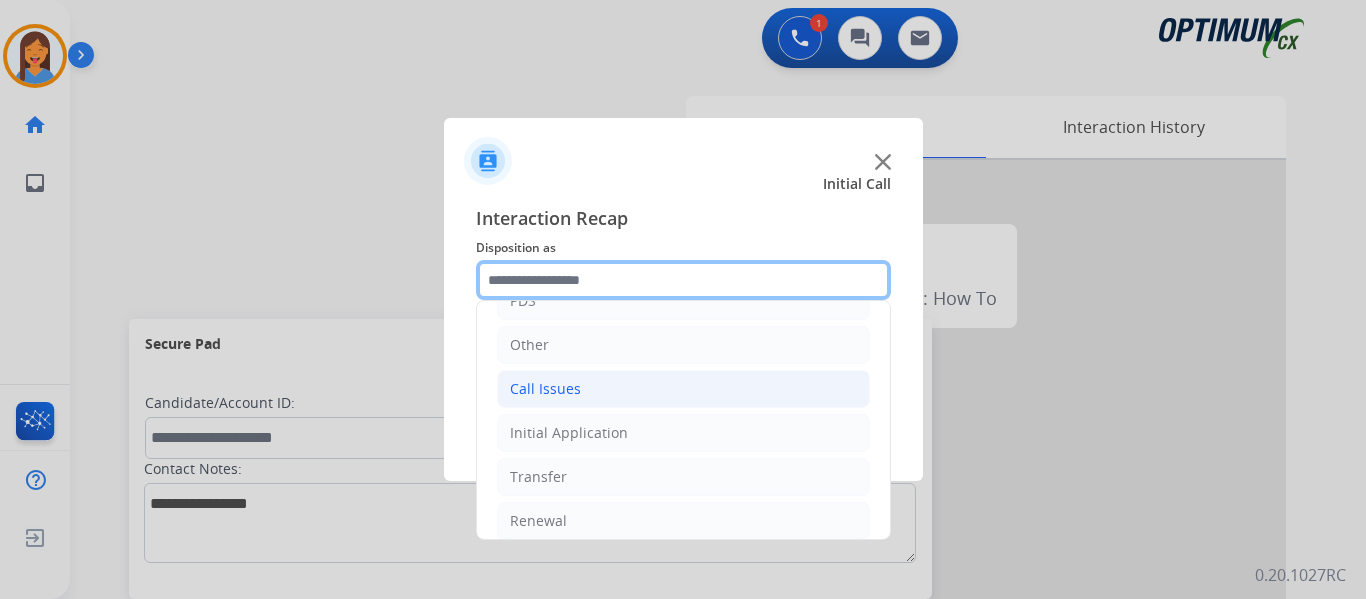 scroll, scrollTop: 136, scrollLeft: 0, axis: vertical 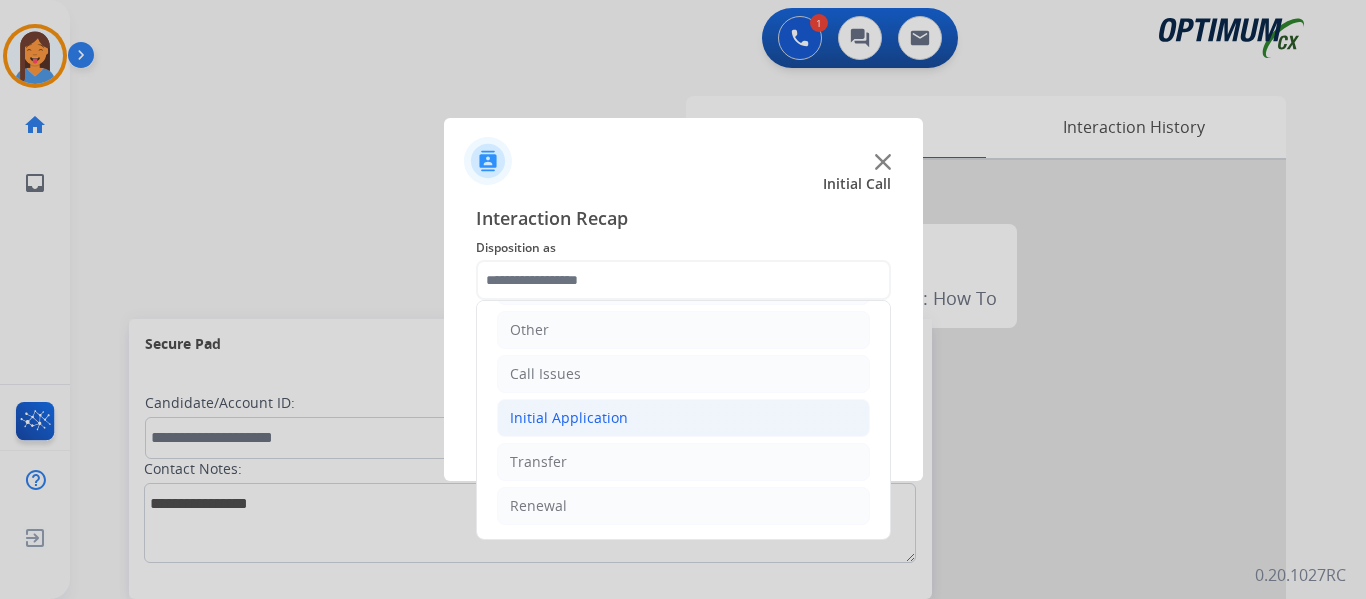 click on "Initial Application" 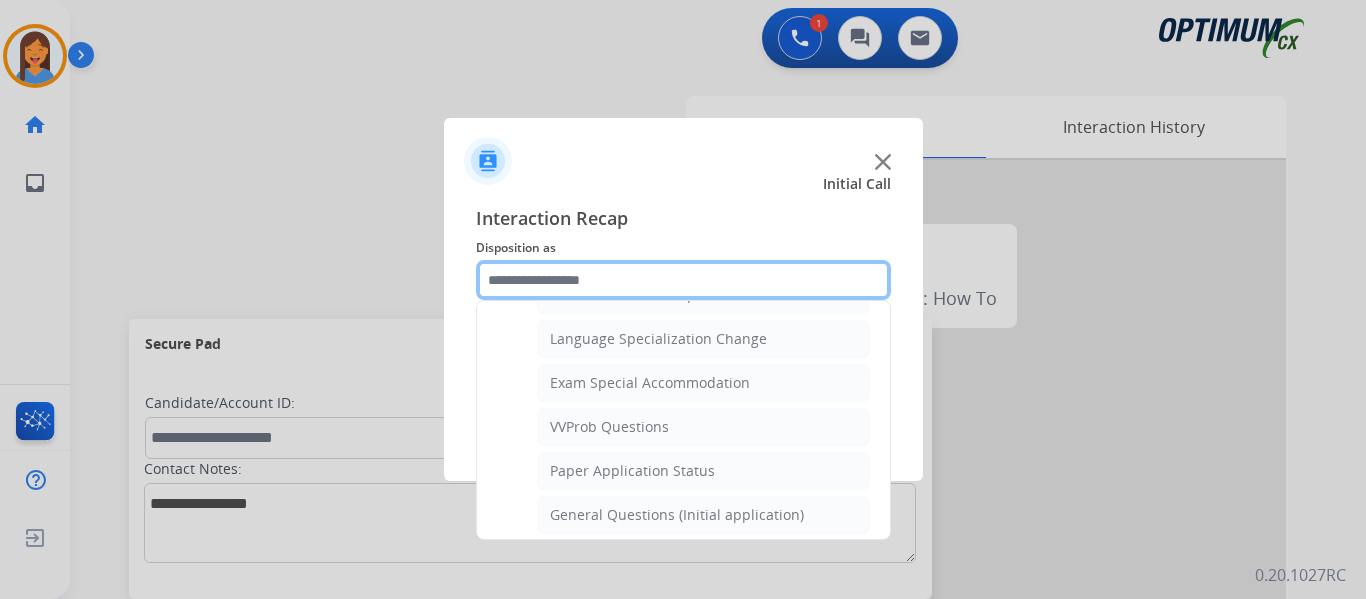 scroll, scrollTop: 936, scrollLeft: 0, axis: vertical 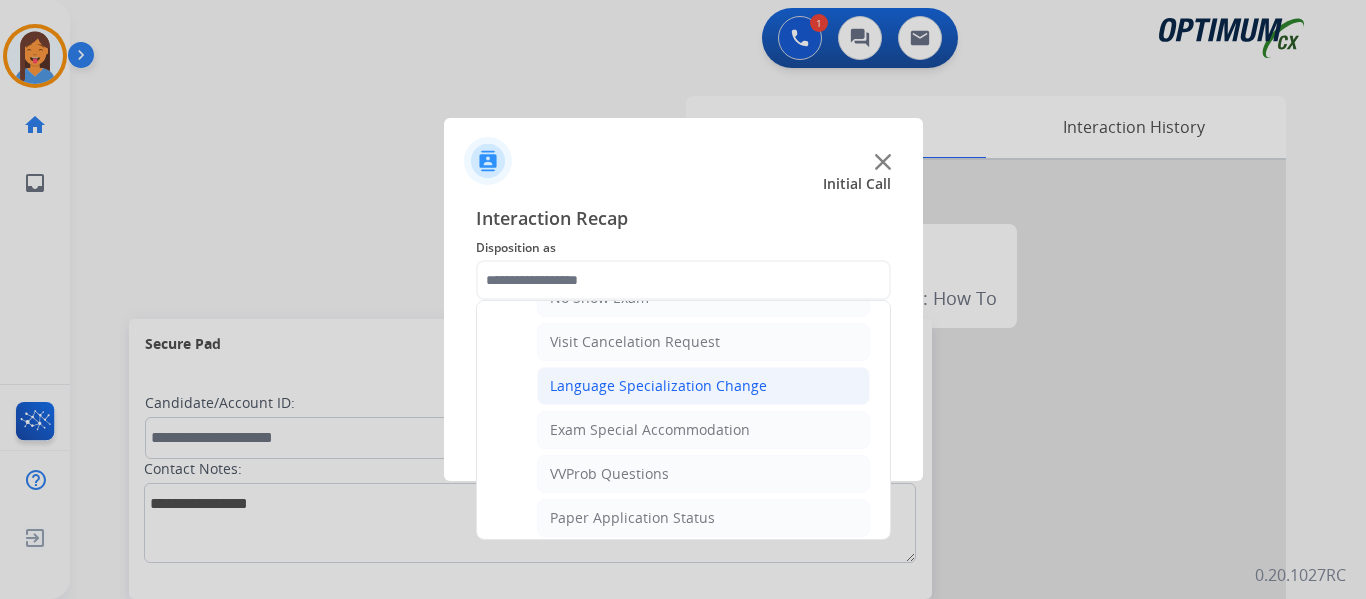 click on "Language Specialization Change" 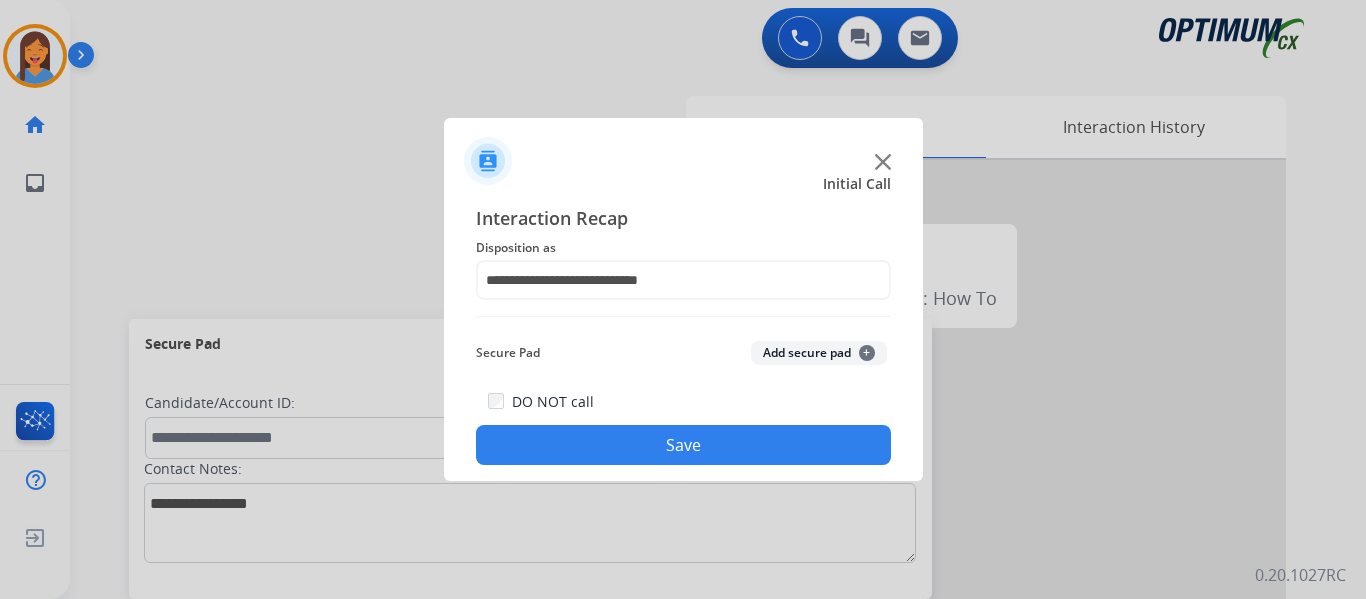 click on "Save" 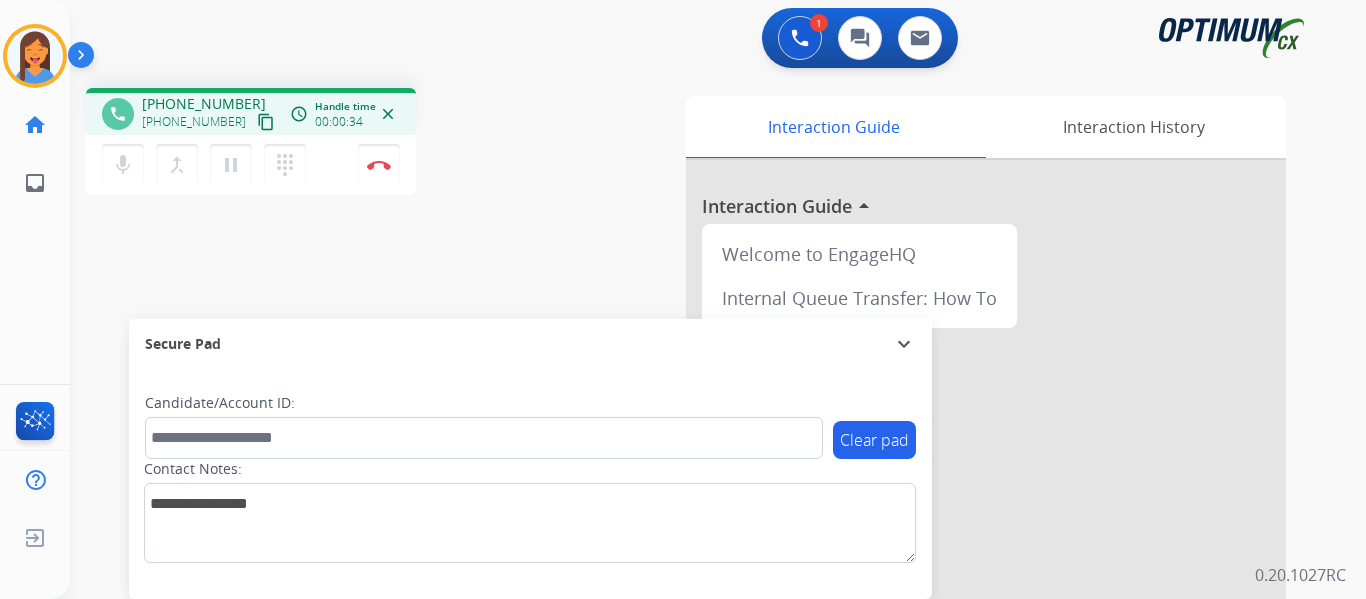 click on "content_copy" at bounding box center [266, 122] 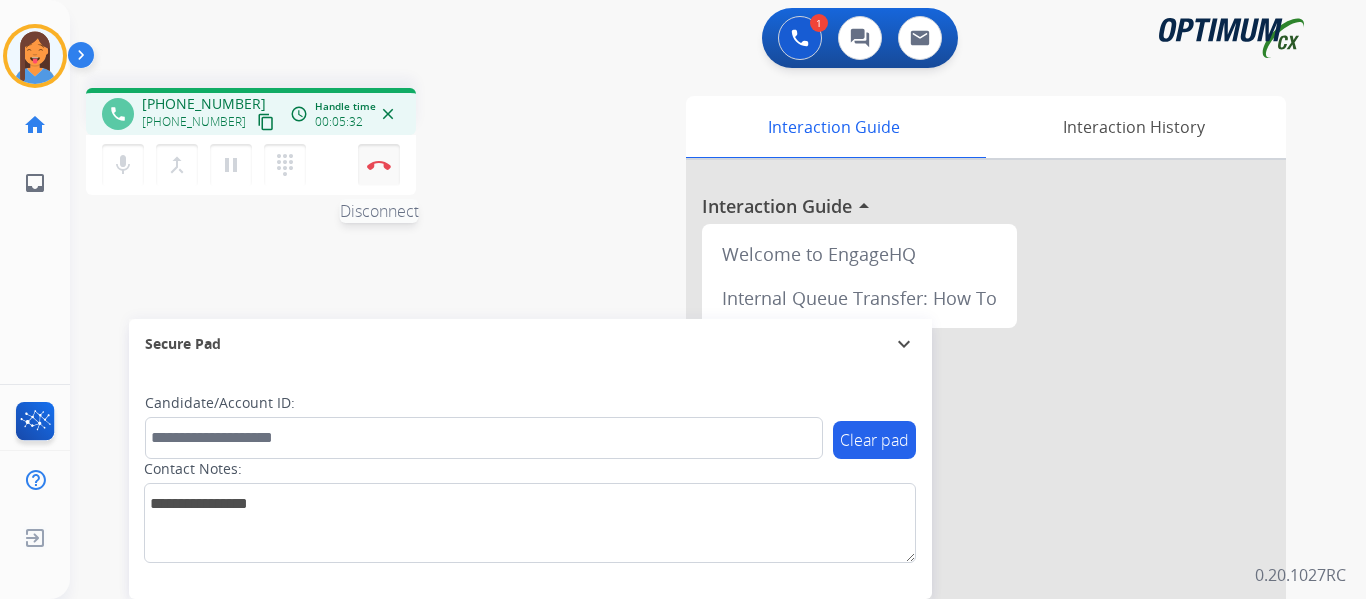 click at bounding box center (379, 165) 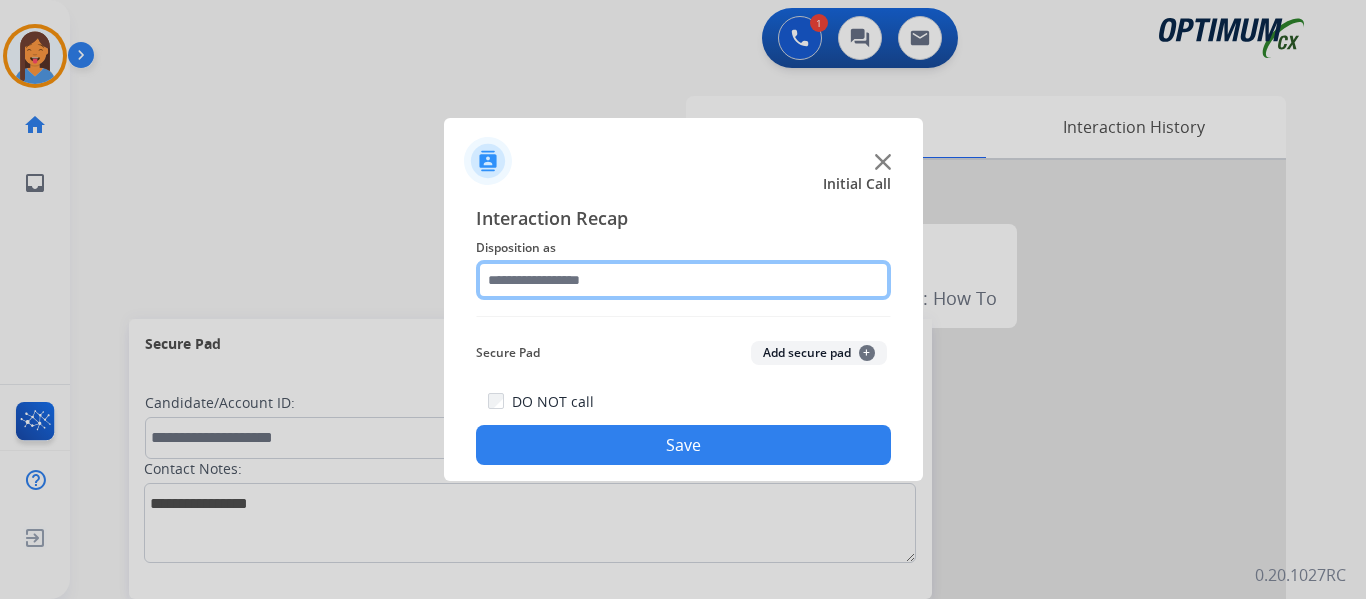 click 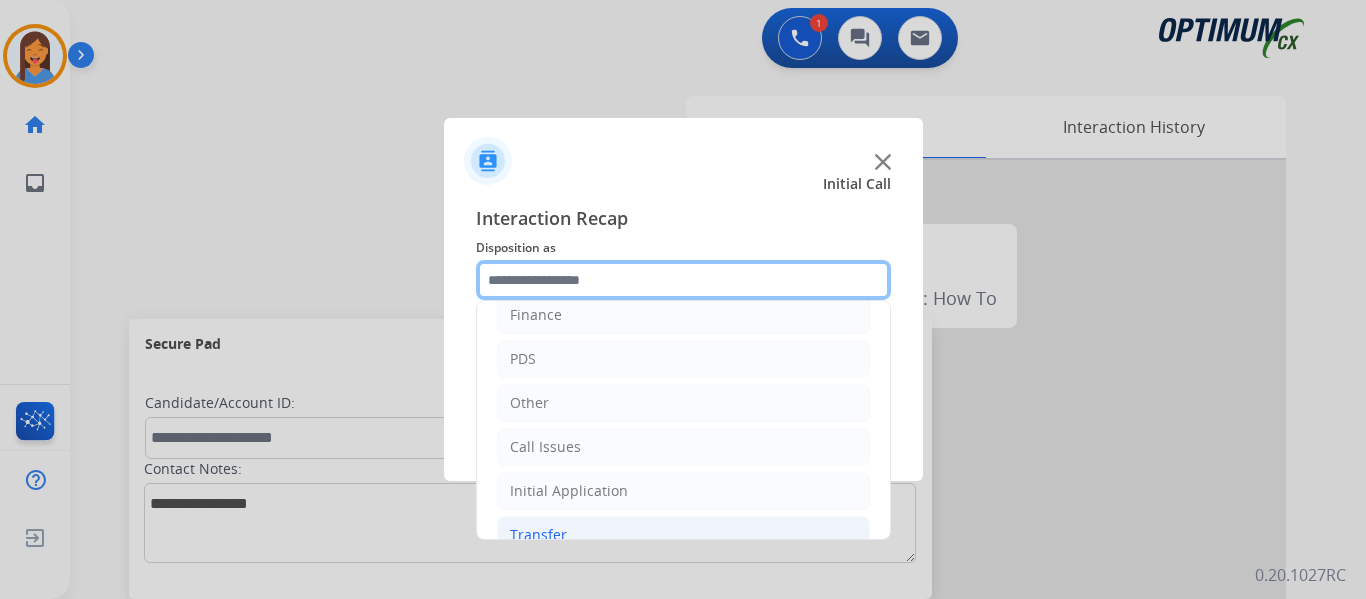 scroll, scrollTop: 136, scrollLeft: 0, axis: vertical 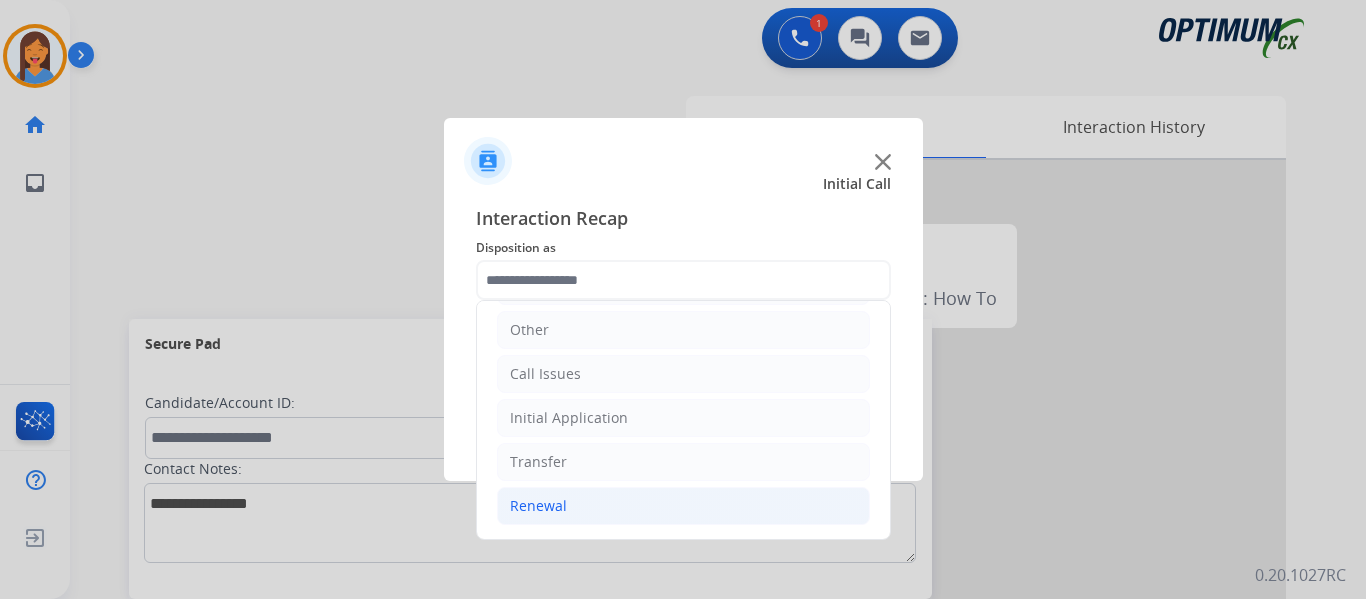 click on "Renewal" 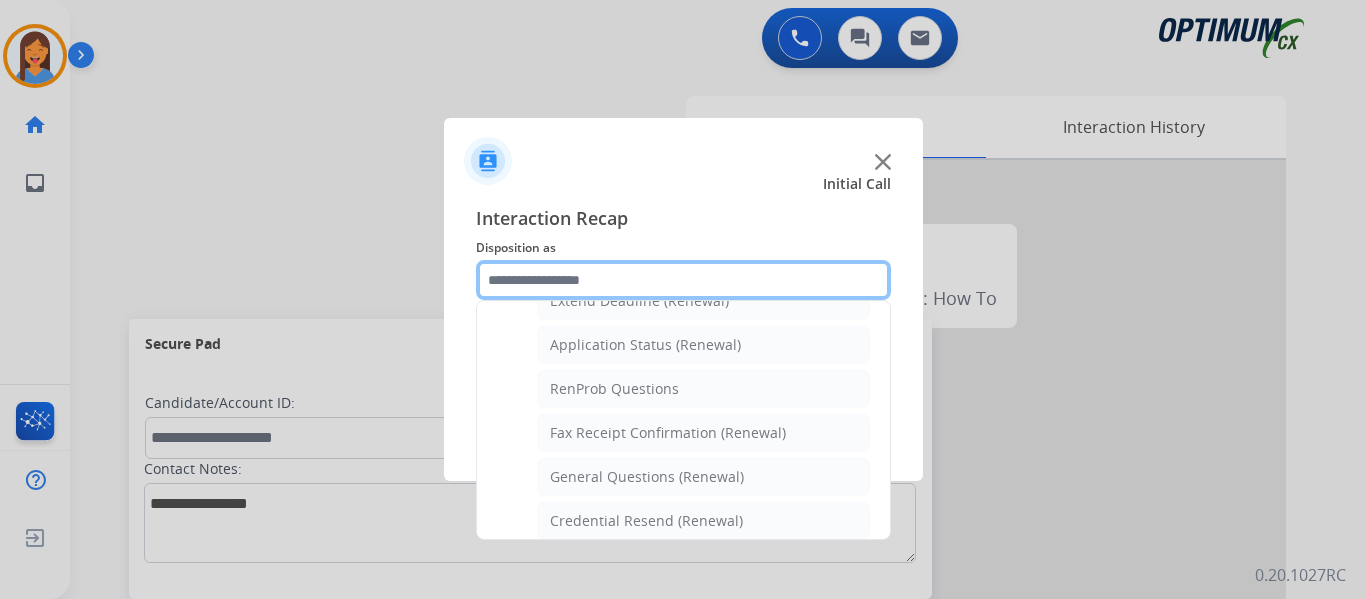 scroll, scrollTop: 536, scrollLeft: 0, axis: vertical 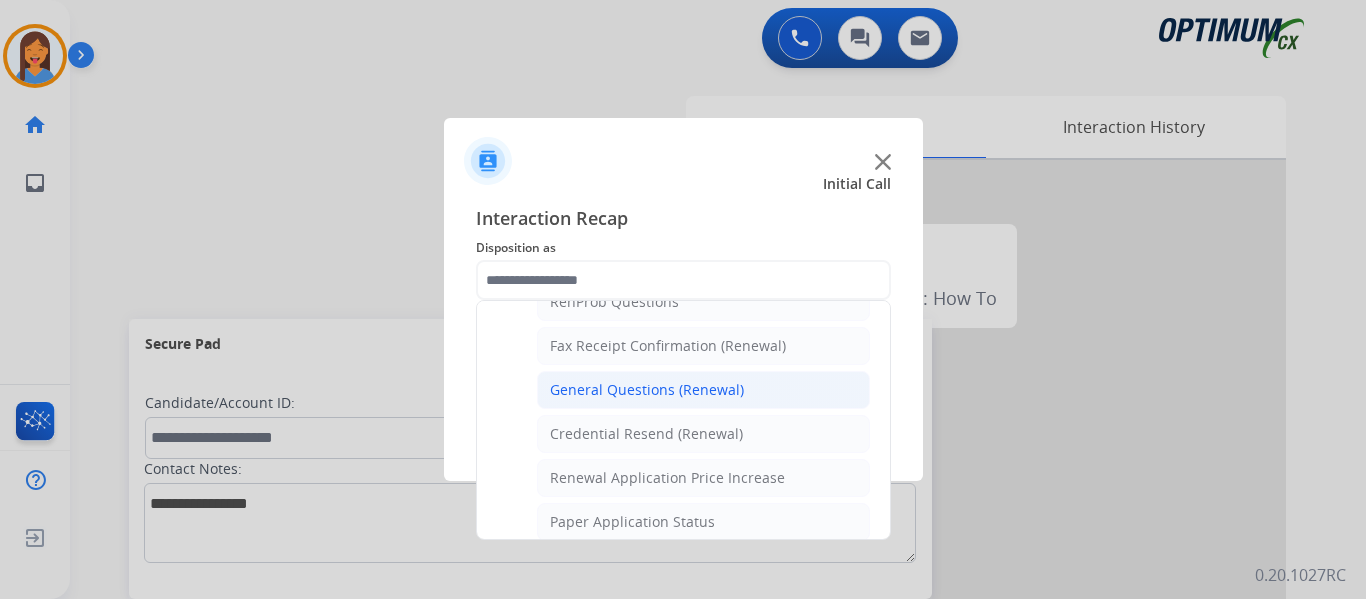 click on "General Questions (Renewal)" 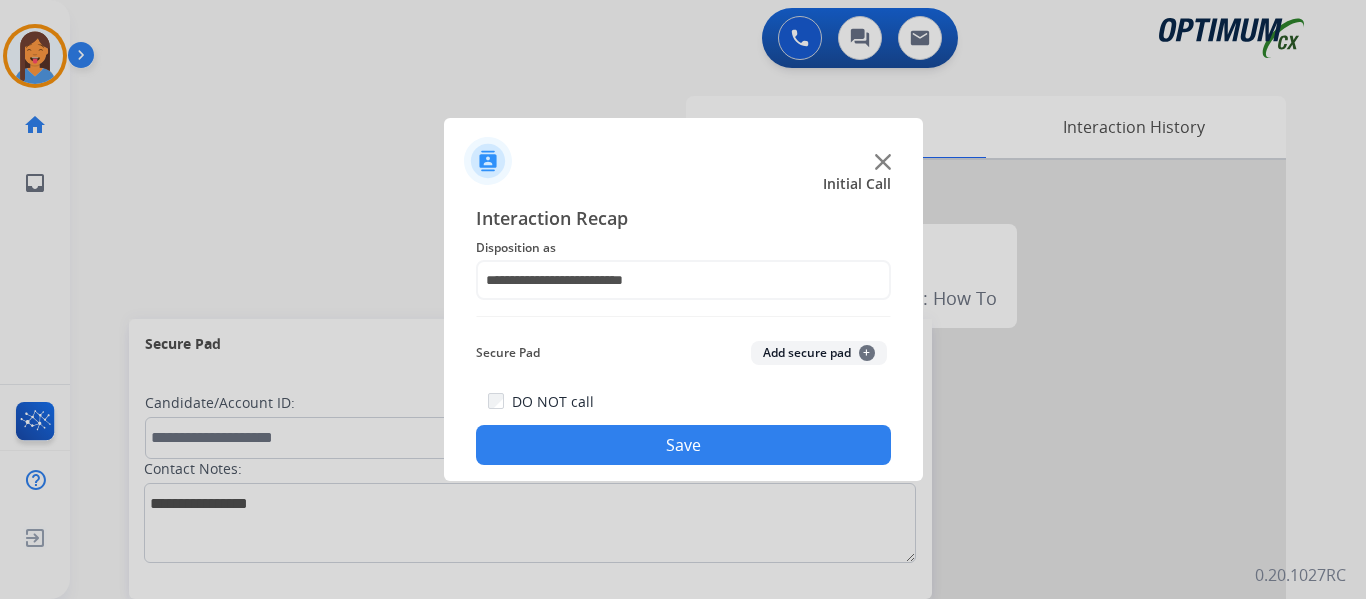 click on "Save" 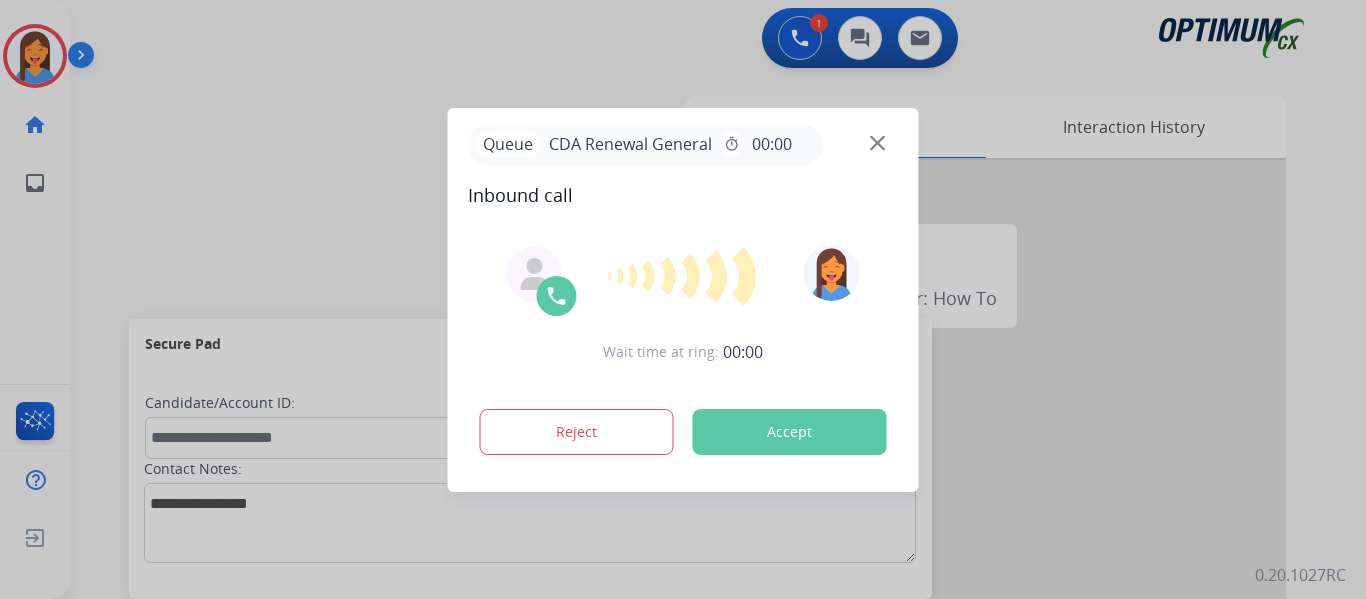 drag, startPoint x: 766, startPoint y: 431, endPoint x: 1083, endPoint y: 426, distance: 317.03943 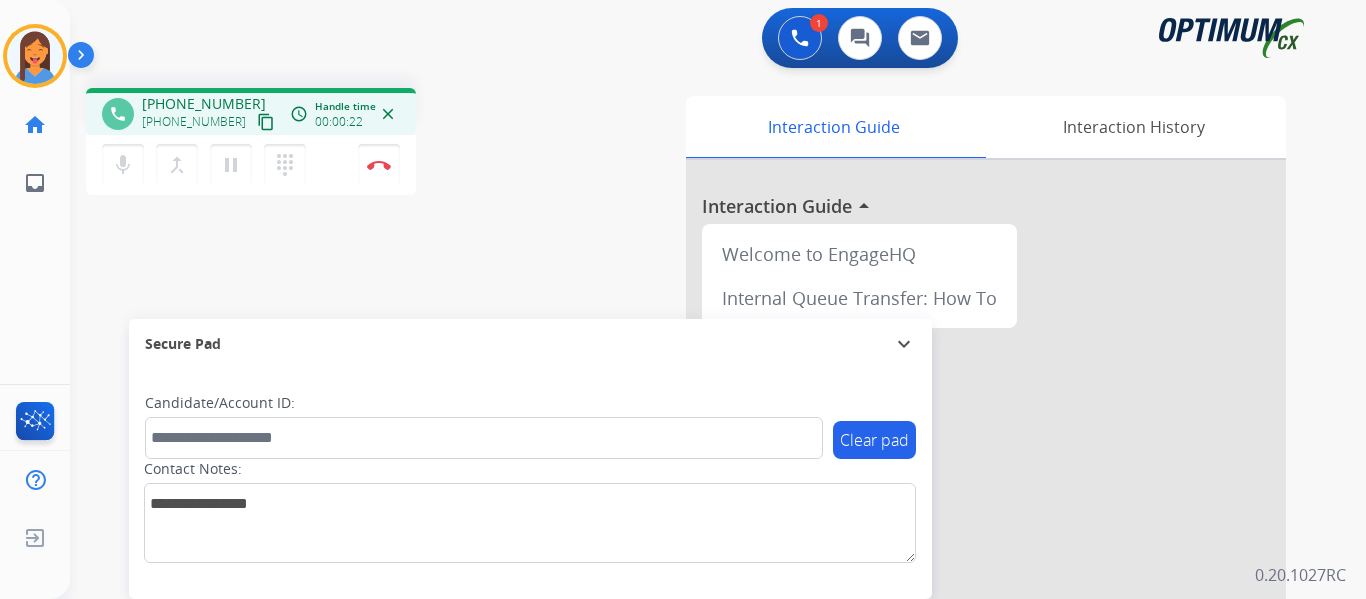 drag, startPoint x: 249, startPoint y: 117, endPoint x: 254, endPoint y: 143, distance: 26.476404 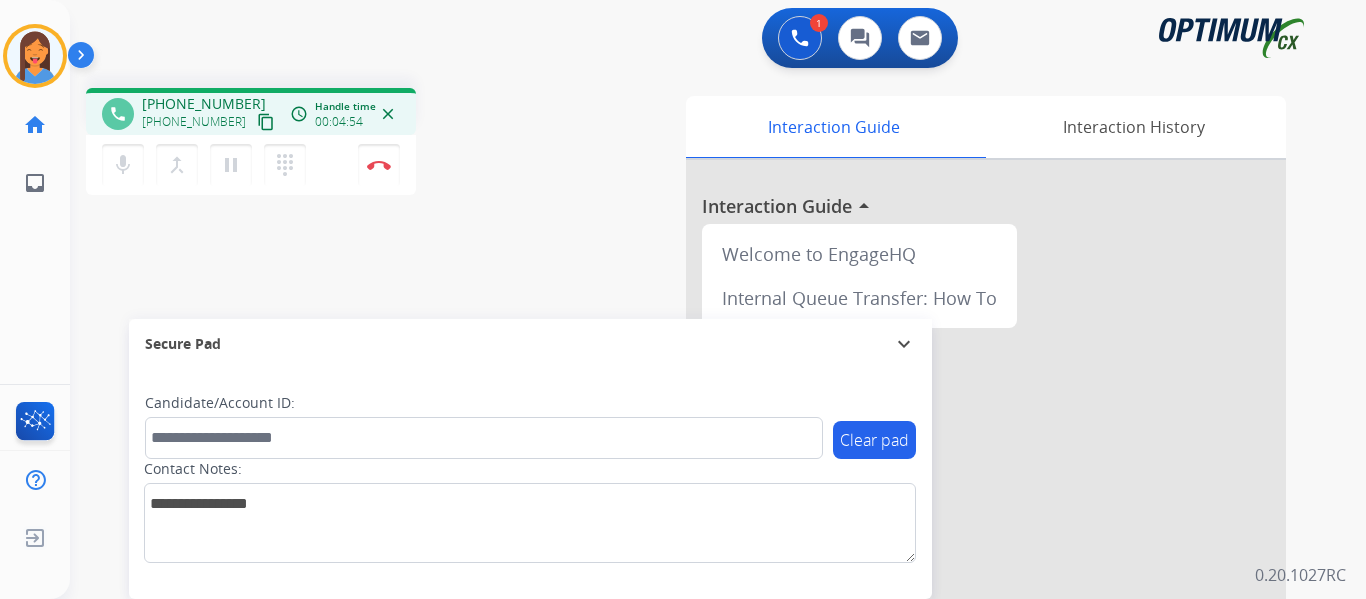 click on "Interaction Guide   Interaction History  Interaction Guide arrow_drop_up  Welcome to EngageHQ   Internal Queue Transfer: How To" at bounding box center [937, 501] 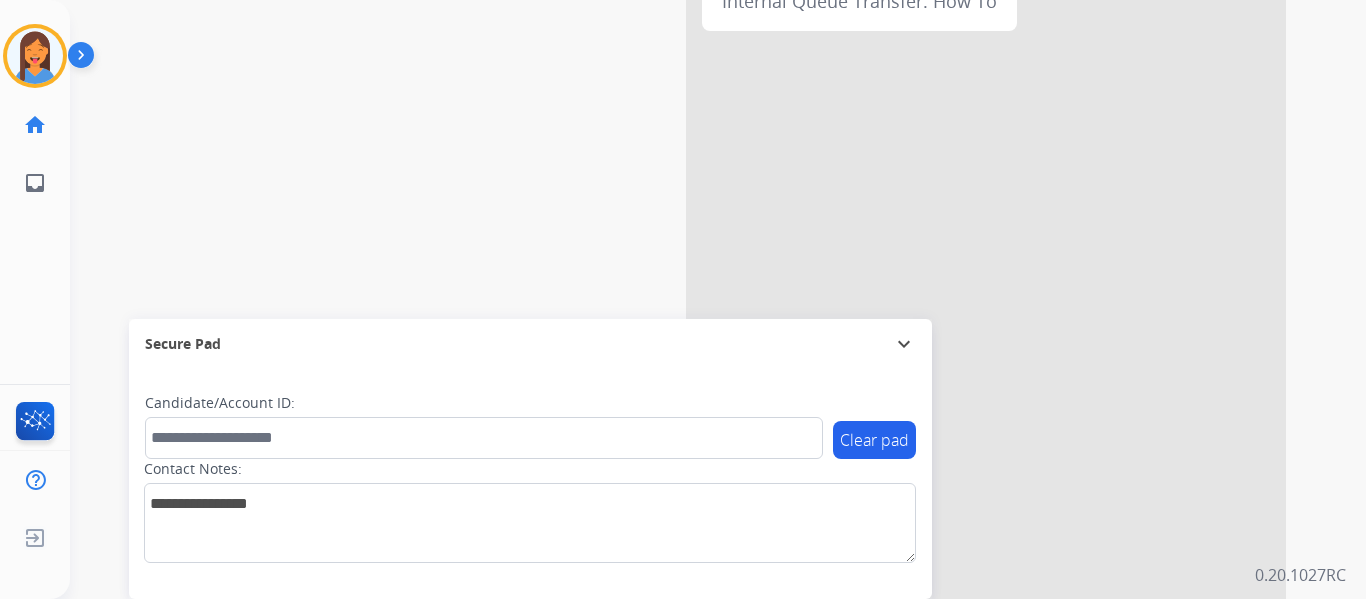 scroll, scrollTop: 0, scrollLeft: 0, axis: both 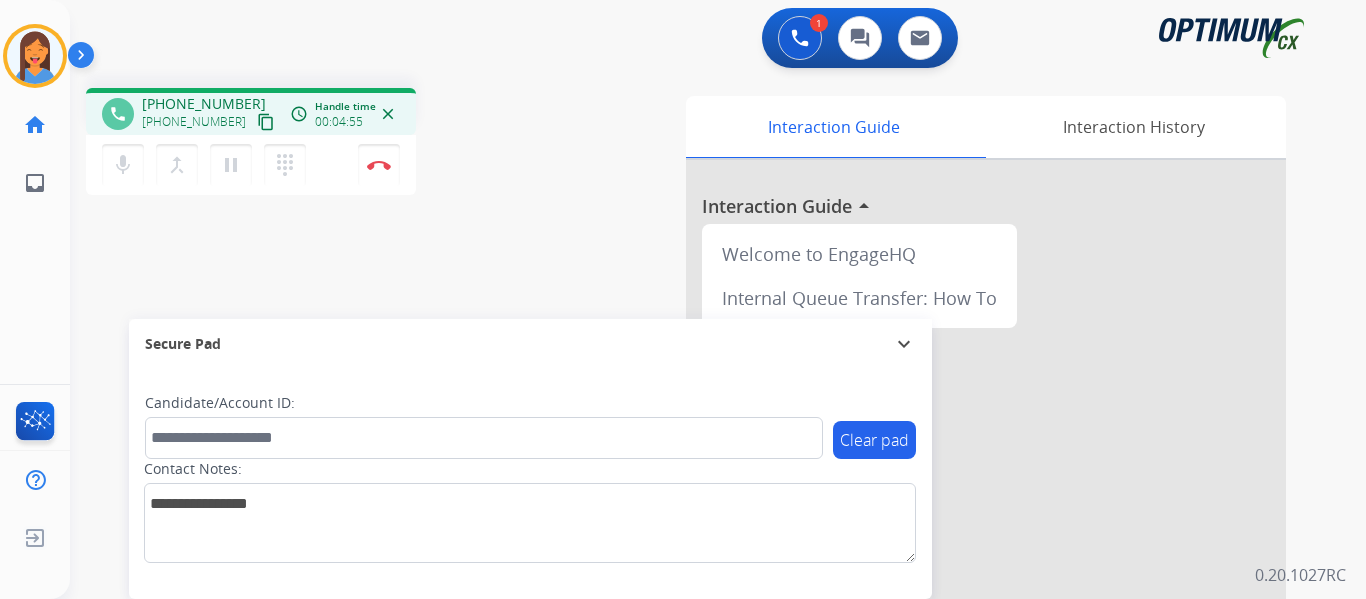 click on "phone [PHONE_NUMBER] [PHONE_NUMBER] content_copy access_time Call metrics Queue   00:17 Hold   00:00 Talk   04:56 Total   05:12 Handle time 00:04:55 close mic Mute merge_type Bridge pause Hold dialpad Dialpad Disconnect swap_horiz Break voice bridge close_fullscreen Connect 3-Way Call merge_type Separate 3-Way Call" at bounding box center (333, 144) 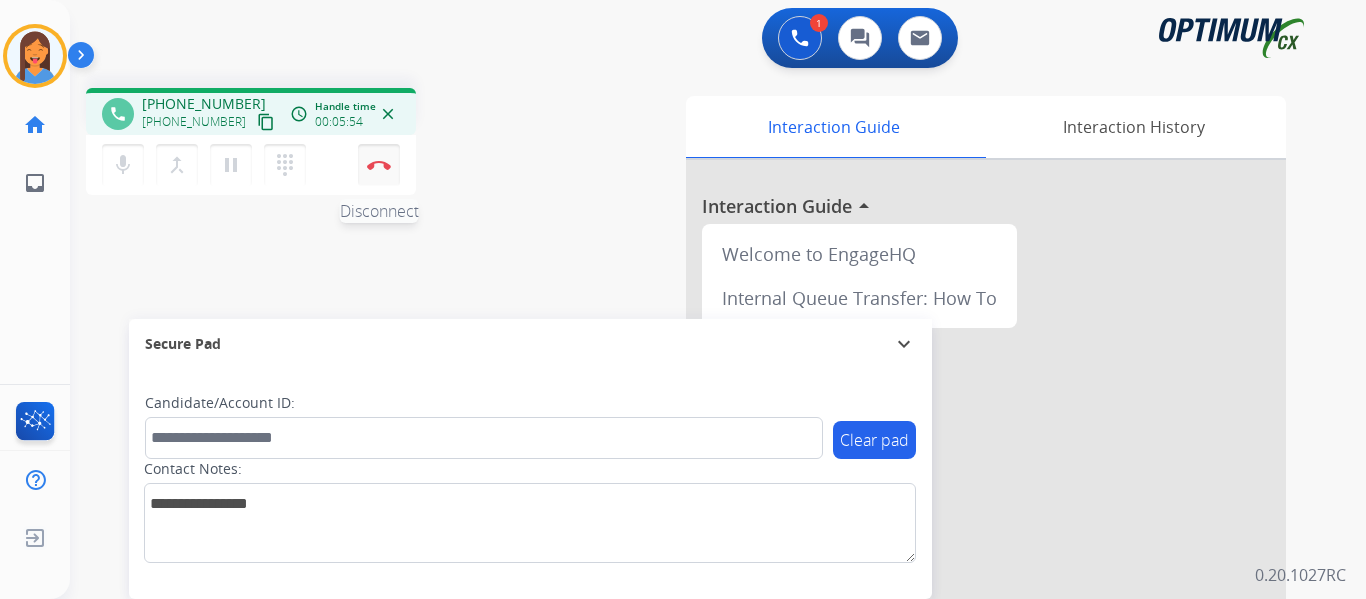 click at bounding box center [379, 165] 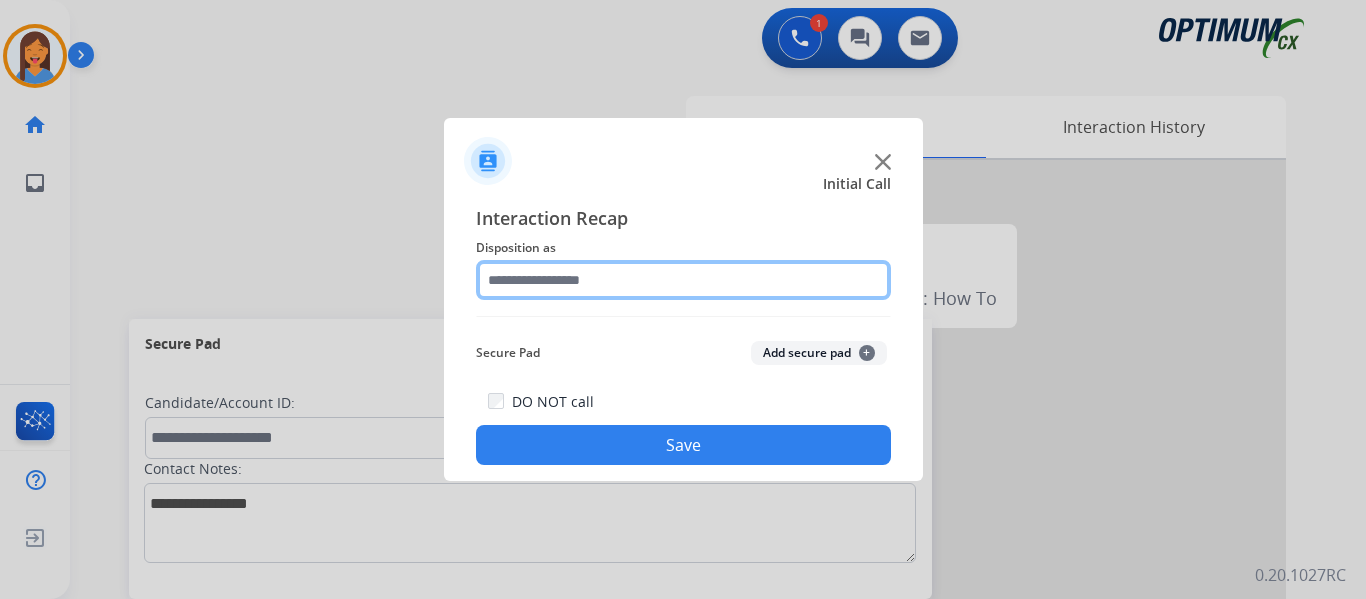 click 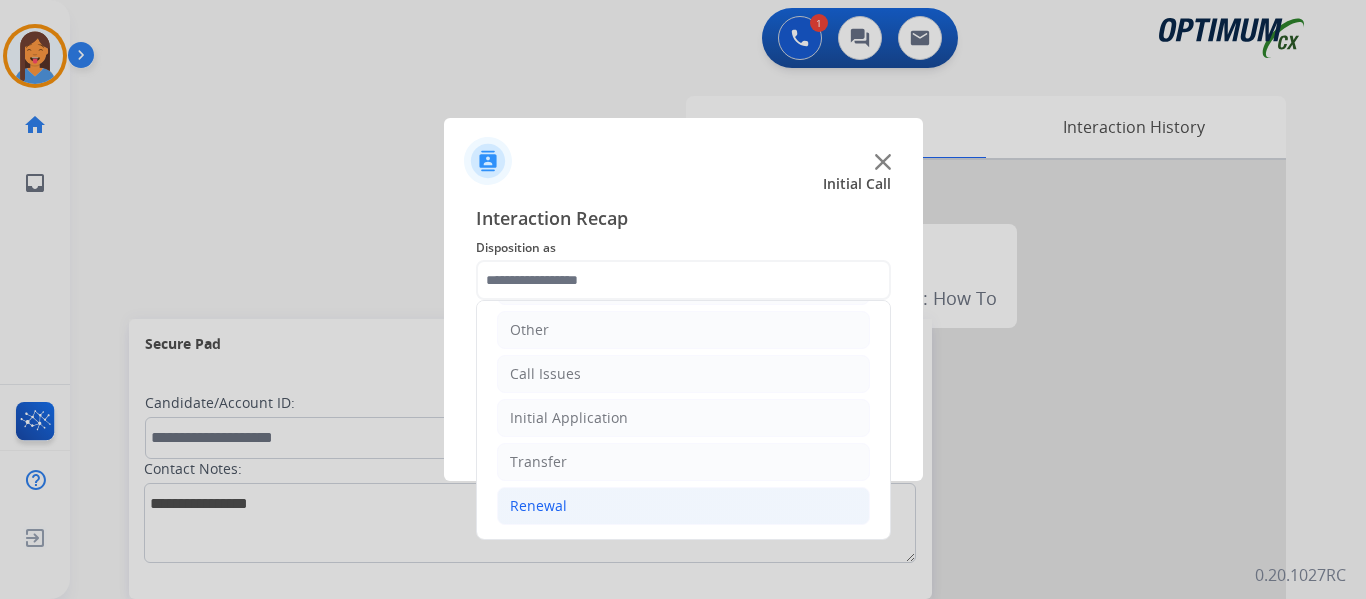 click on "Renewal" 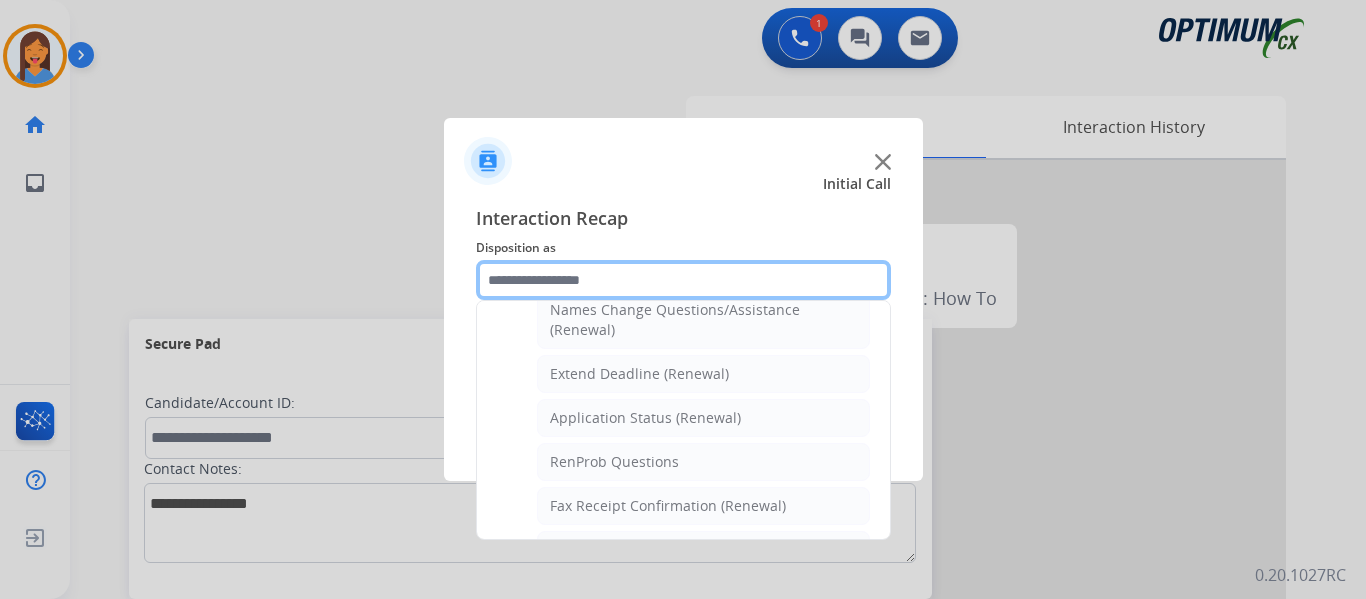 scroll, scrollTop: 536, scrollLeft: 0, axis: vertical 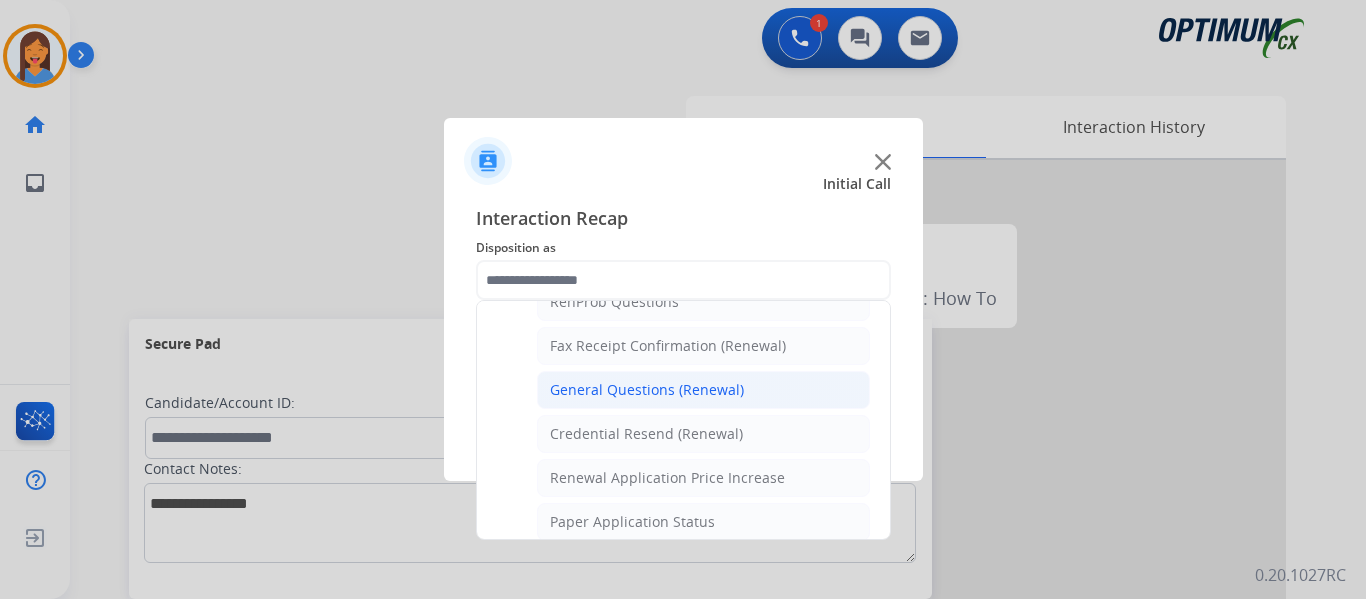 click on "General Questions (Renewal)" 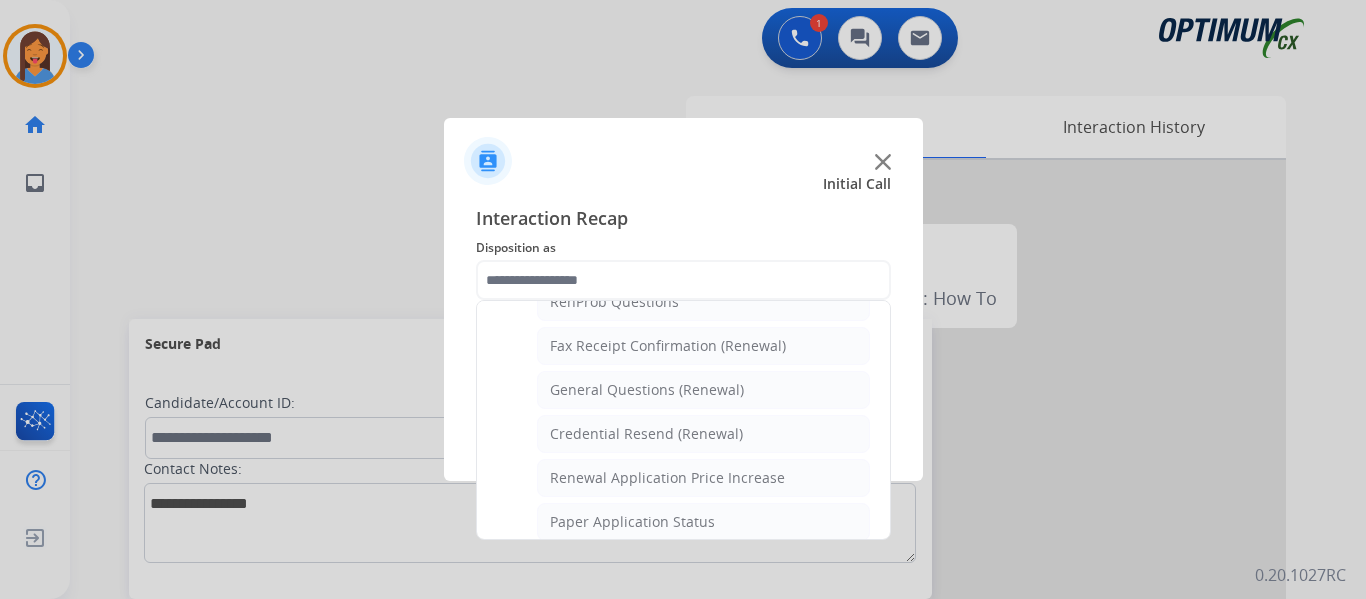 type on "**********" 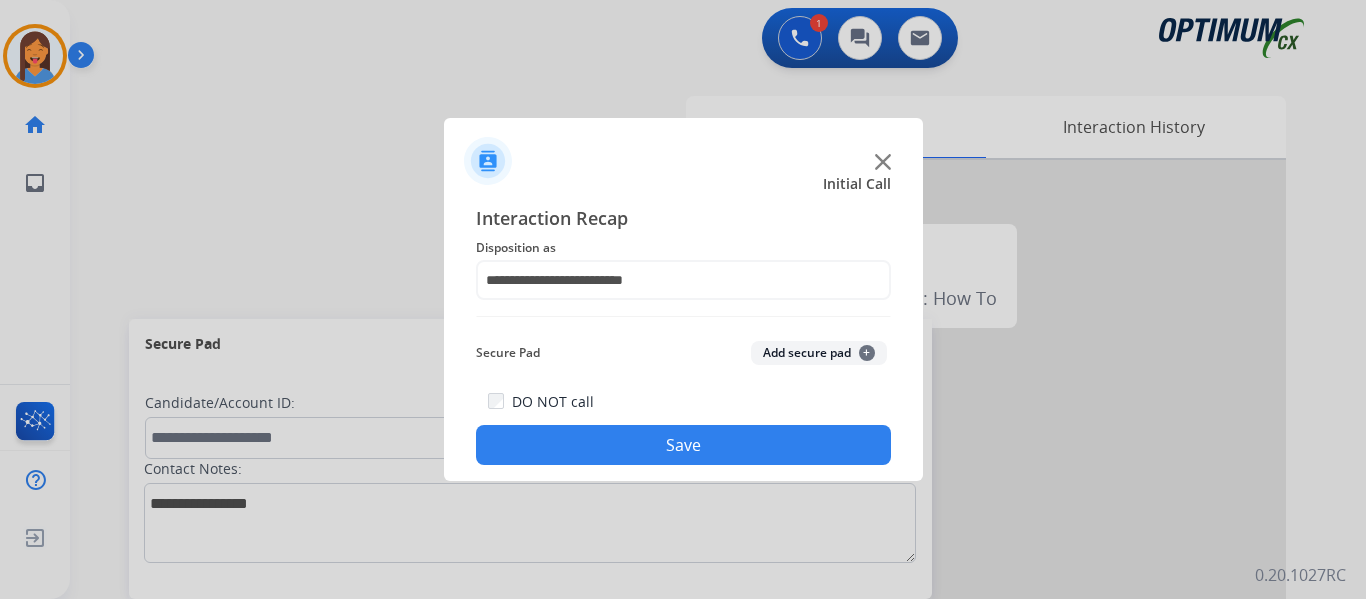 click on "Save" 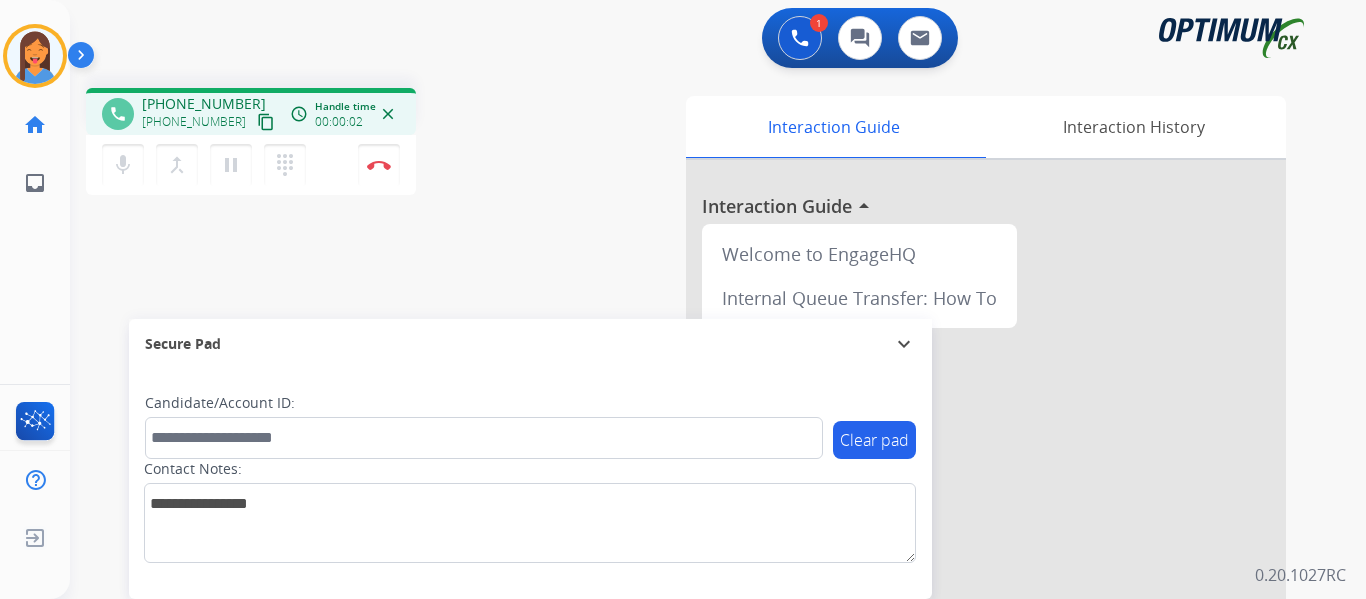 click on "content_copy" at bounding box center (266, 122) 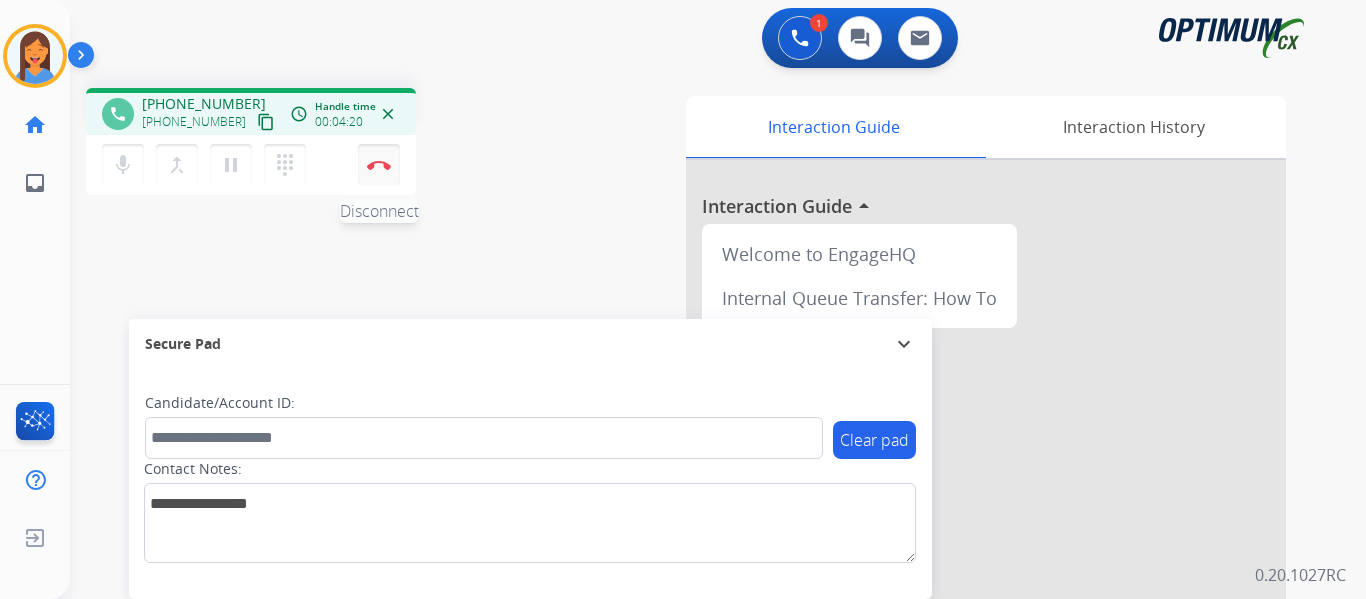 click at bounding box center [379, 165] 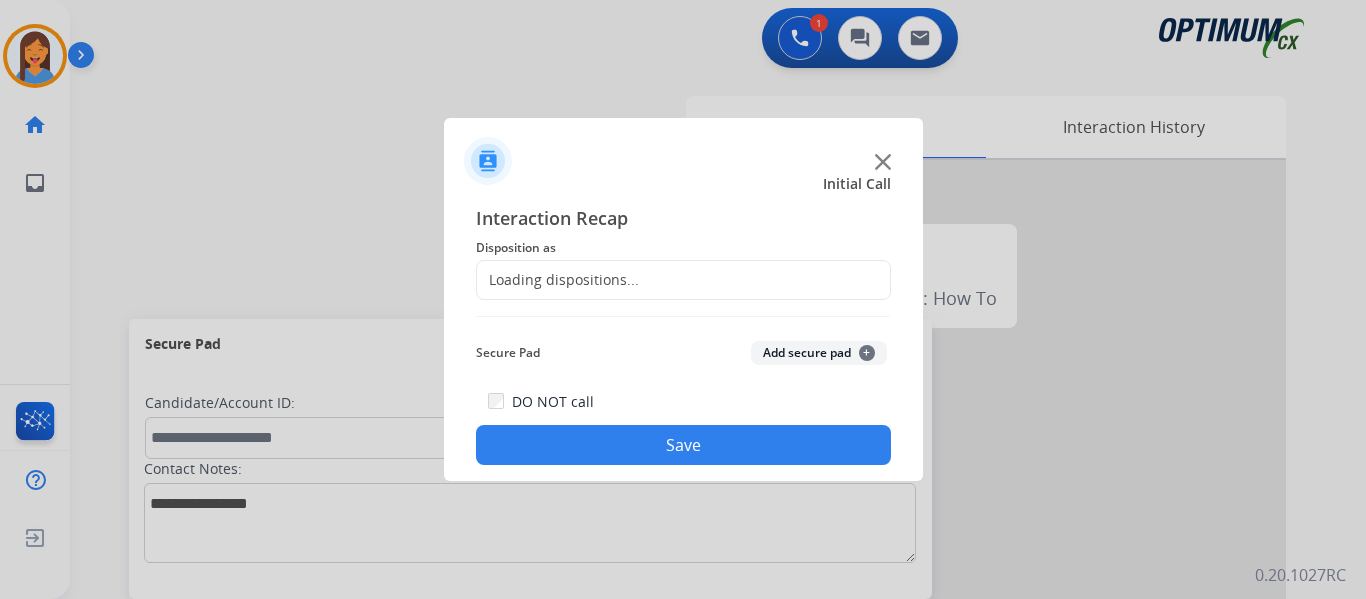 click on "Loading dispositions..." 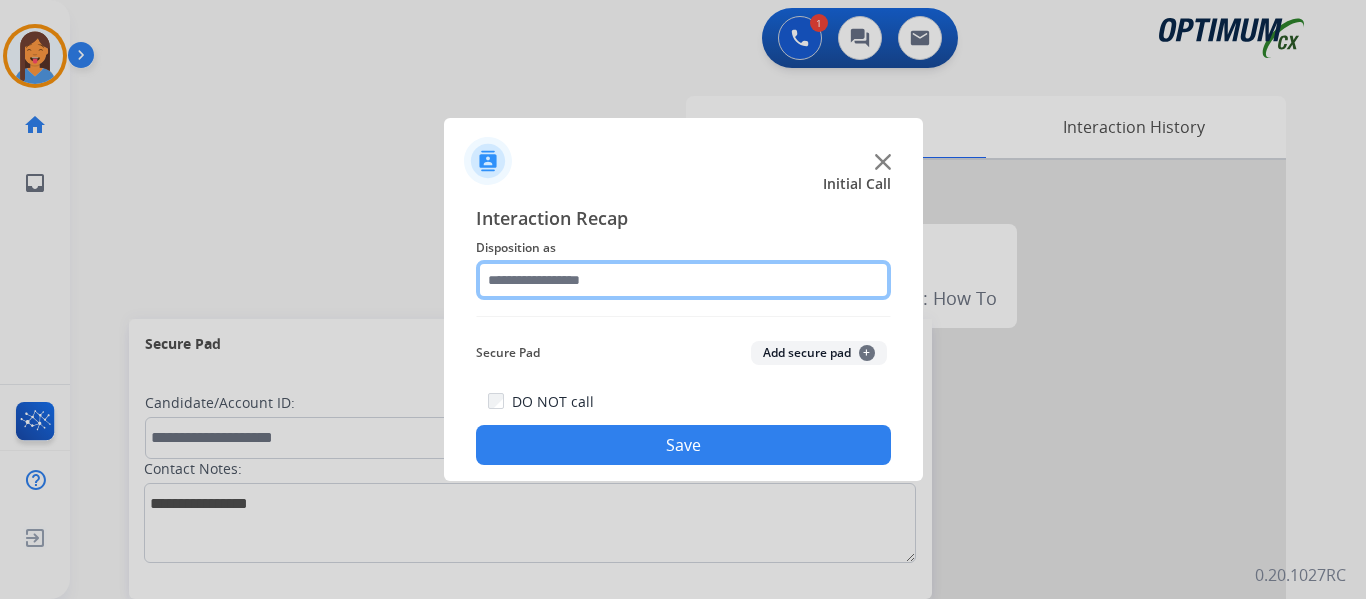 click 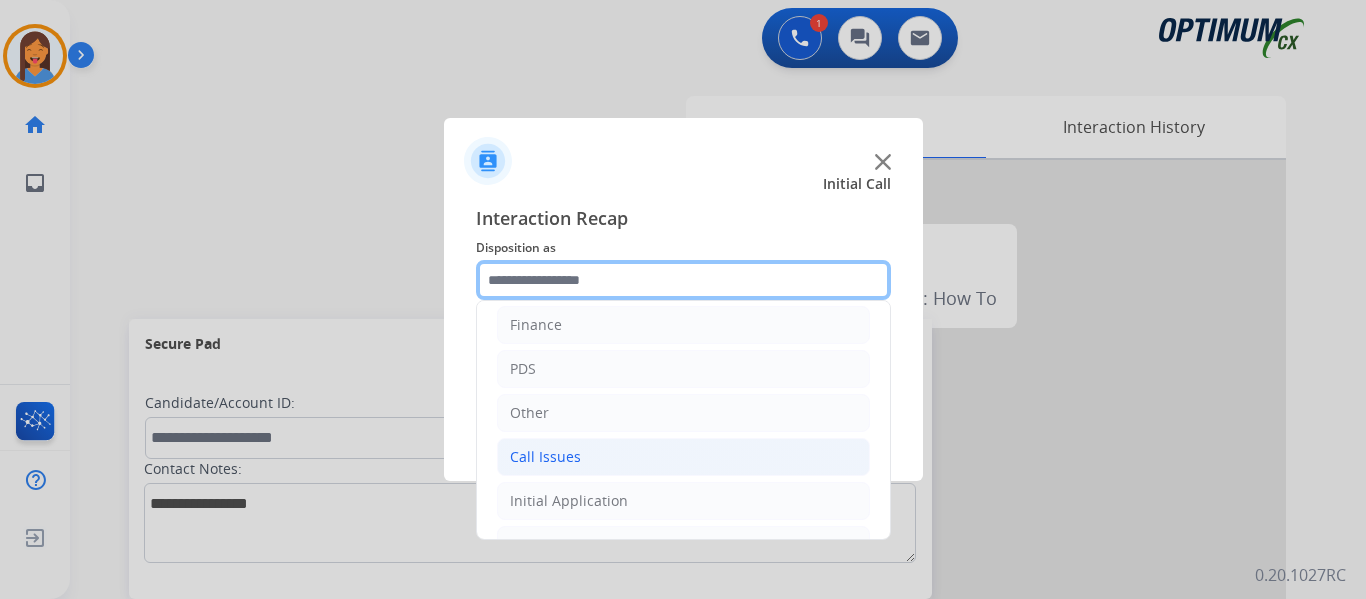 scroll, scrollTop: 100, scrollLeft: 0, axis: vertical 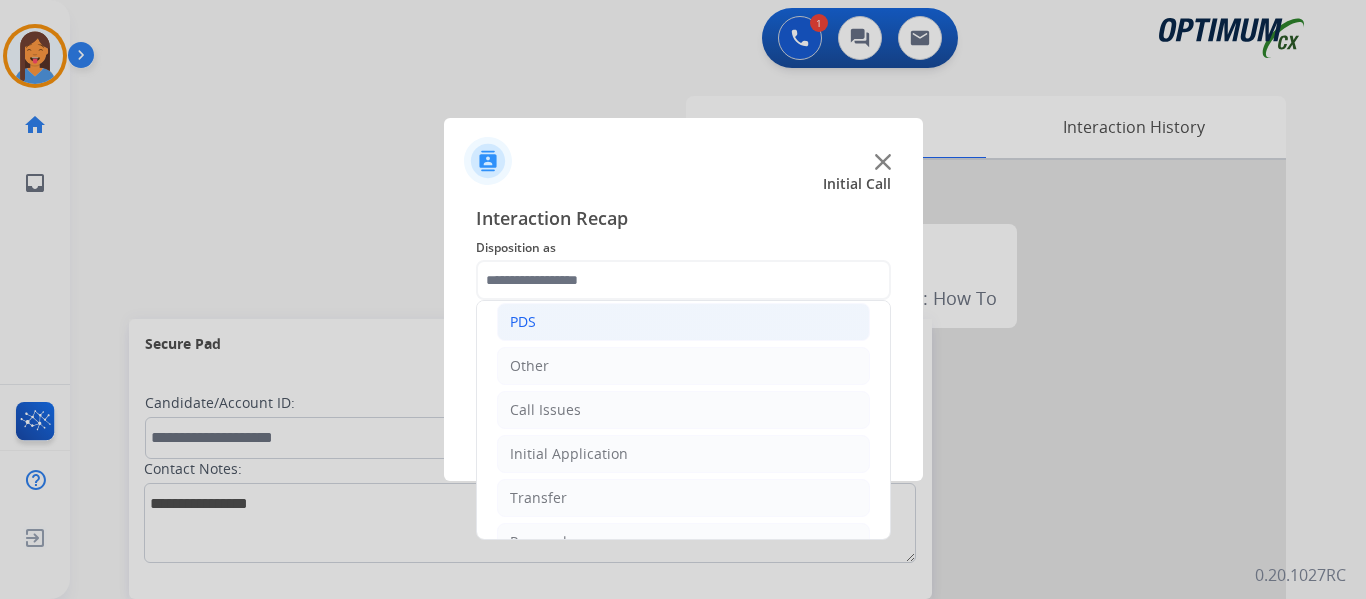 click on "PDS" 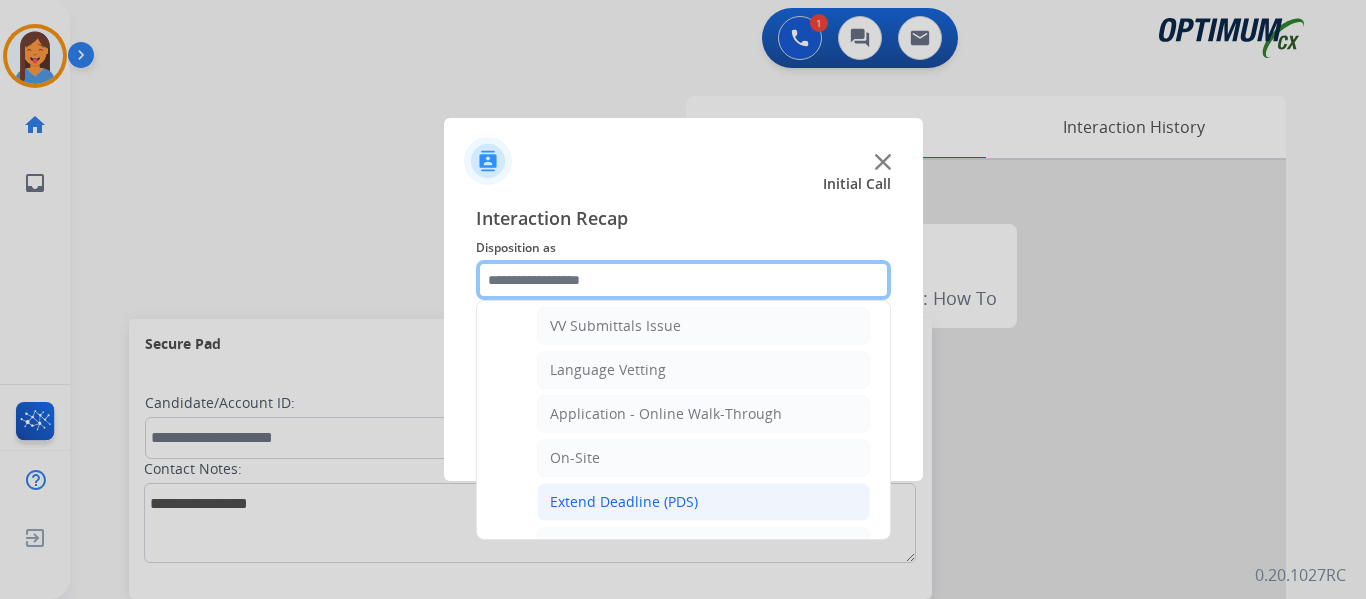 scroll, scrollTop: 500, scrollLeft: 0, axis: vertical 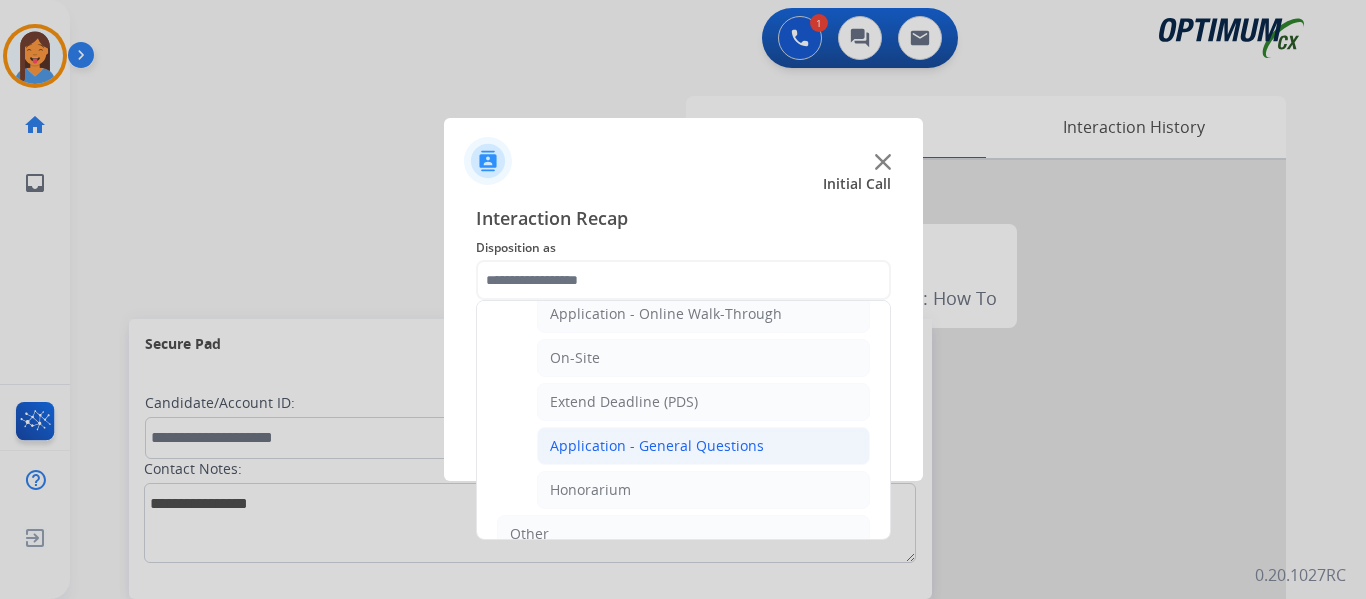 click on "Application - General Questions" 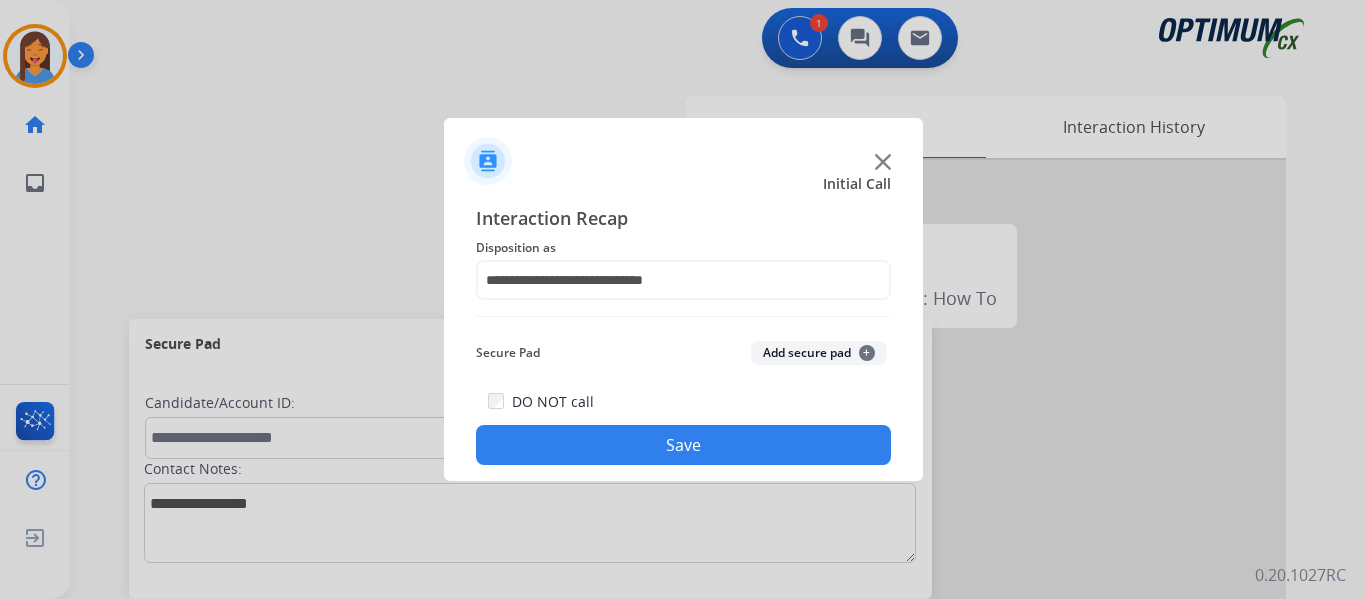 click on "Save" 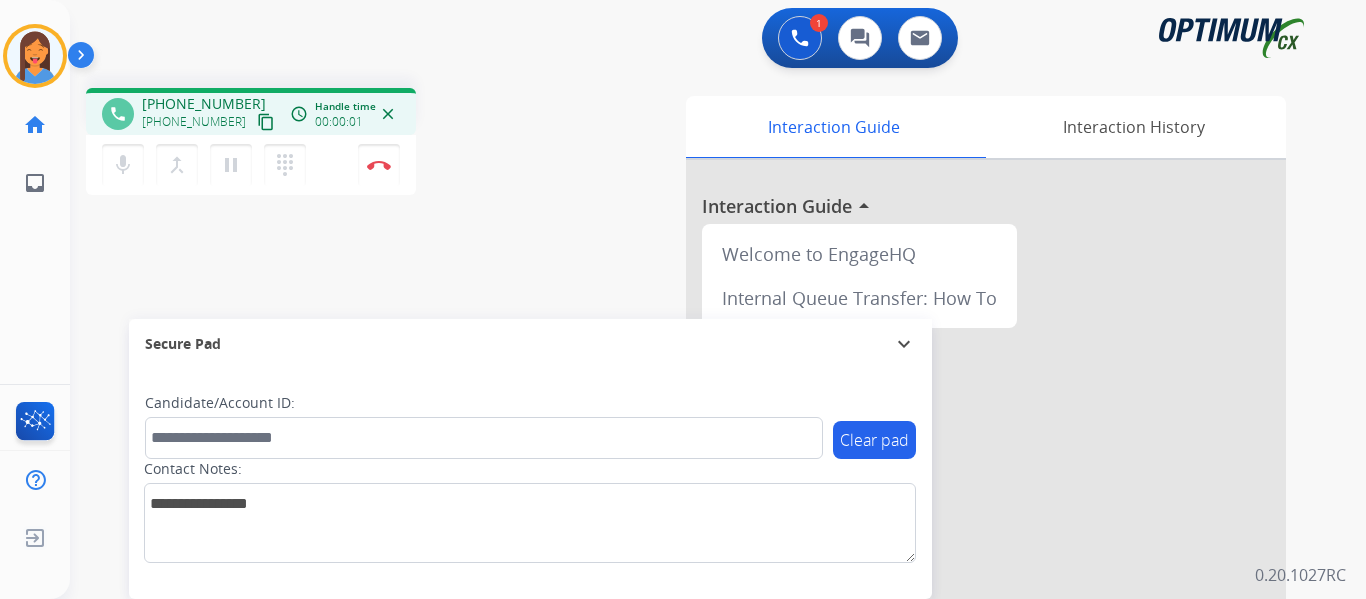 click on "content_copy" at bounding box center [266, 122] 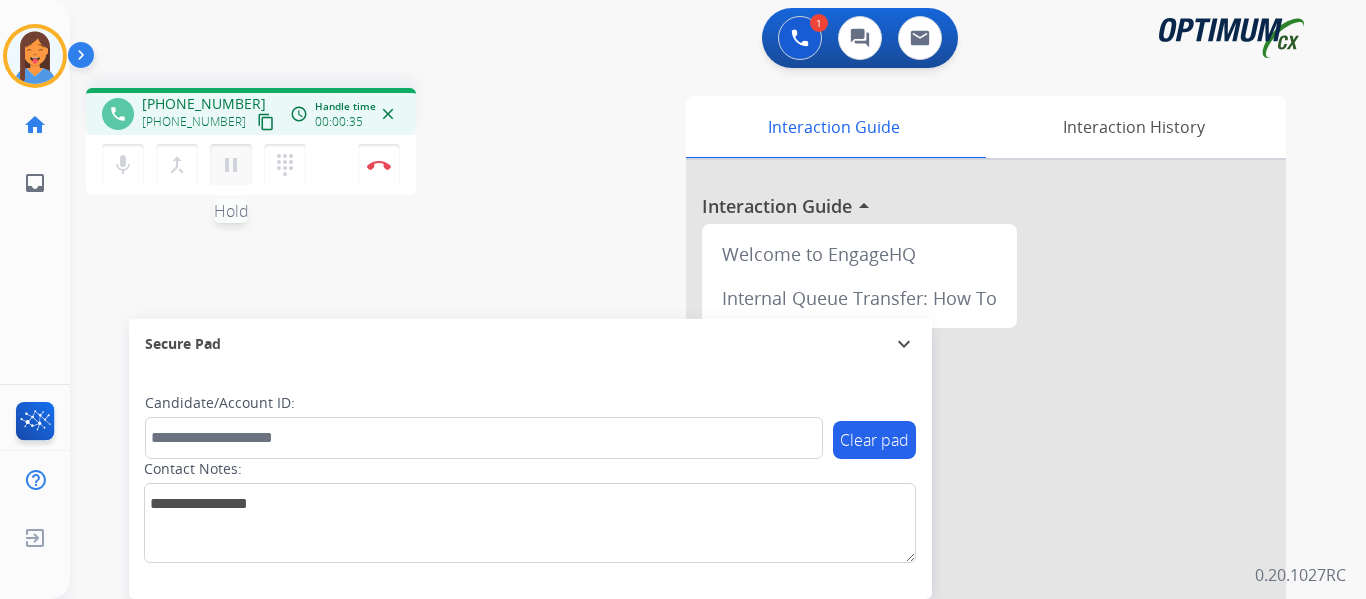 click on "pause" at bounding box center [231, 165] 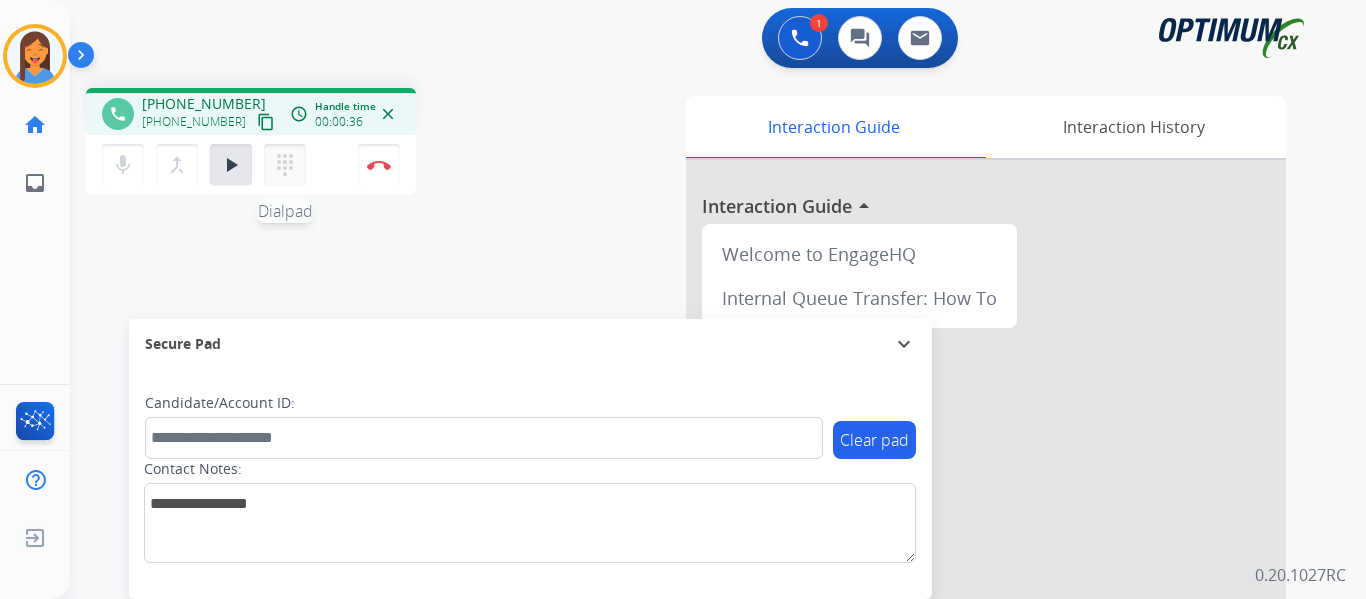 click on "dialpad" at bounding box center (285, 165) 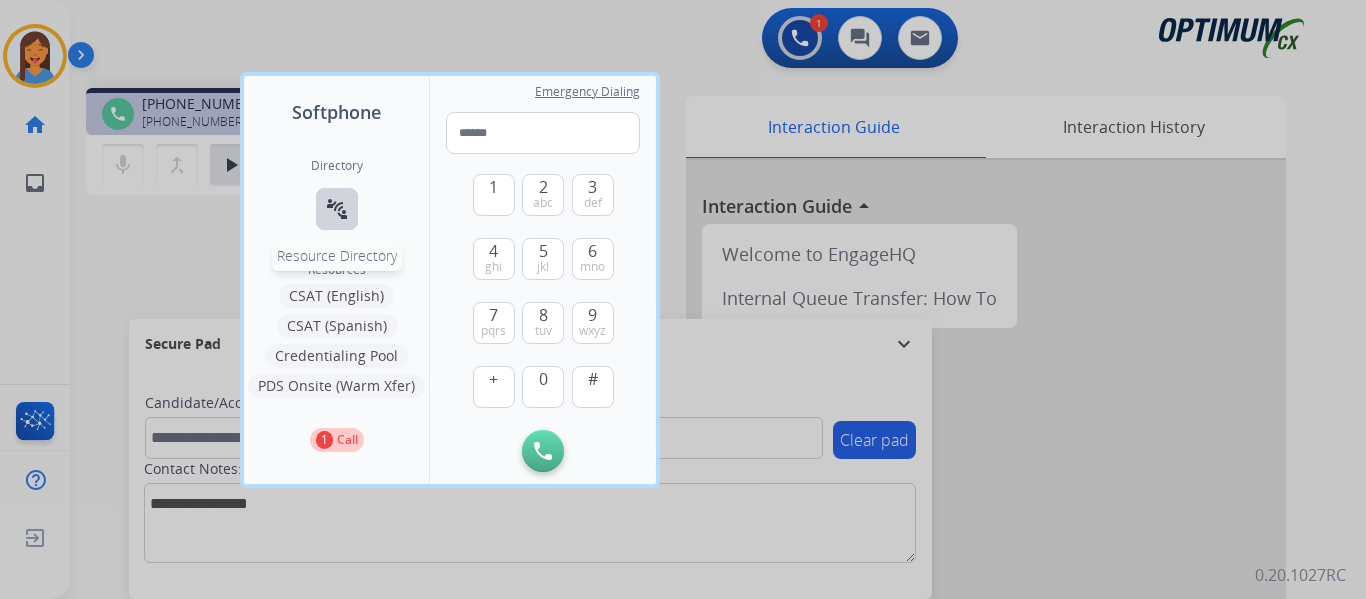 click on "connect_without_contact" at bounding box center (337, 209) 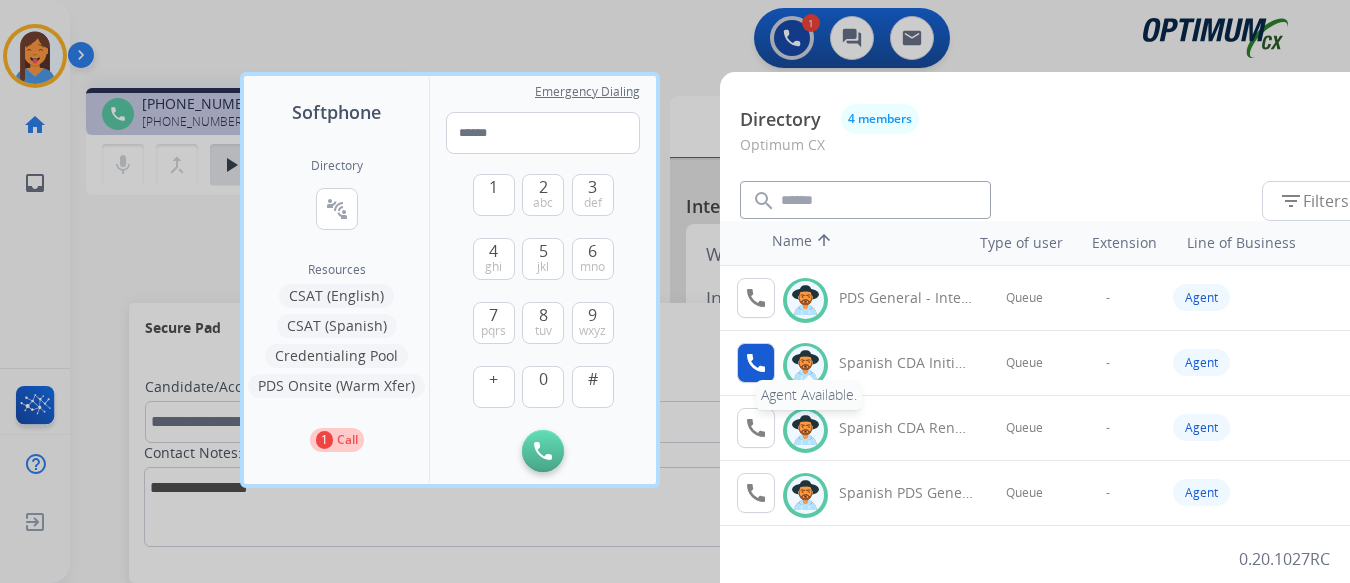 click on "call" at bounding box center [756, 363] 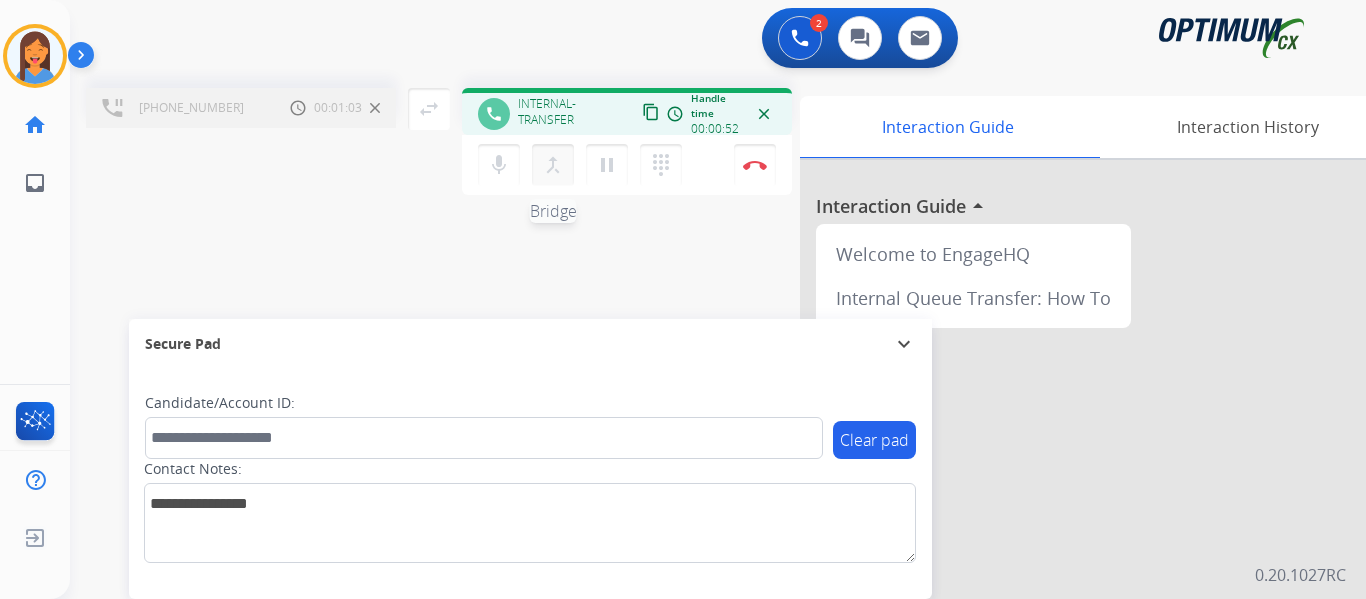 click on "merge_type" at bounding box center (553, 165) 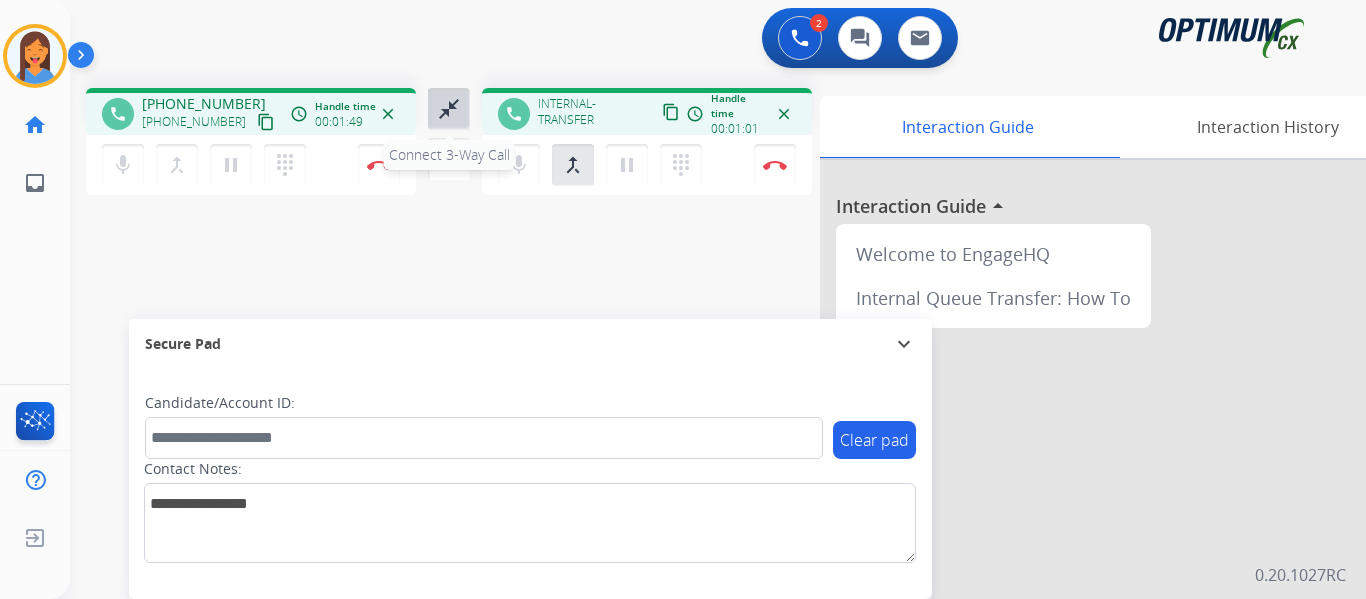 click on "close_fullscreen" at bounding box center (449, 109) 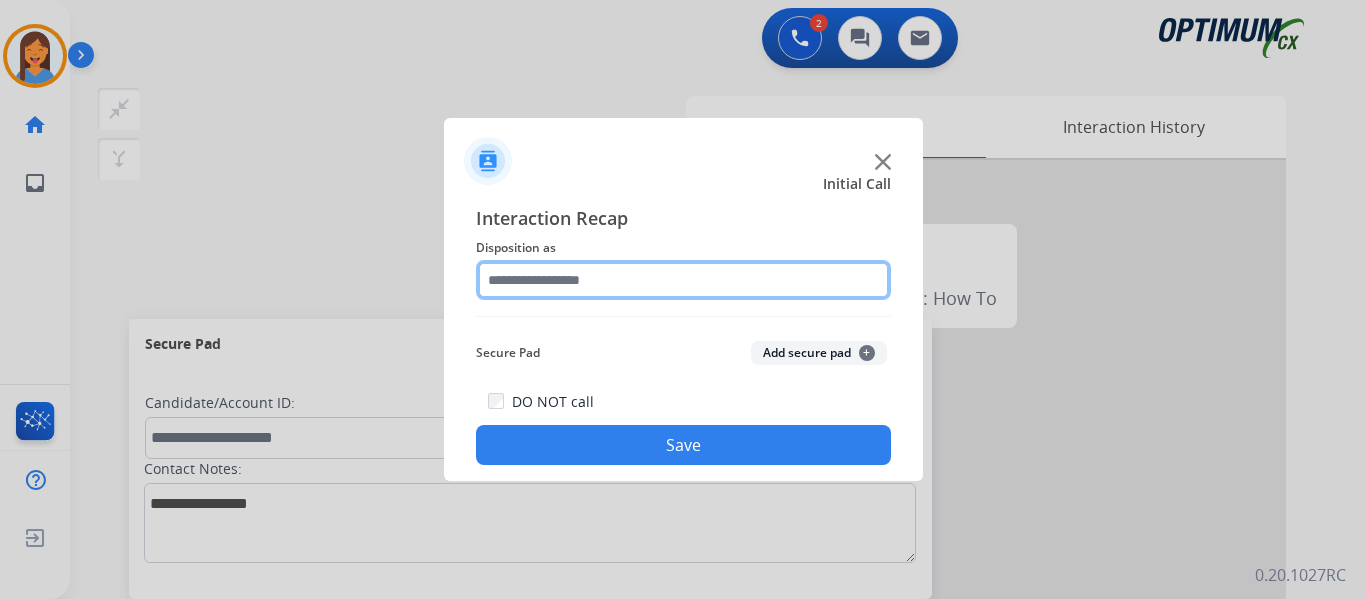 click 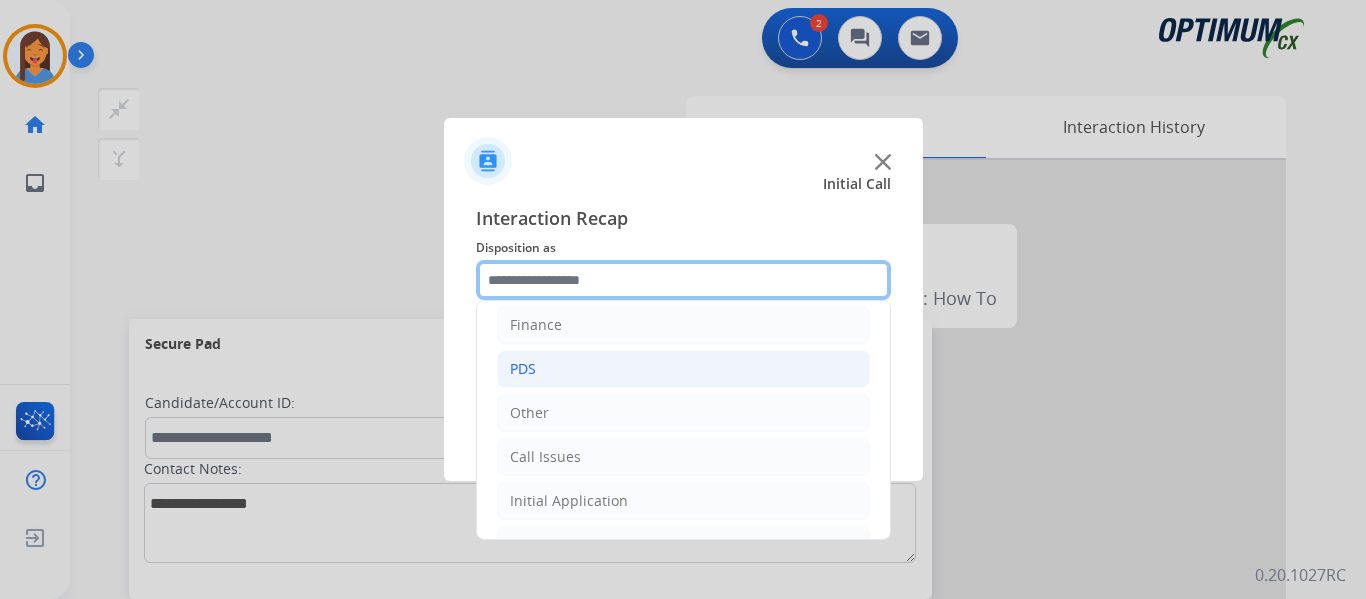 scroll, scrollTop: 136, scrollLeft: 0, axis: vertical 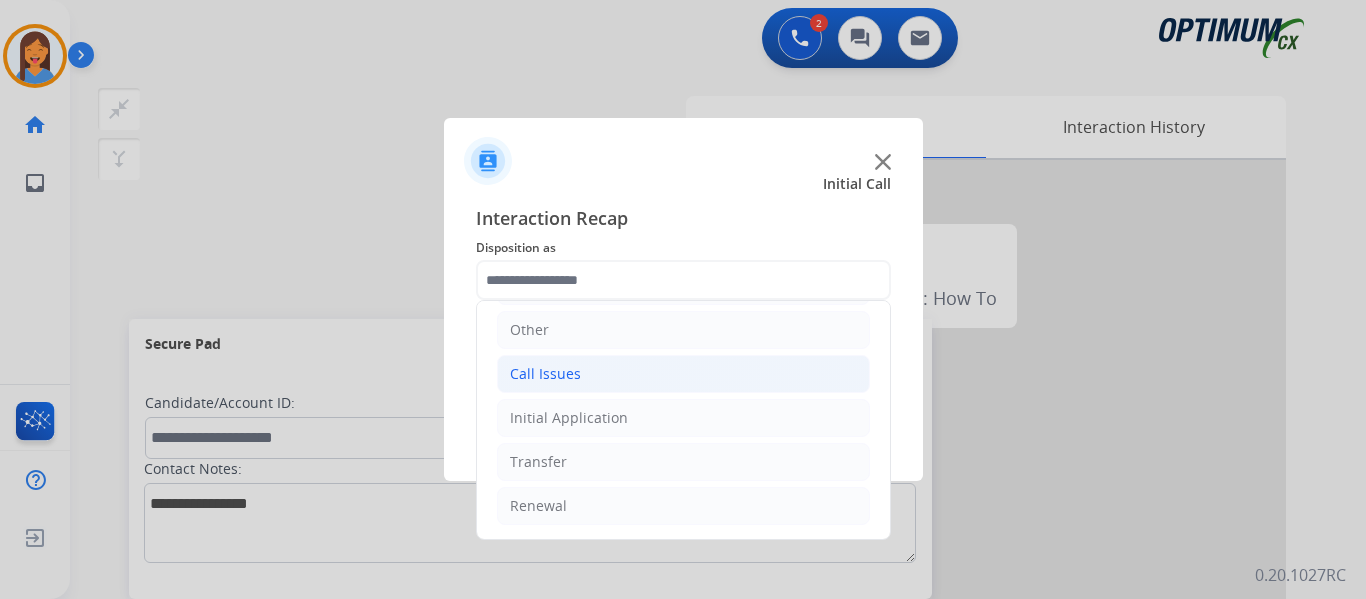 click on "Call Issues" 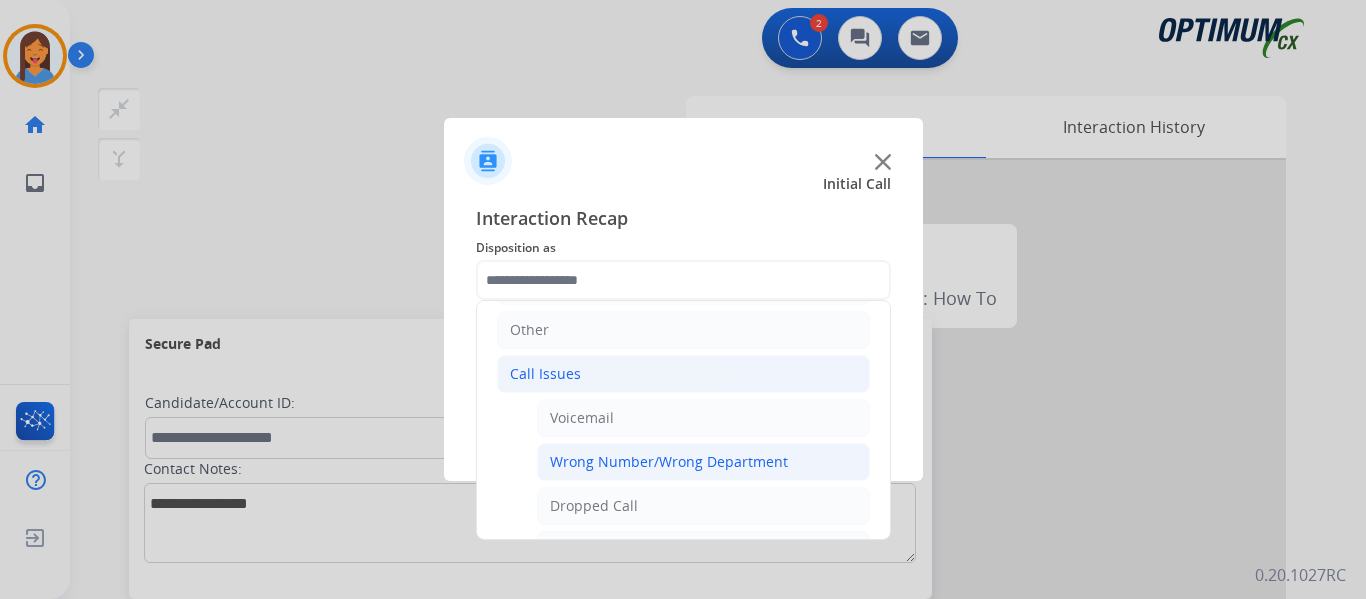click on "Wrong Number/Wrong Department" 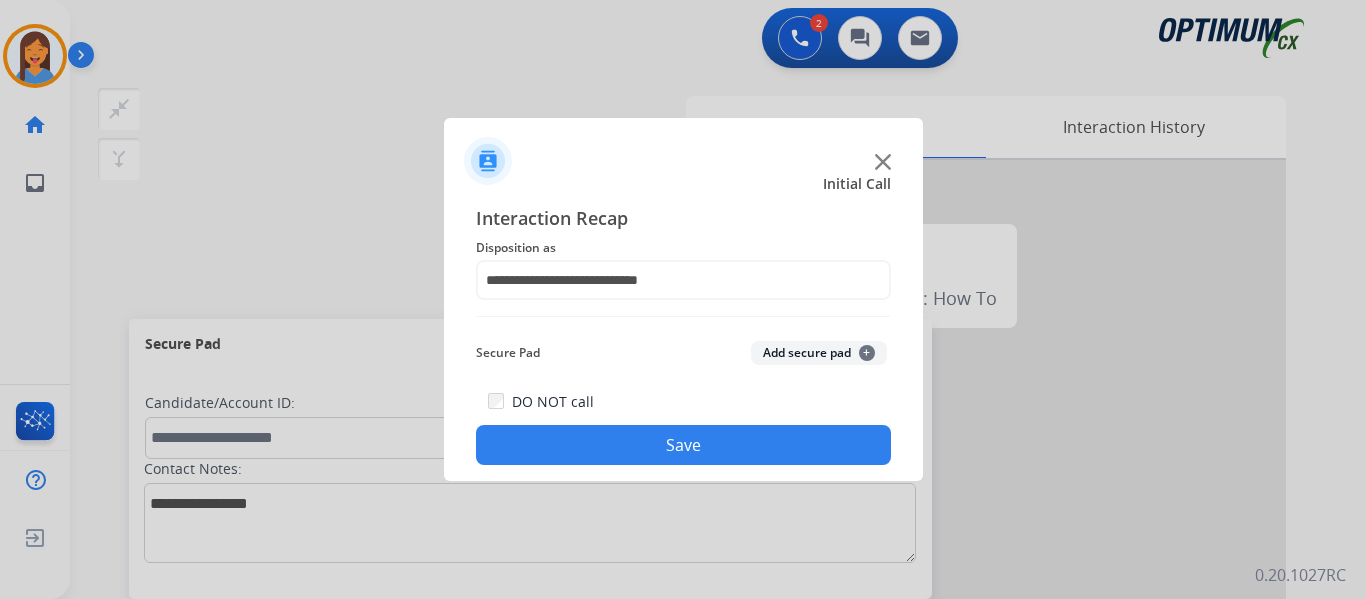 click on "Save" 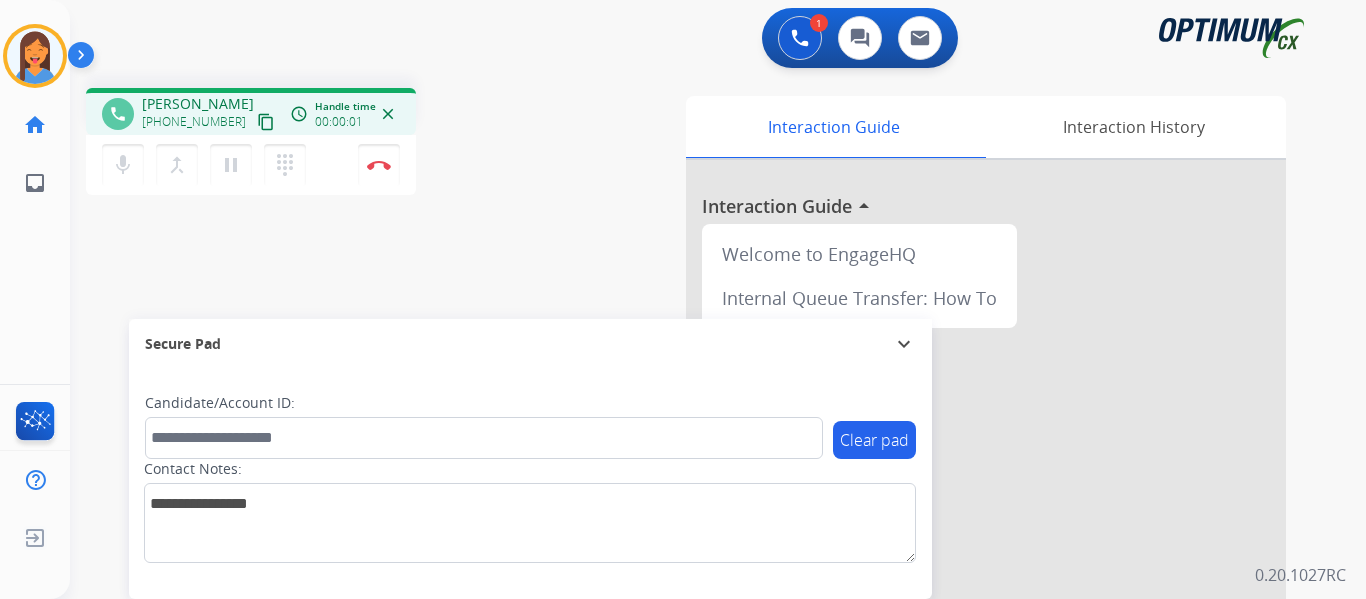 click on "content_copy" at bounding box center (266, 122) 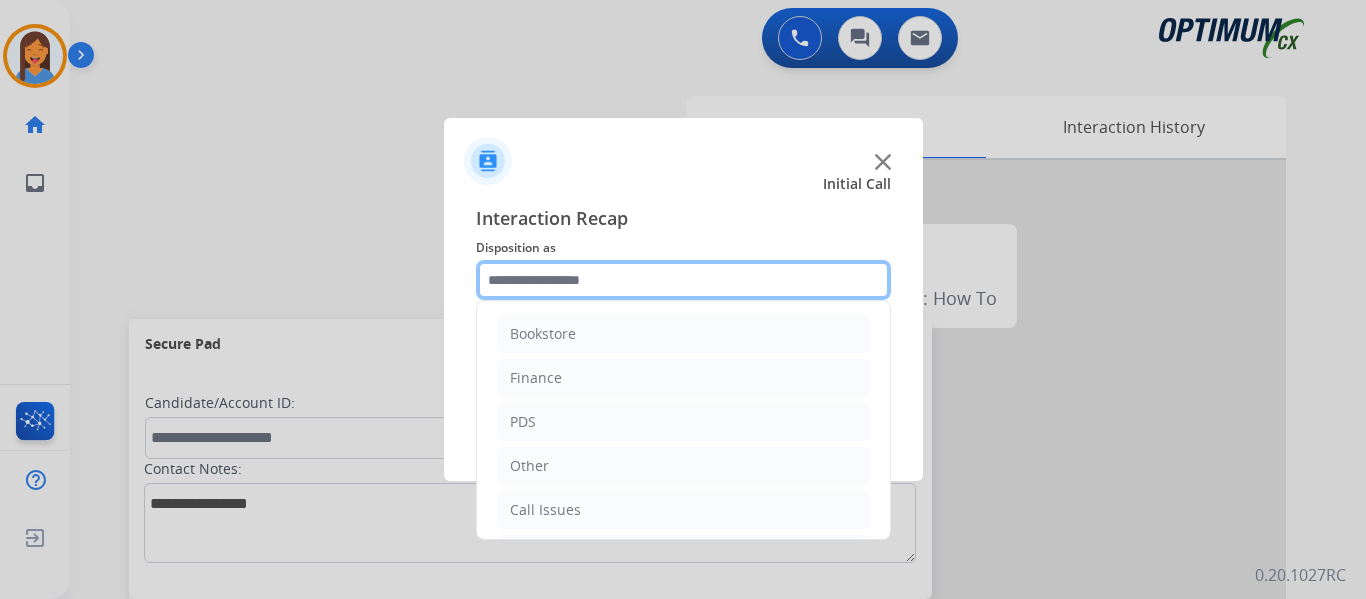 click 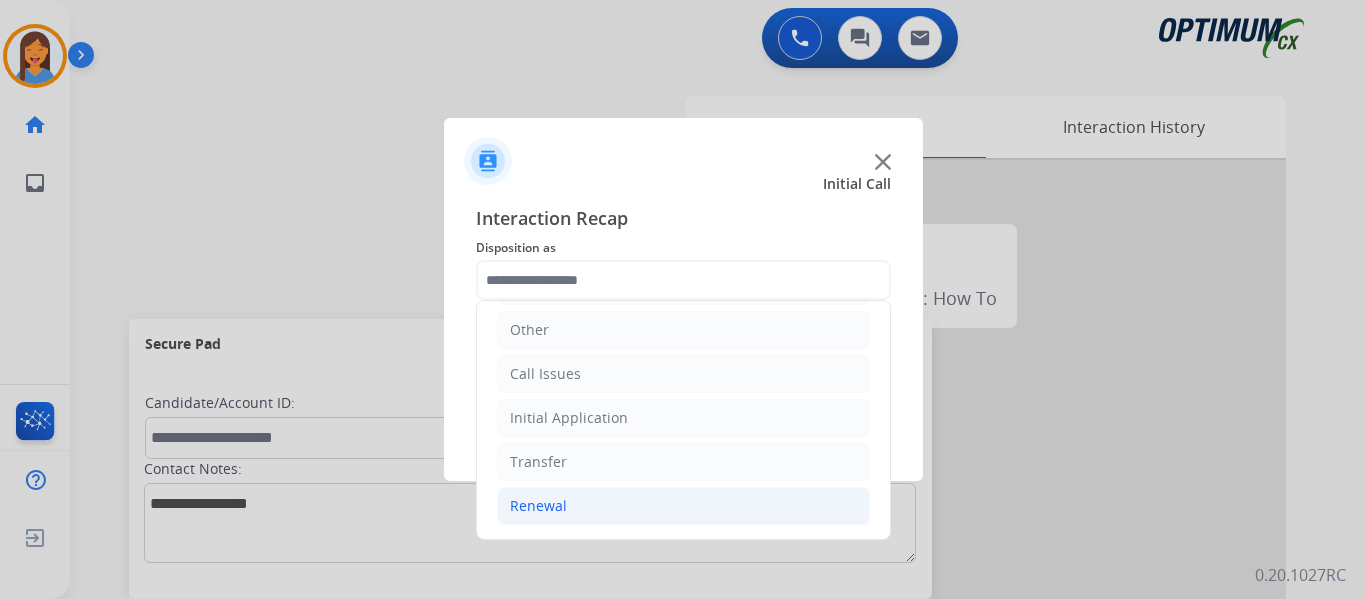 click on "Renewal" 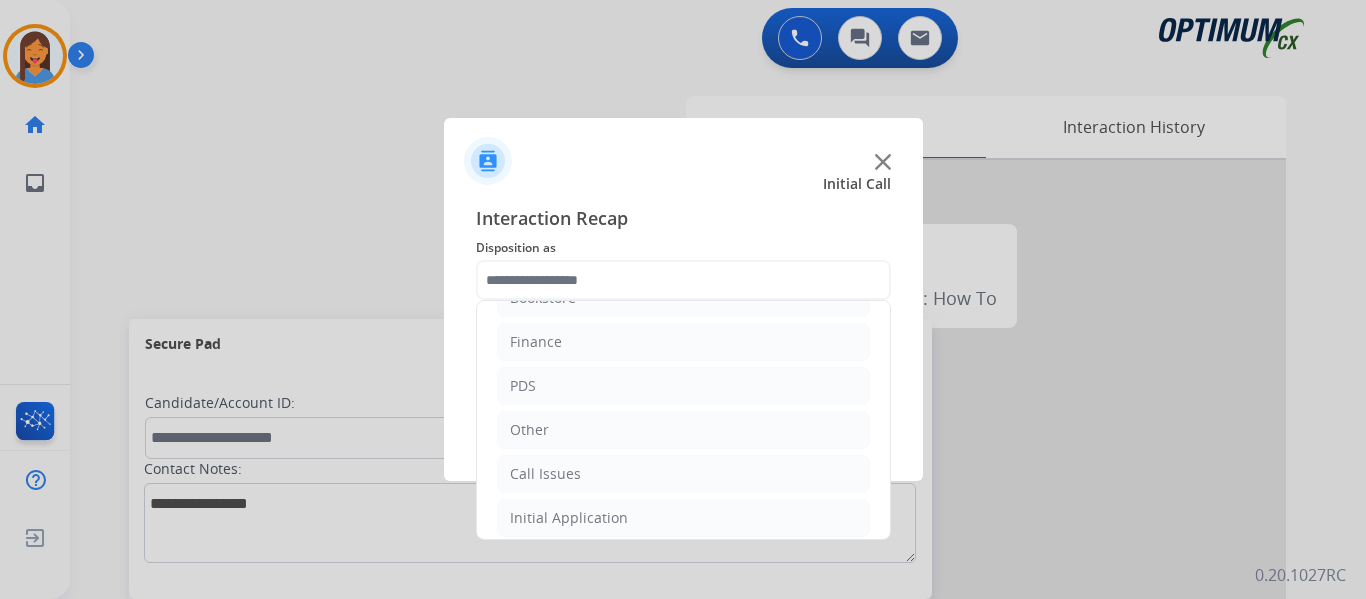 click on "Initial Application" 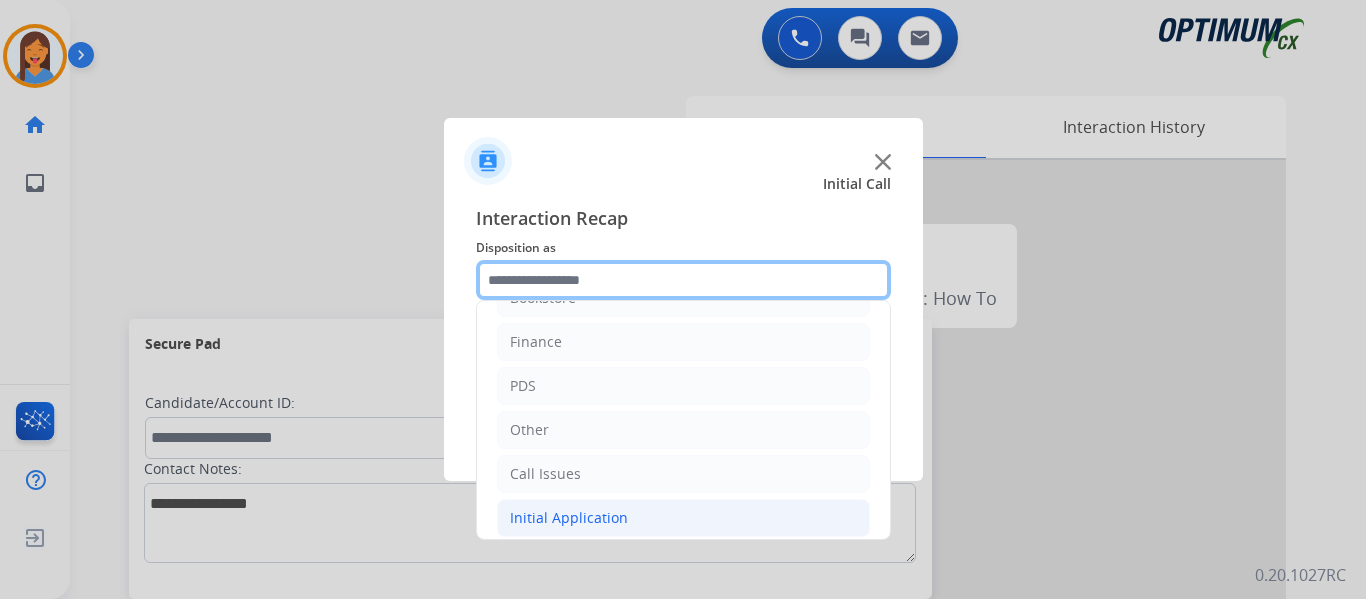 scroll, scrollTop: 236, scrollLeft: 0, axis: vertical 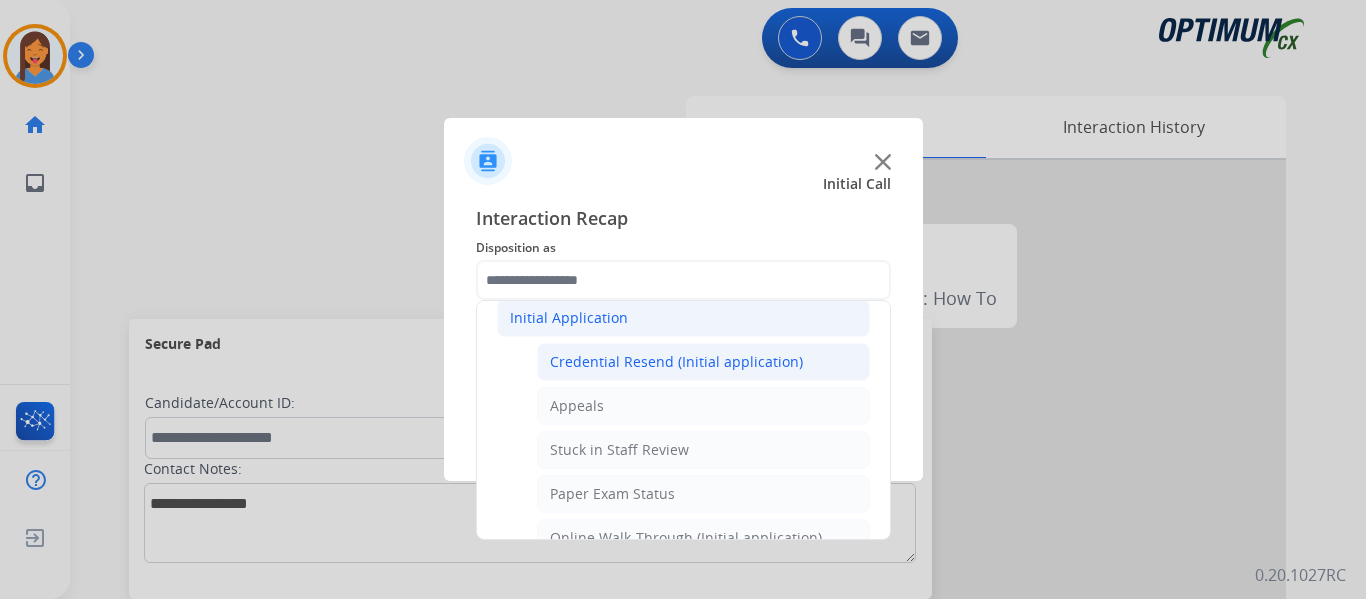 click on "Credential Resend (Initial application)" 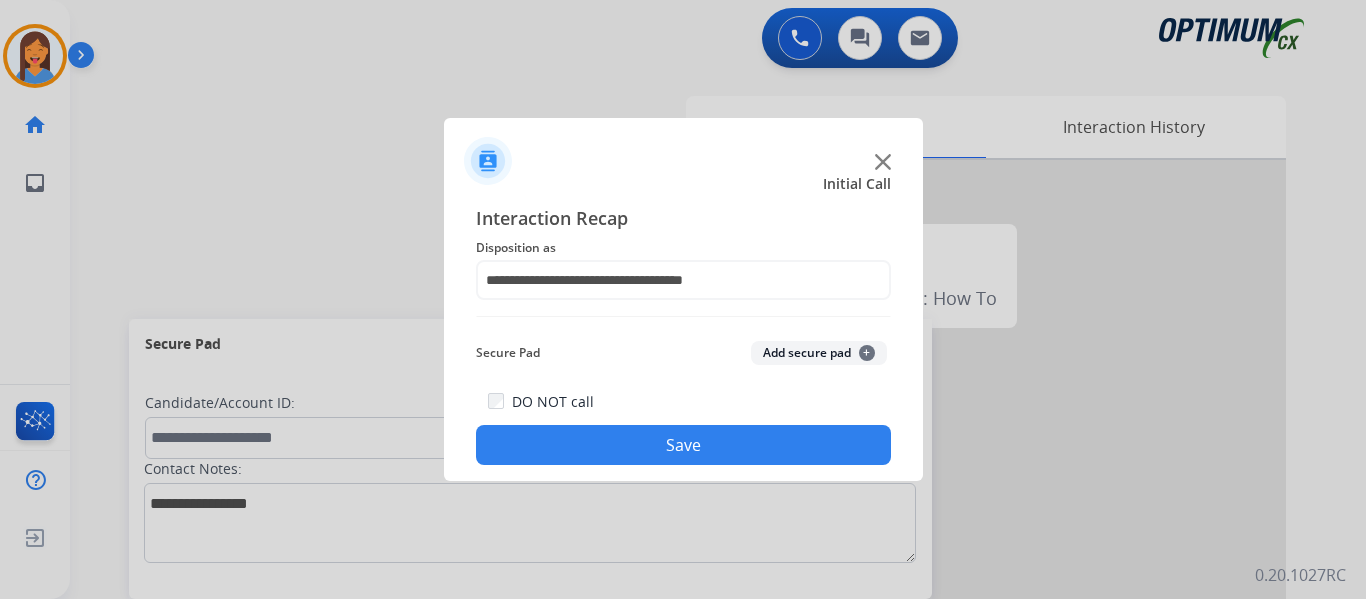 click on "Save" 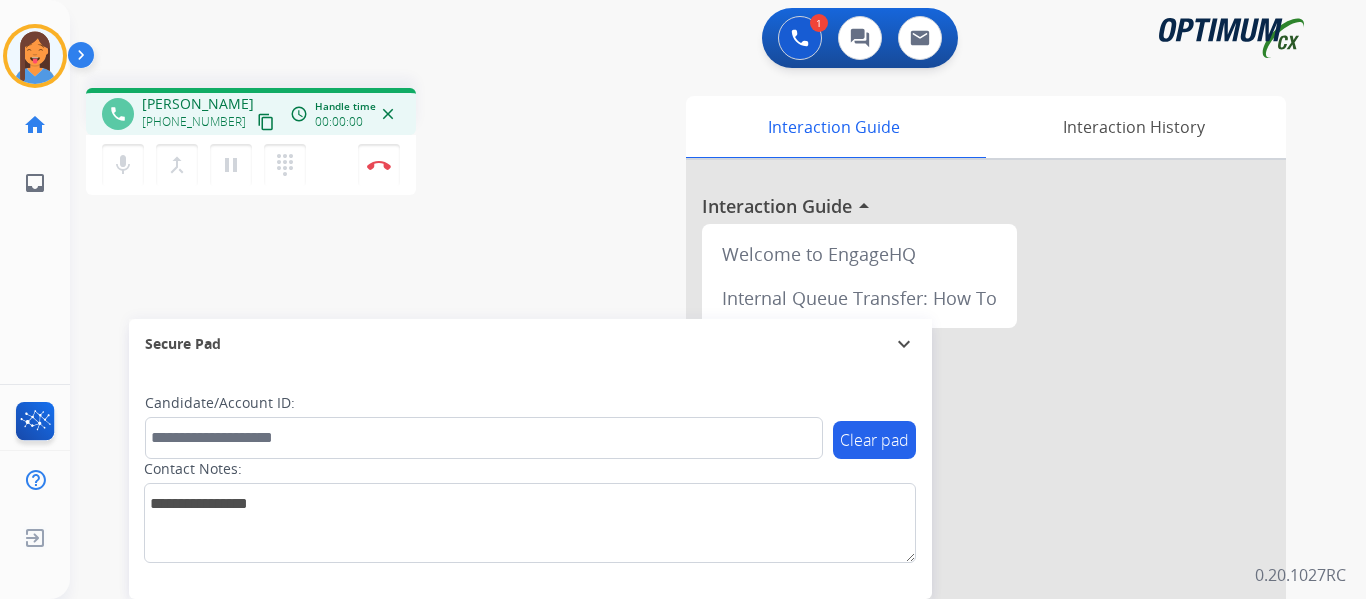 drag, startPoint x: 243, startPoint y: 125, endPoint x: 262, endPoint y: 131, distance: 19.924858 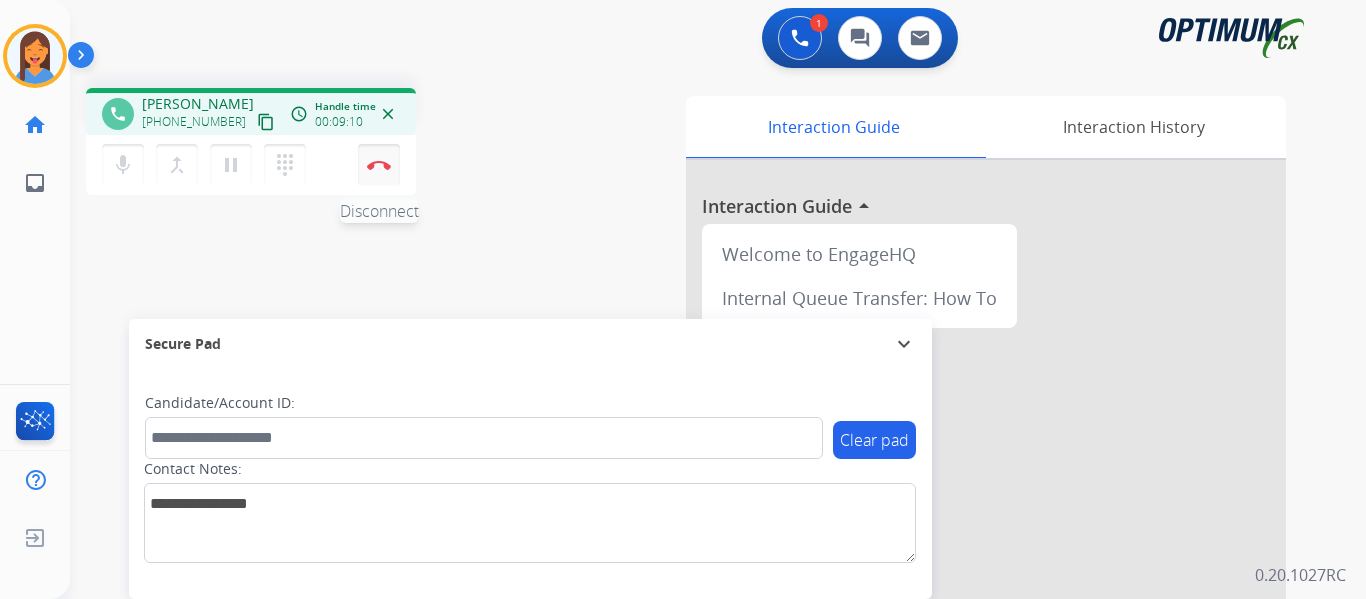 click at bounding box center [379, 165] 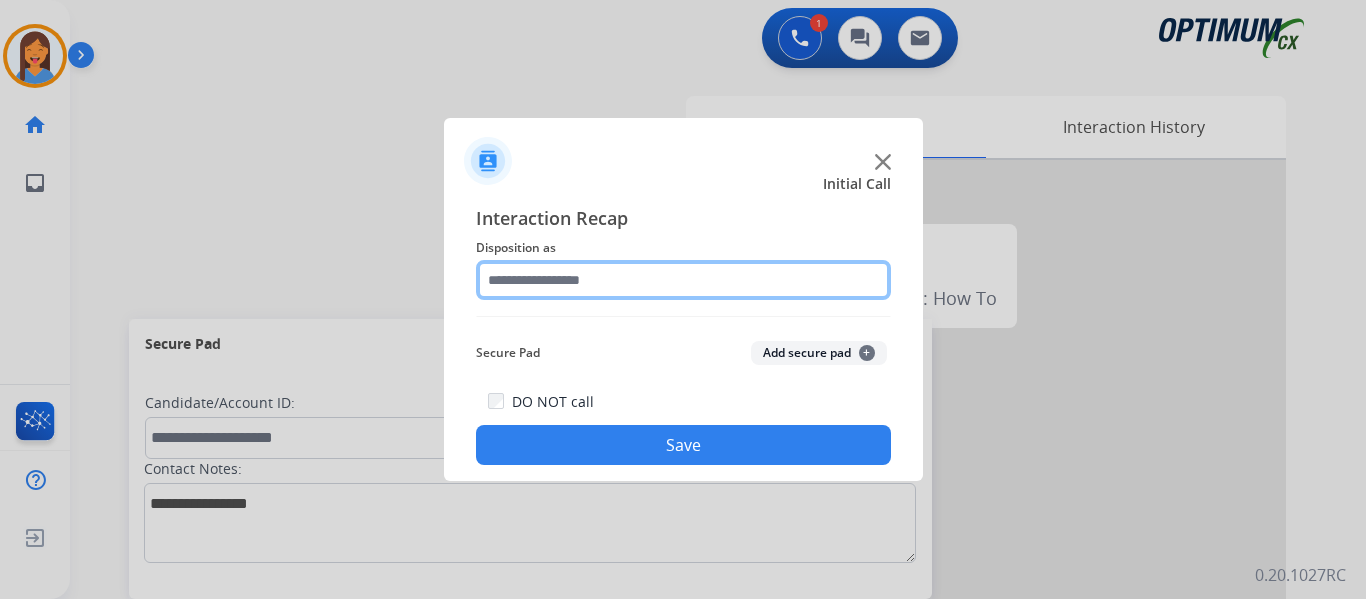 click 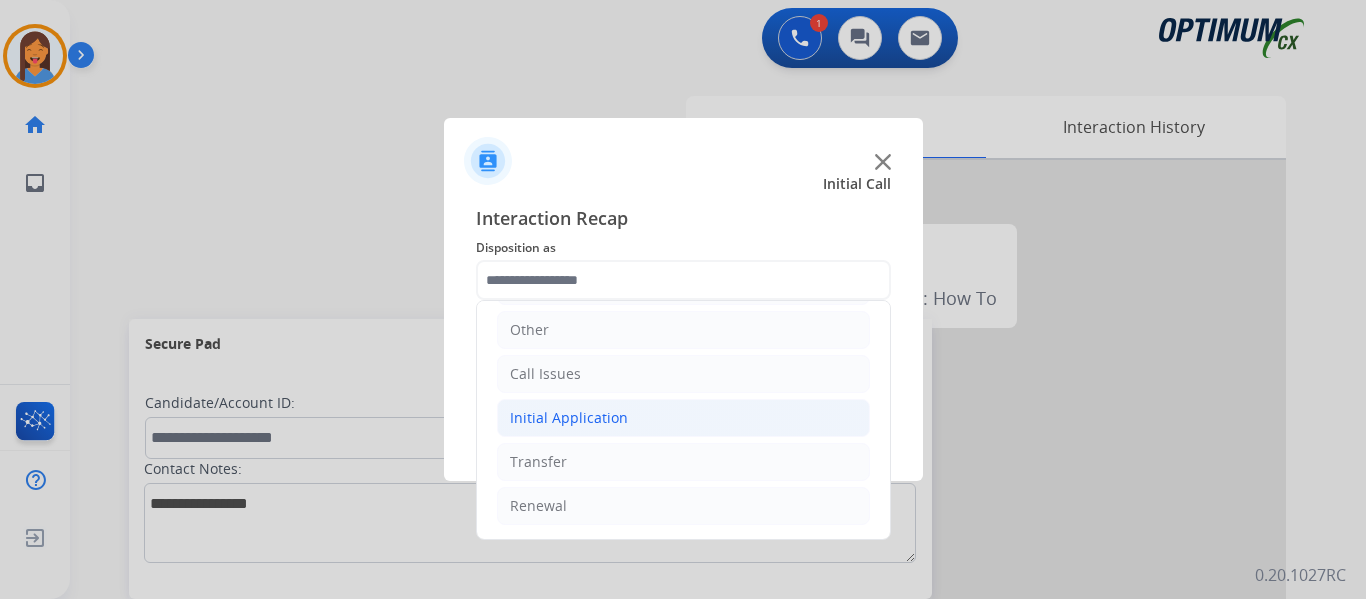 click on "Initial Application" 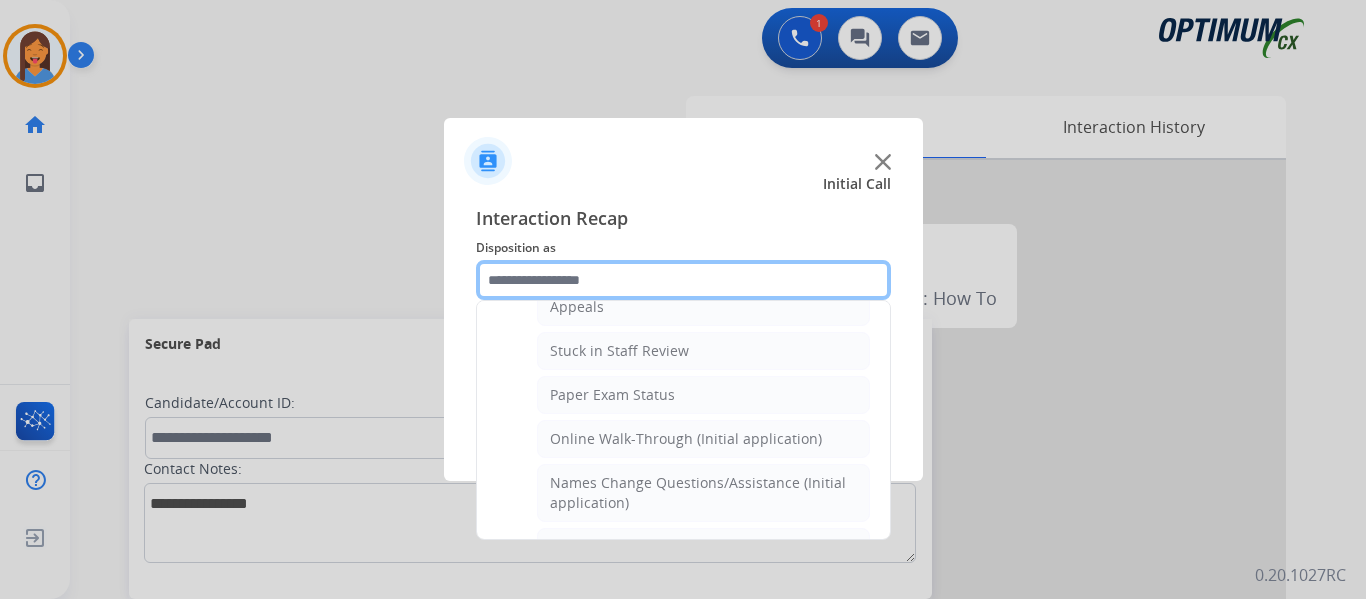 scroll, scrollTop: 336, scrollLeft: 0, axis: vertical 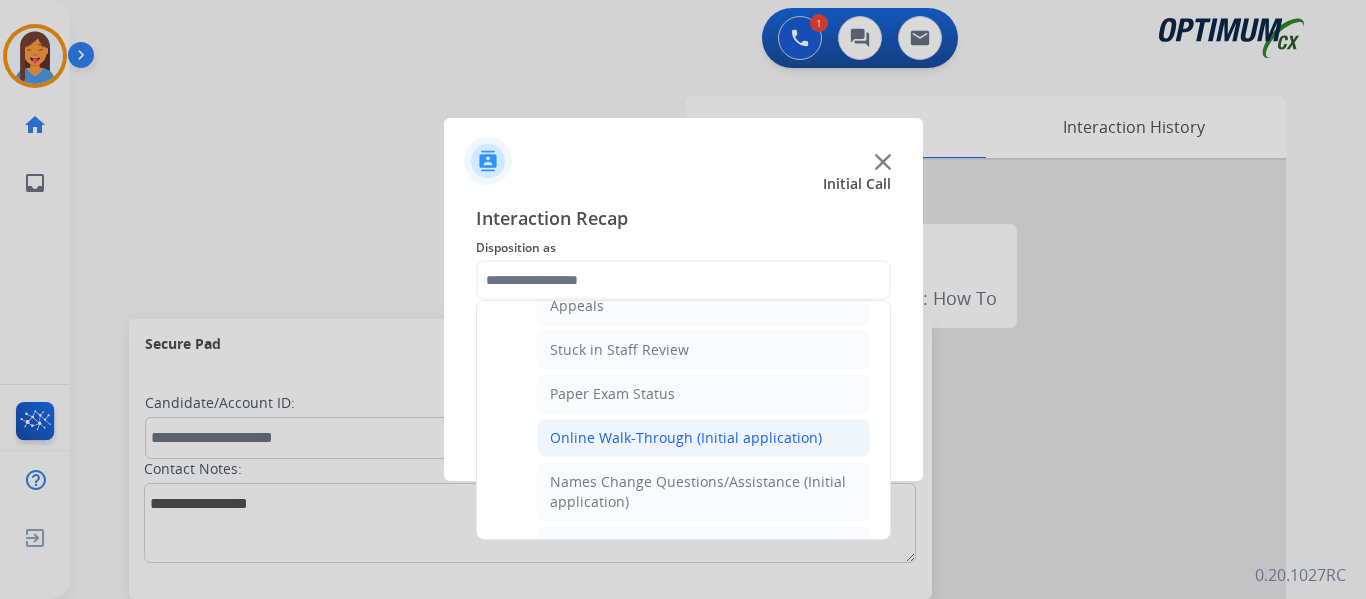 click on "Online Walk-Through (Initial application)" 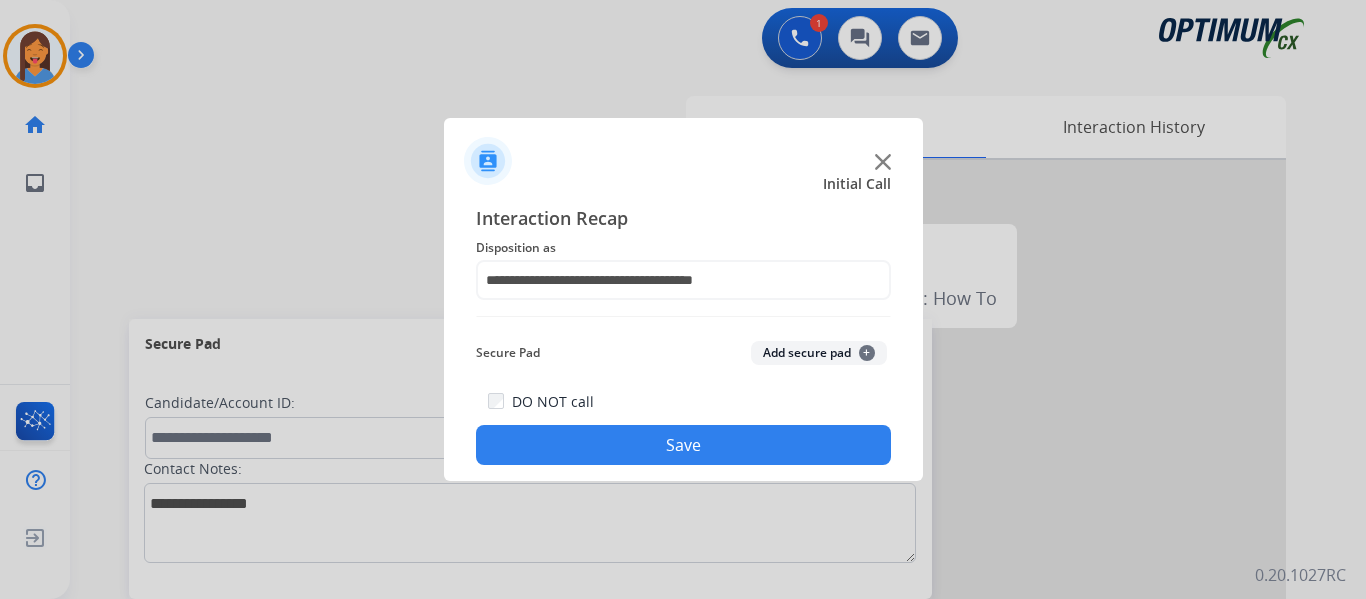 click on "Save" 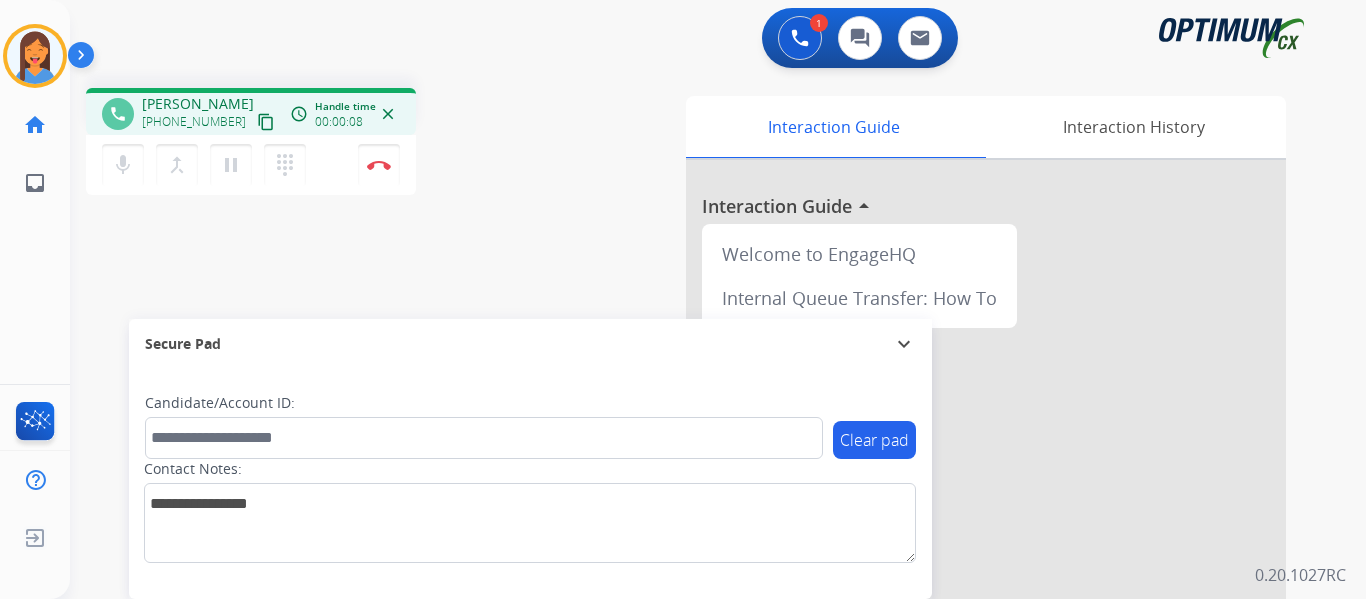 click on "content_copy" at bounding box center [266, 122] 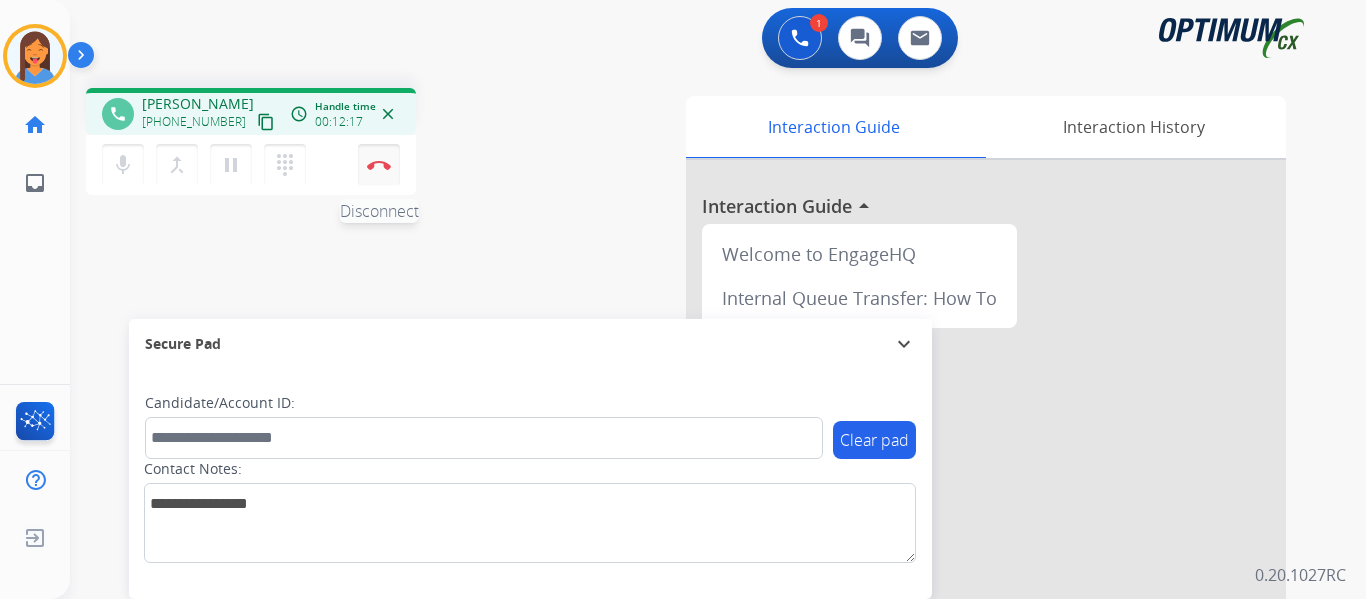click at bounding box center [379, 165] 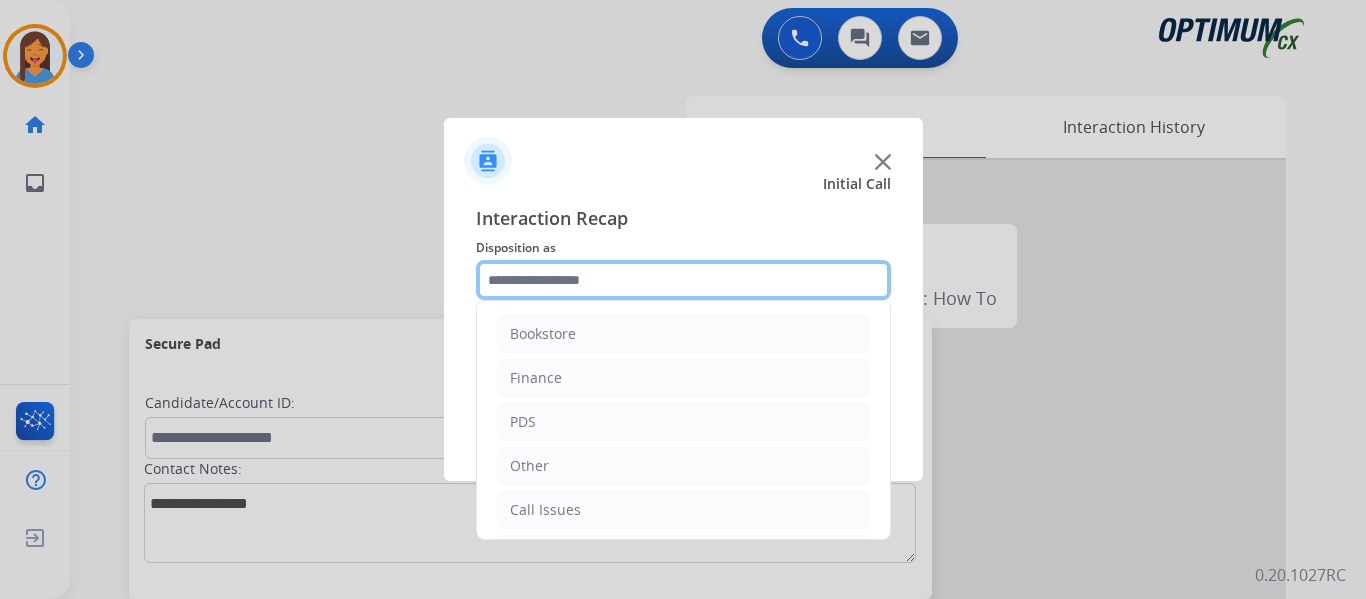 click 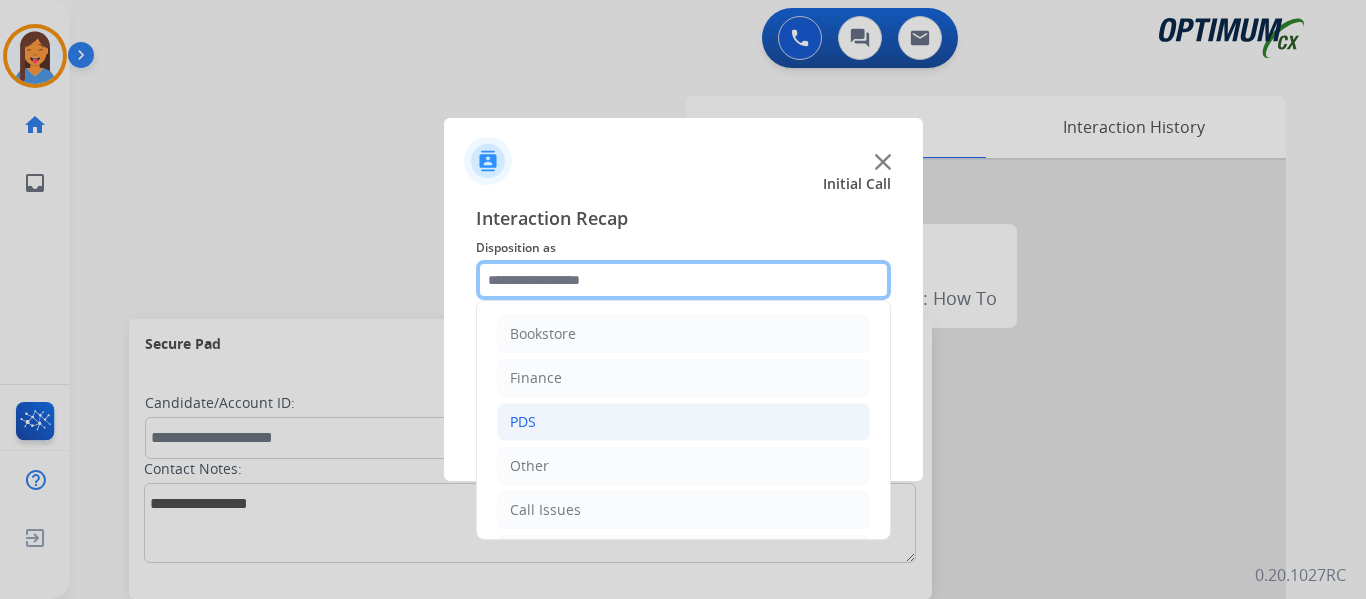 scroll, scrollTop: 136, scrollLeft: 0, axis: vertical 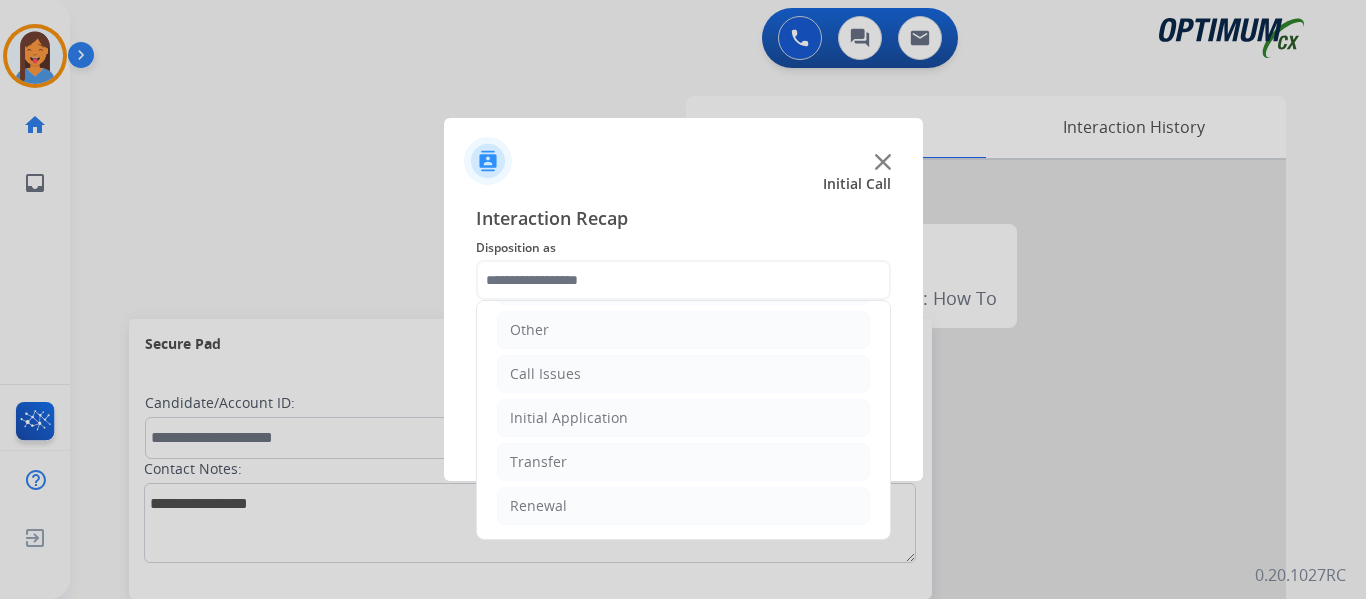 click on "Bookstore   Finance   PDS   Other   Call Issues   Initial Application   Transfer   Renewal" 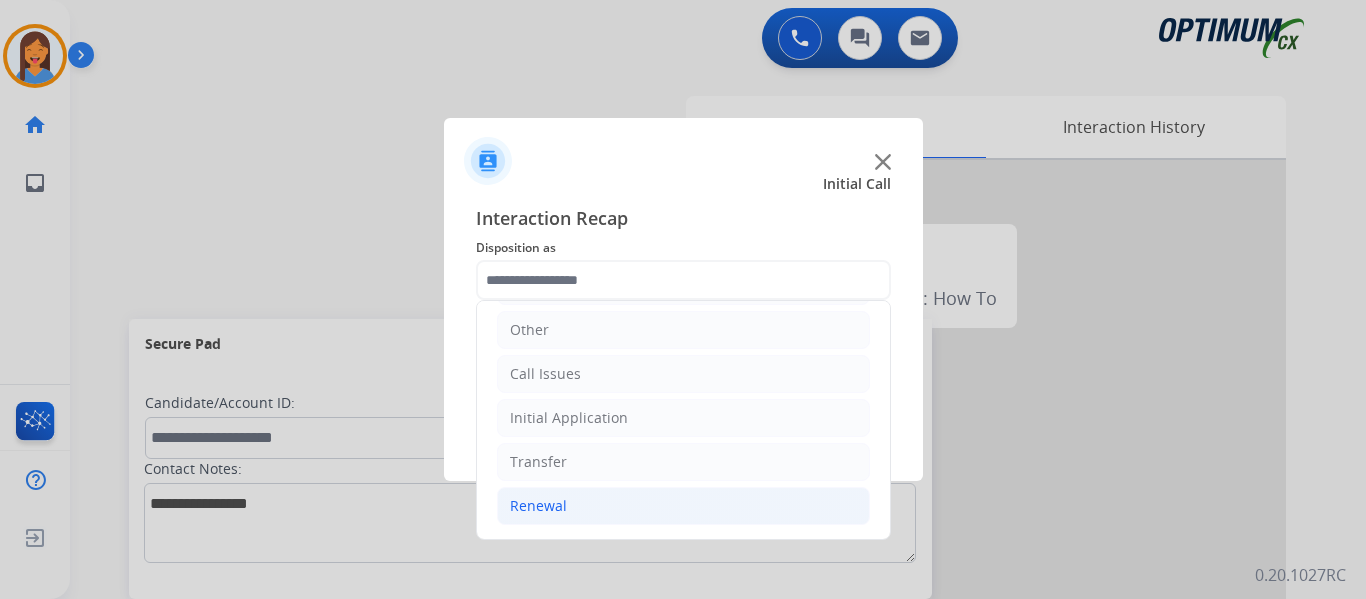 click on "Renewal" 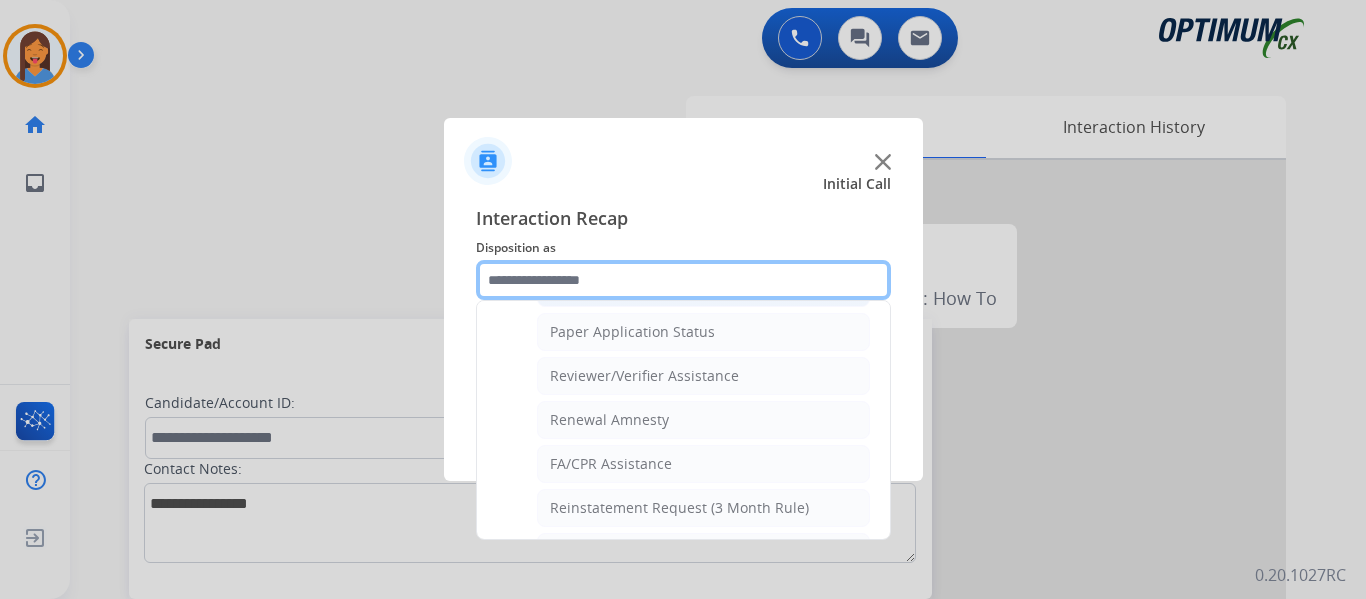 scroll, scrollTop: 772, scrollLeft: 0, axis: vertical 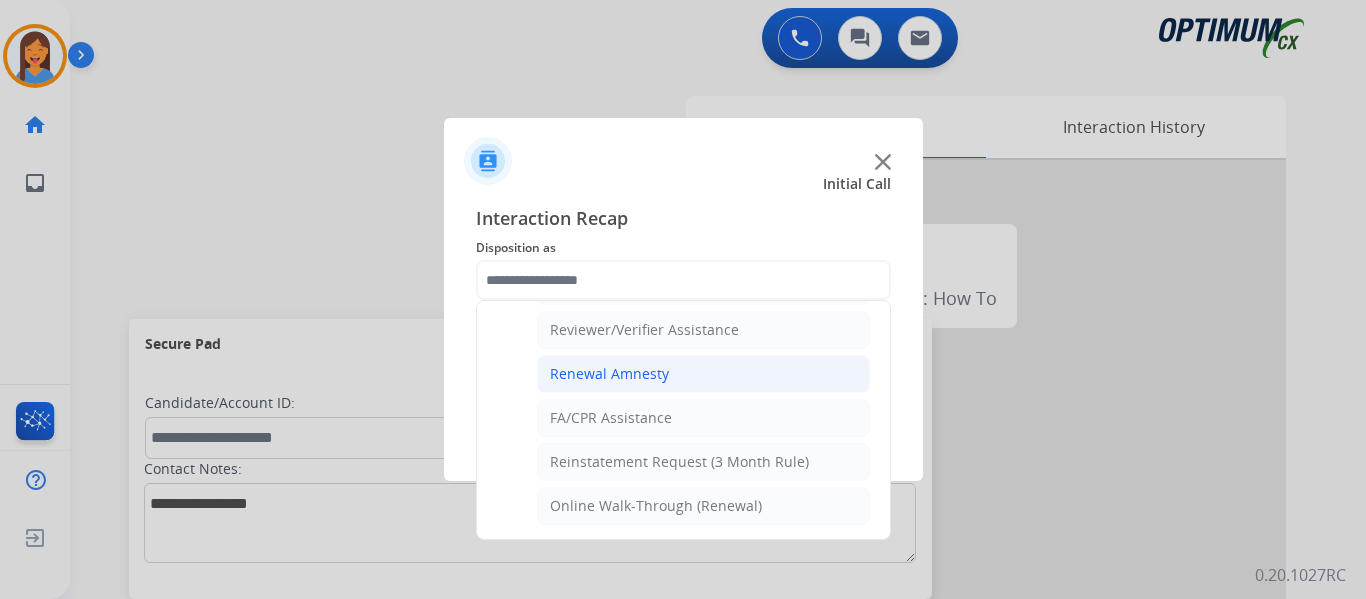 click on "Renewal Amnesty" 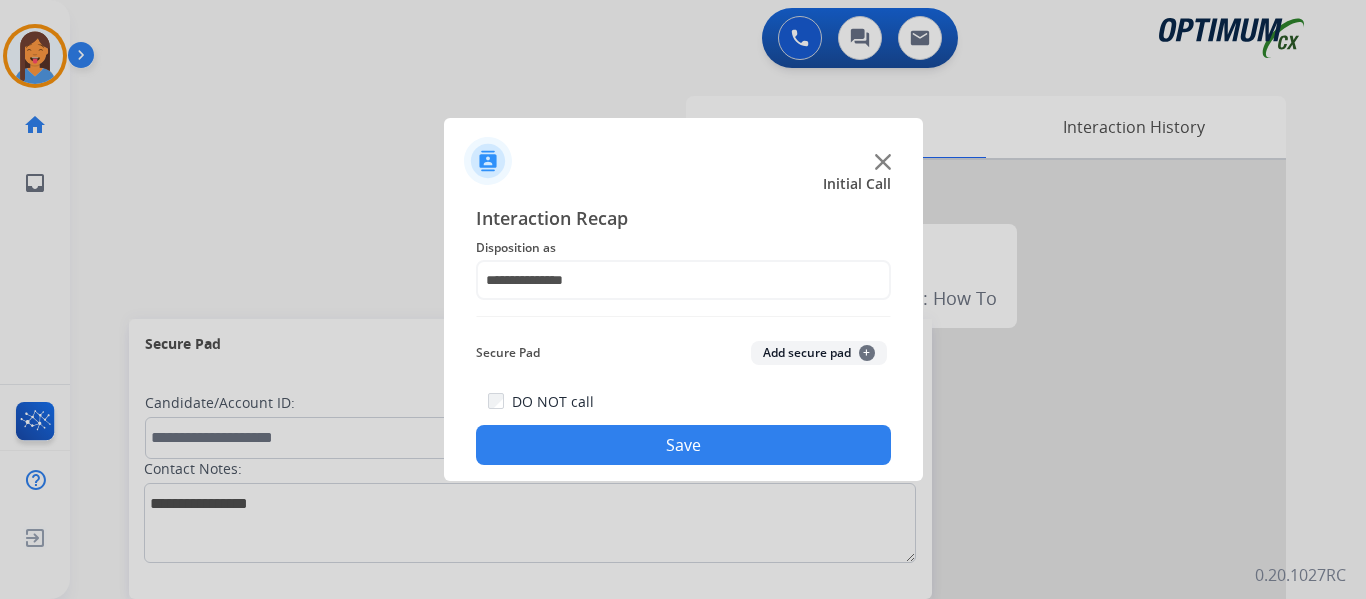 click on "Save" 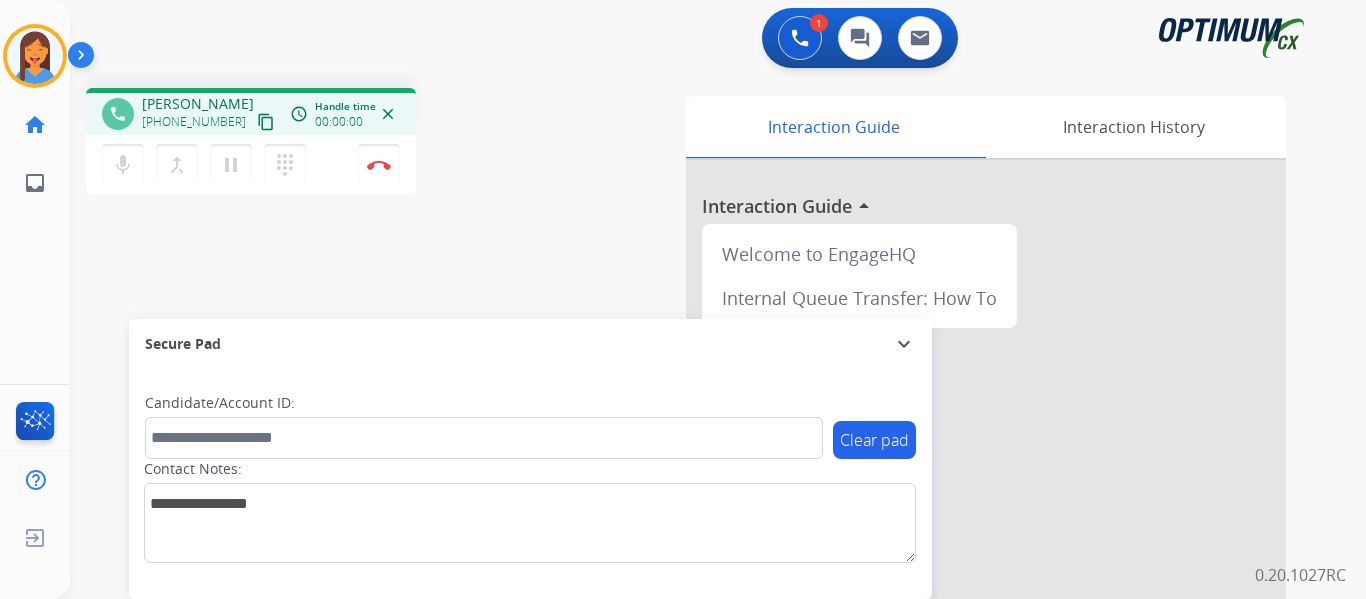 drag, startPoint x: 246, startPoint y: 128, endPoint x: 265, endPoint y: 129, distance: 19.026299 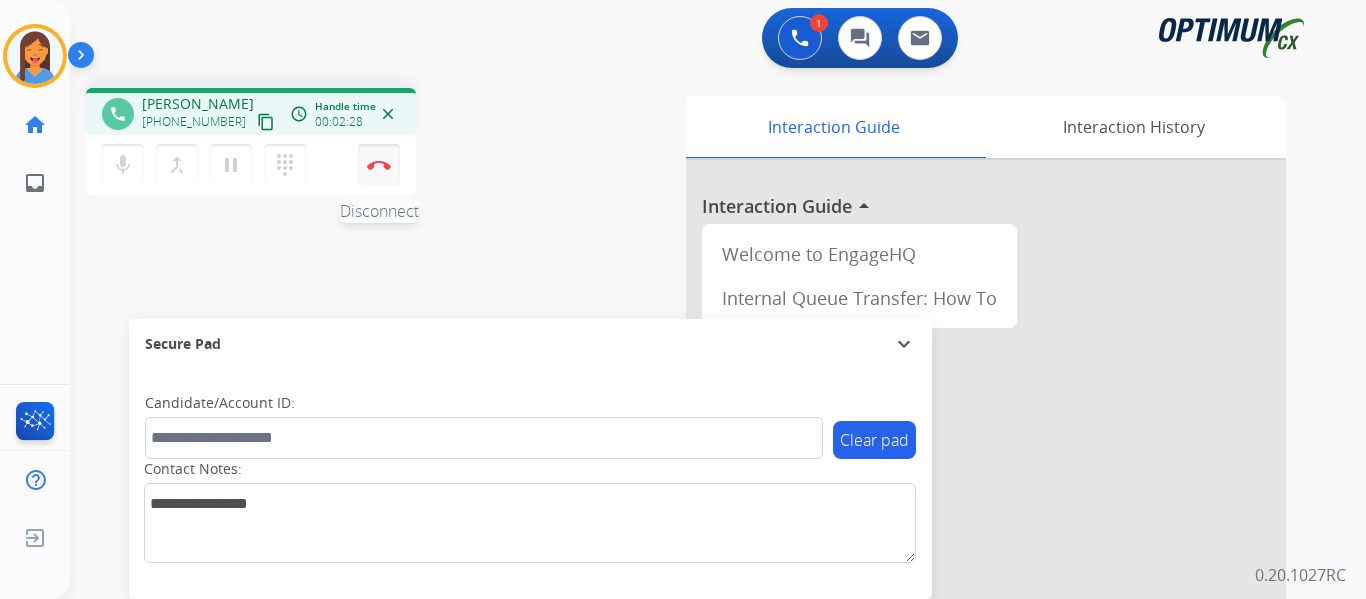 click at bounding box center (379, 165) 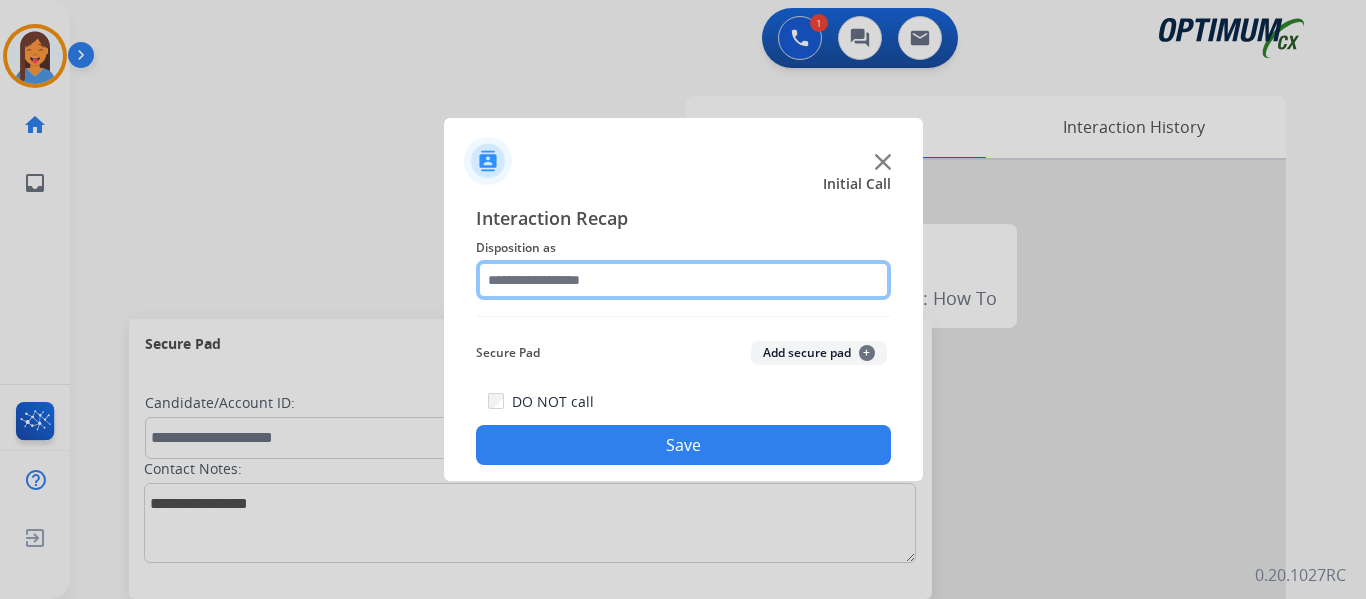 click 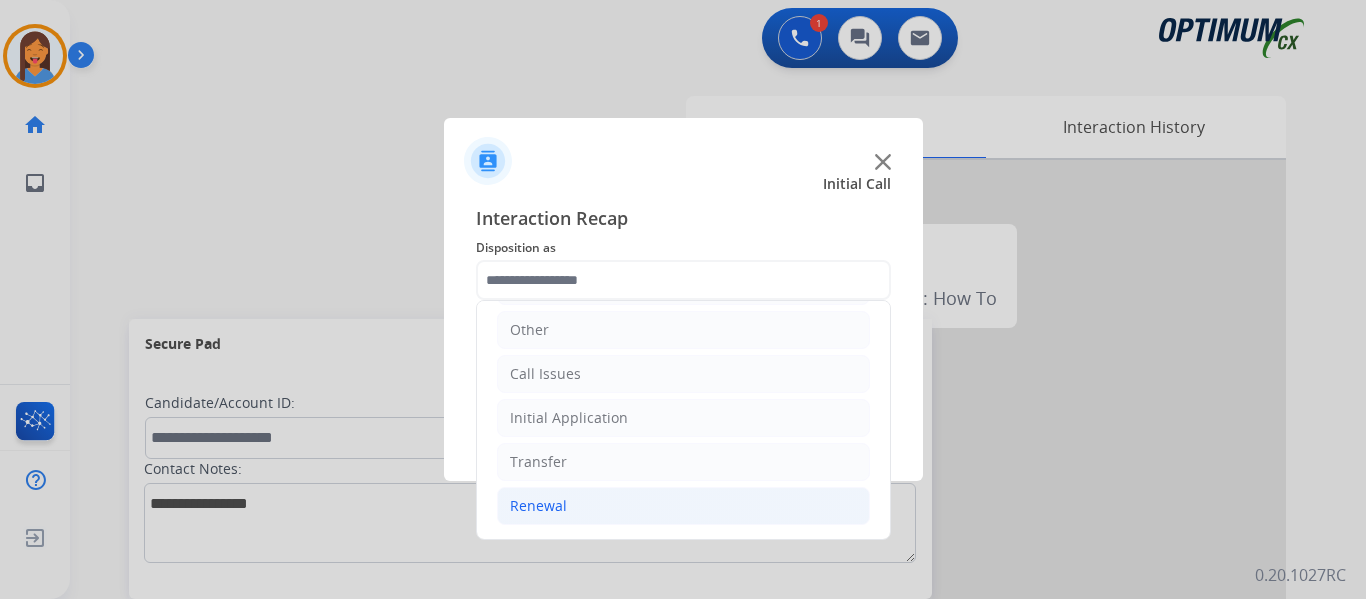 click on "Renewal" 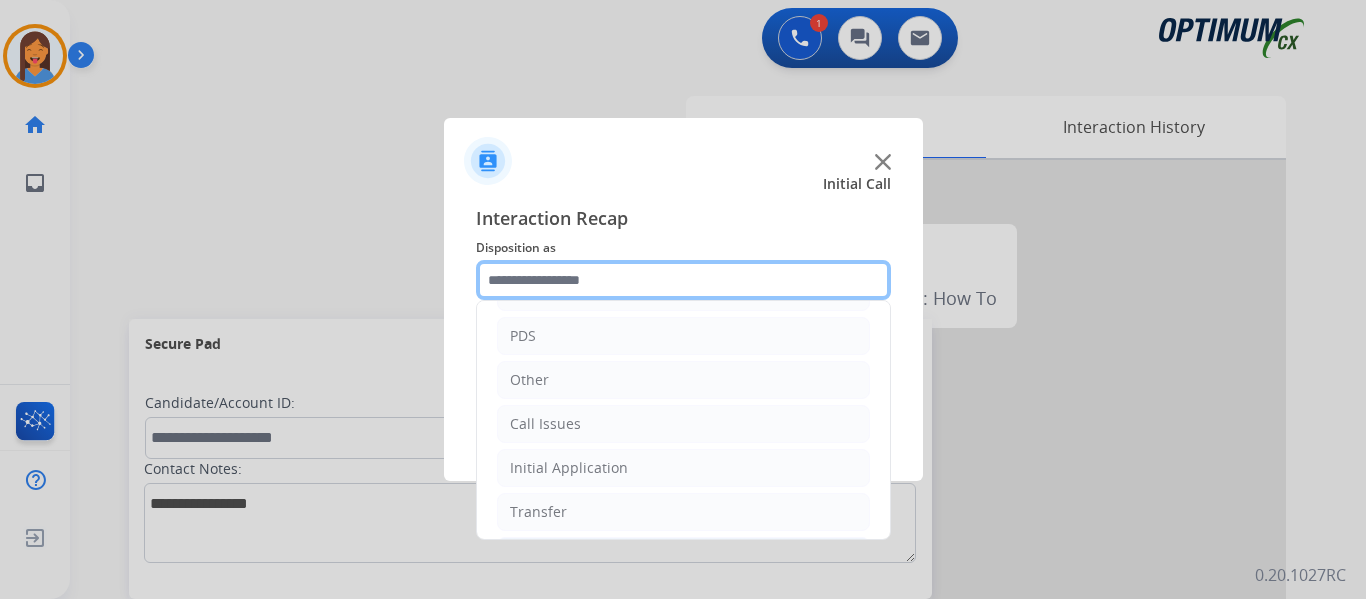 scroll, scrollTop: 36, scrollLeft: 0, axis: vertical 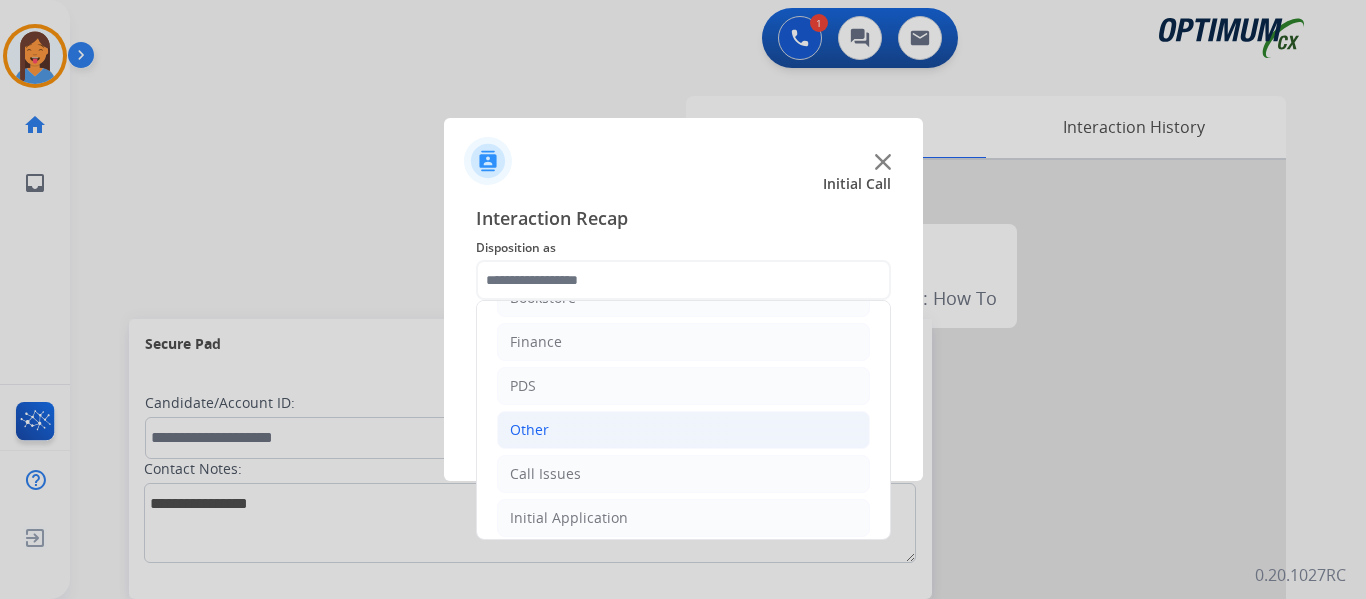 click on "Other" 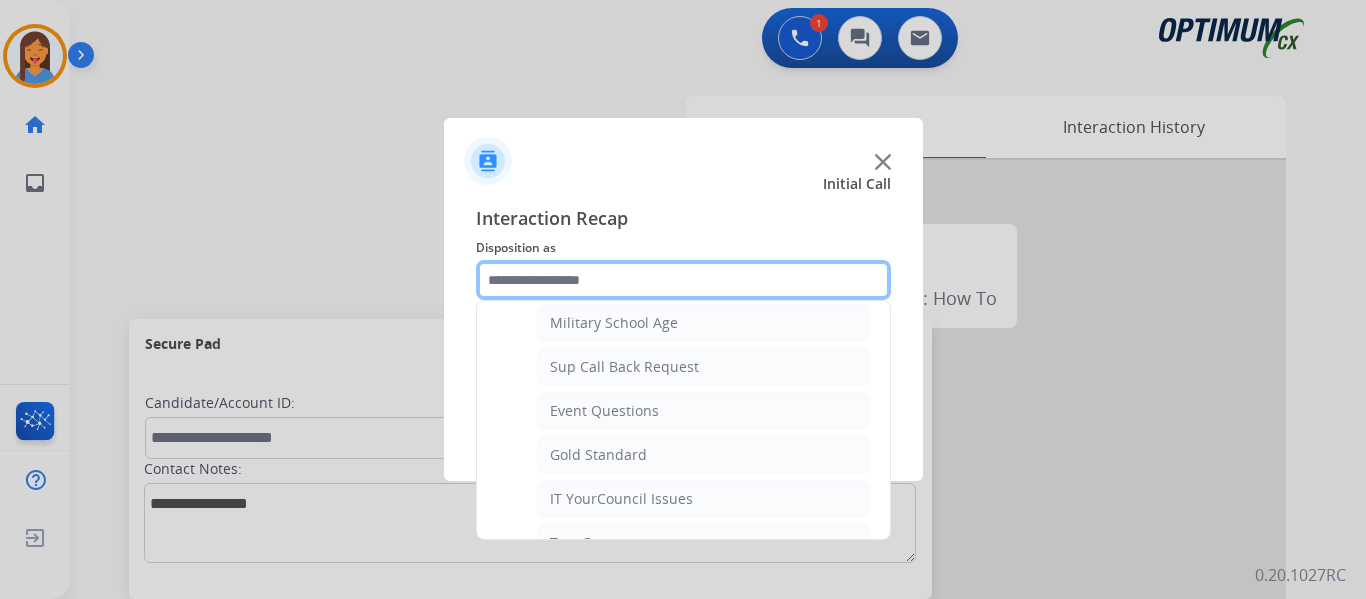 scroll, scrollTop: 236, scrollLeft: 0, axis: vertical 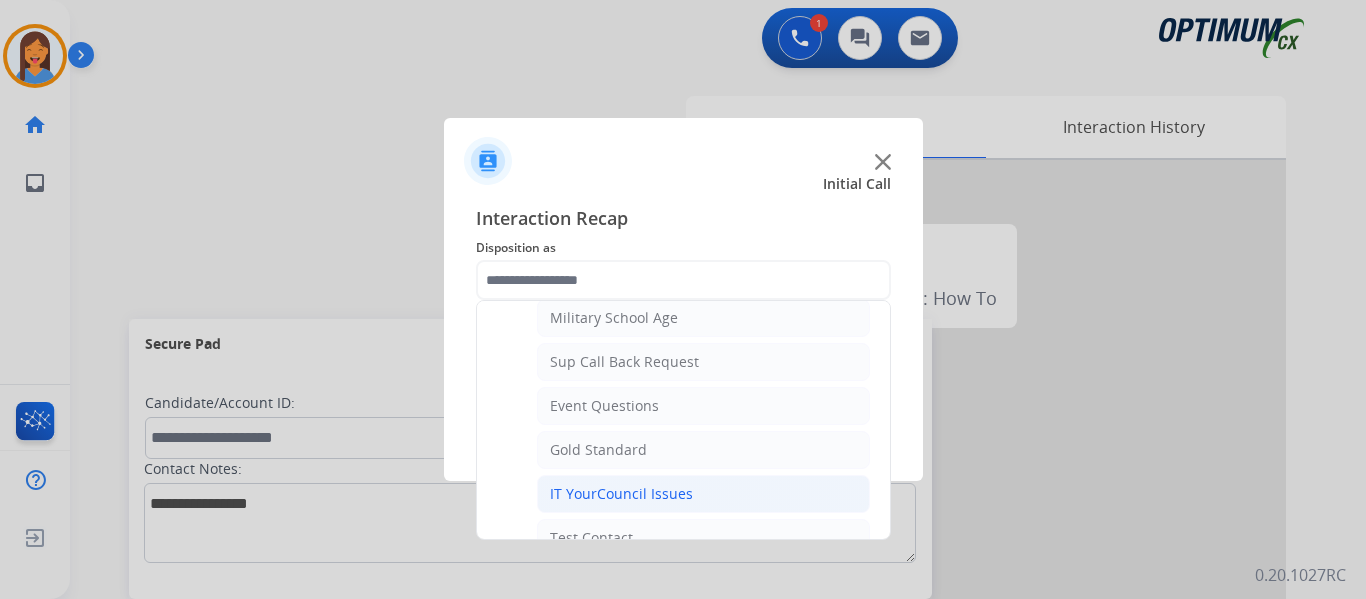 click on "IT YourCouncil Issues" 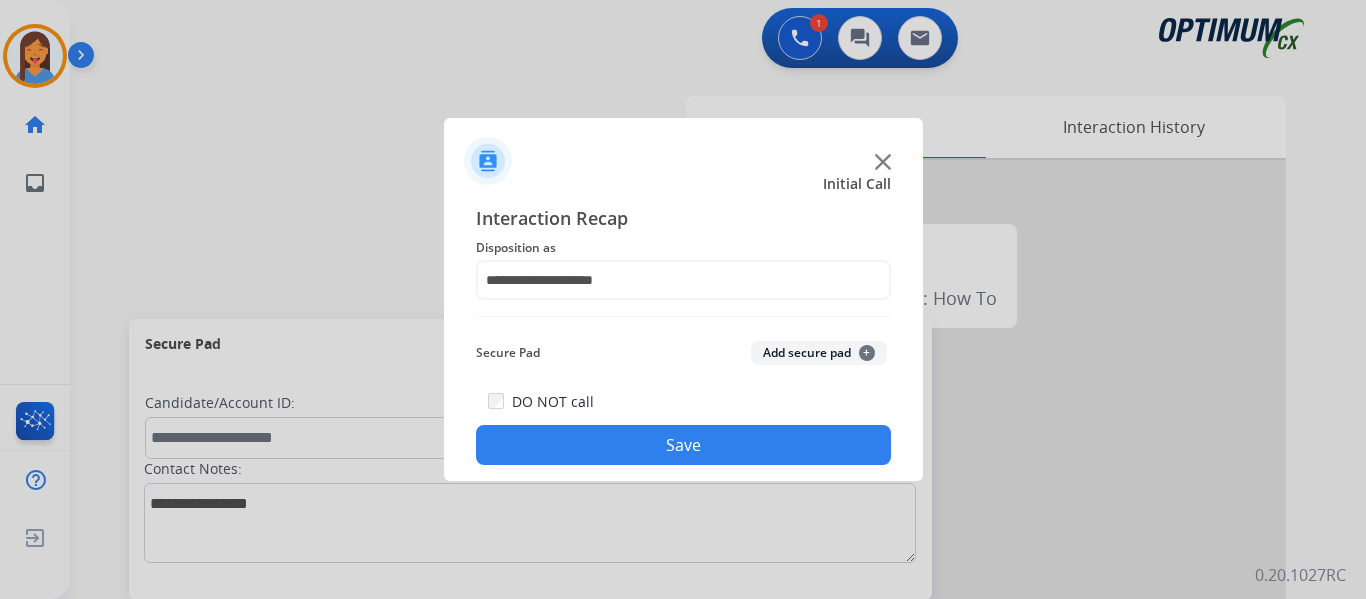 click on "Save" 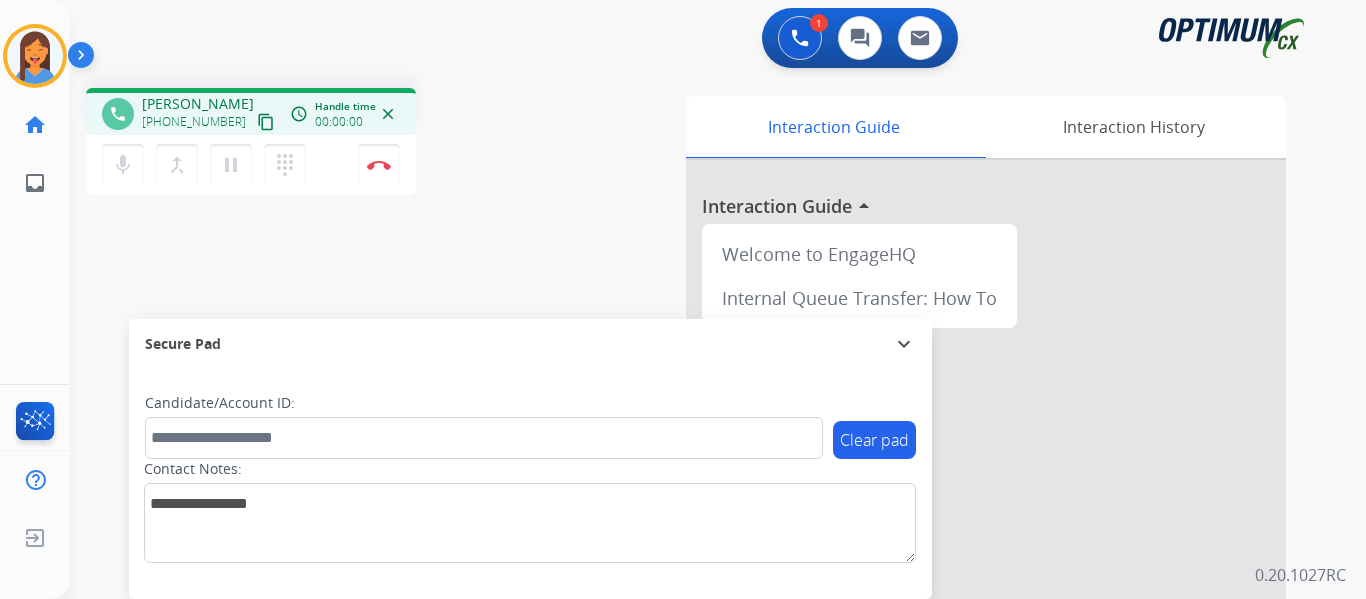 click on "content_copy" at bounding box center [266, 122] 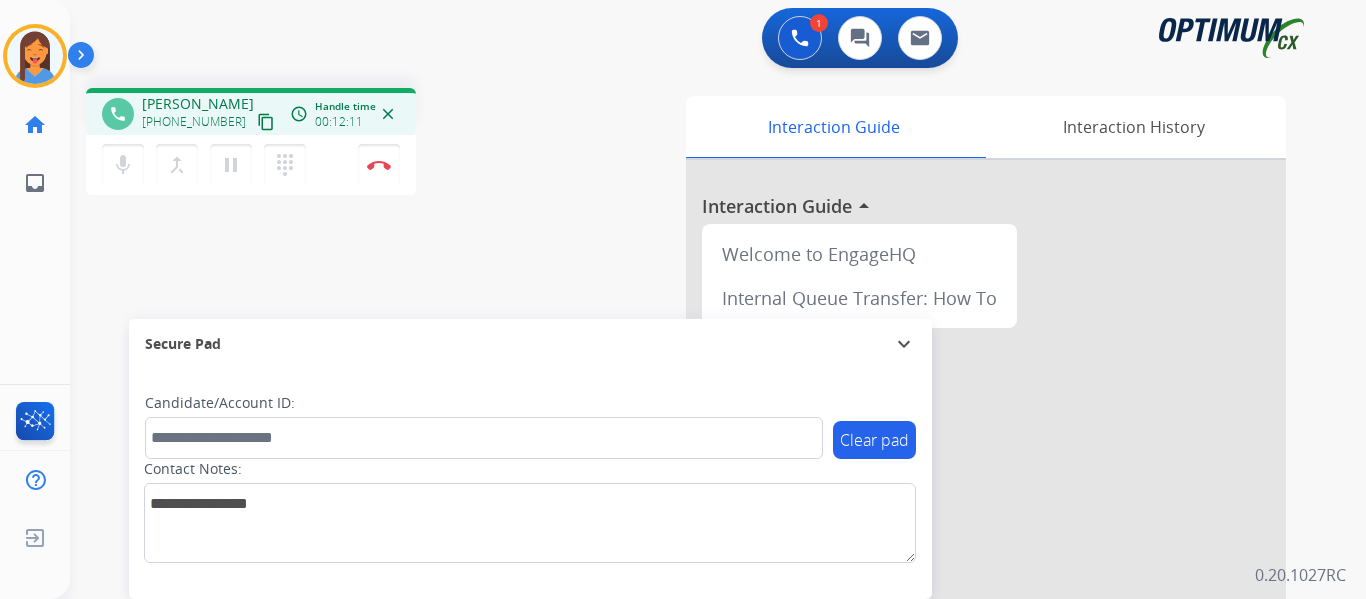 click on "phone [PERSON_NAME] [PHONE_NUMBER] content_copy access_time Call metrics Queue   00:08 Hold   00:00 Talk   12:12 Total   12:19 Handle time 00:12:11 close mic Mute merge_type Bridge pause Hold dialpad Dialpad Disconnect swap_horiz Break voice bridge close_fullscreen Connect 3-Way Call merge_type Separate 3-Way Call  Interaction Guide   Interaction History  Interaction Guide arrow_drop_up  Welcome to EngageHQ   Internal Queue Transfer: How To  Secure Pad expand_more Clear pad Candidate/Account ID: Contact Notes:" at bounding box center (694, 489) 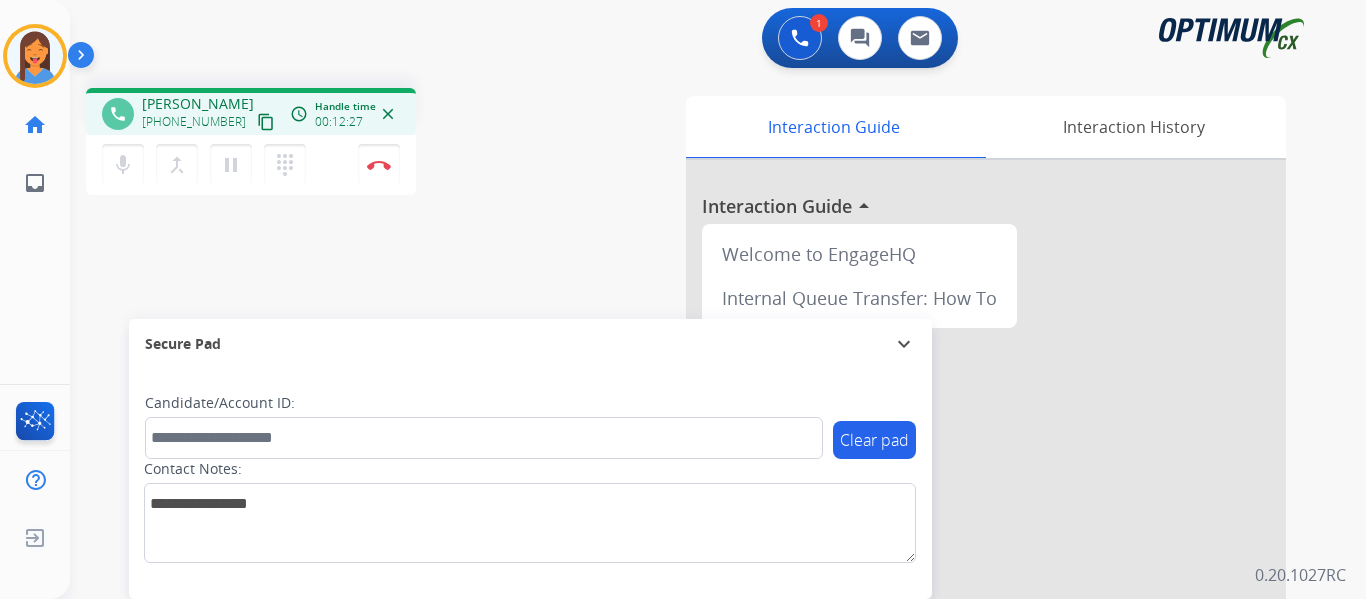 drag, startPoint x: 228, startPoint y: 168, endPoint x: 227, endPoint y: 232, distance: 64.00781 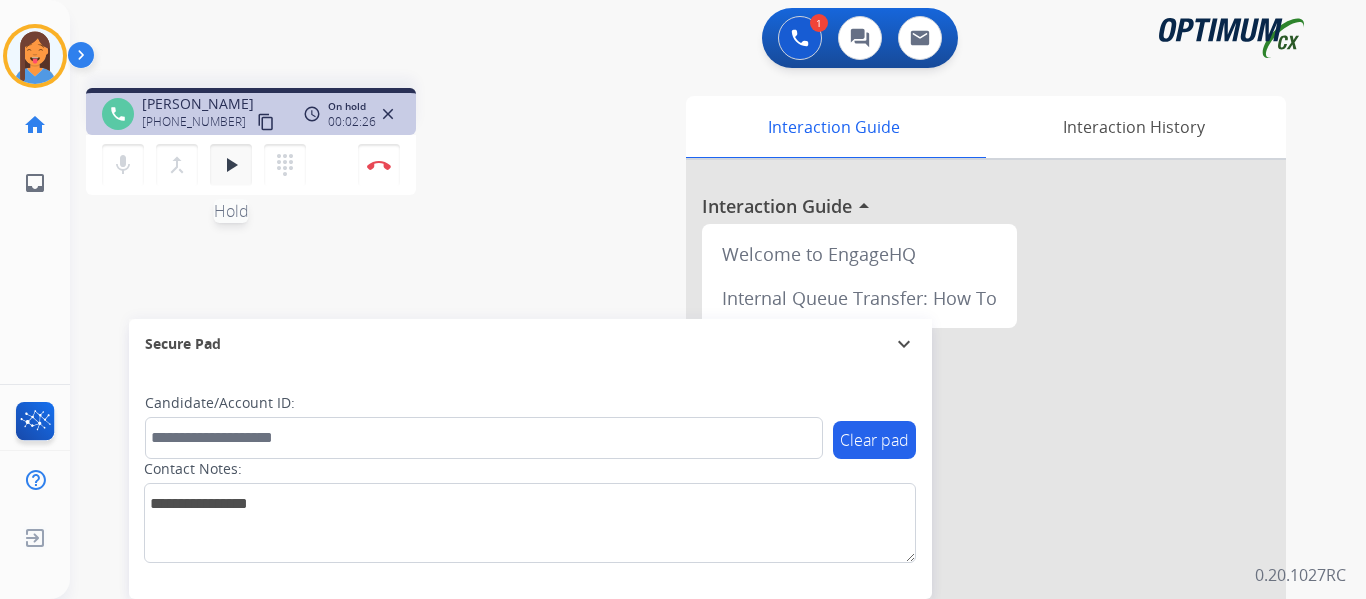 click on "play_arrow" at bounding box center [231, 165] 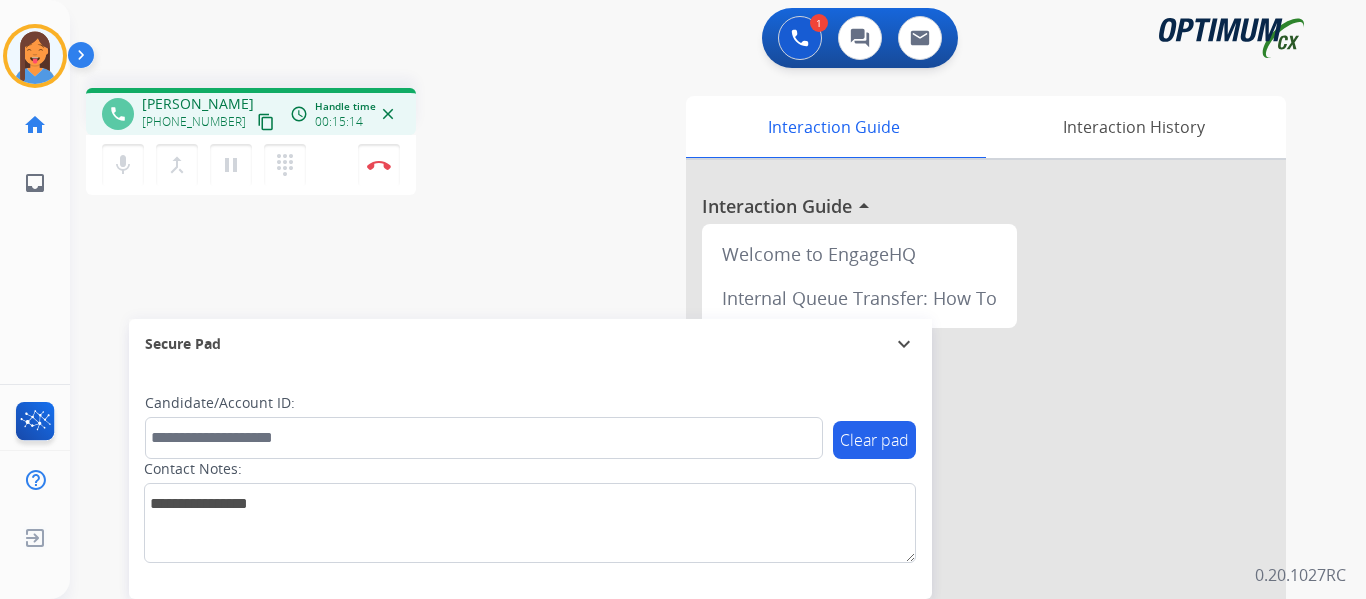 click on "phone [PERSON_NAME] [PHONE_NUMBER] content_copy access_time Call metrics Queue   00:08 Hold   02:27 Talk   12:48 Total   15:22 Handle time 00:15:14 close mic Mute merge_type Bridge pause Hold dialpad Dialpad Disconnect swap_horiz Break voice bridge close_fullscreen Connect 3-Way Call merge_type Separate 3-Way Call  Interaction Guide   Interaction History  Interaction Guide arrow_drop_up  Welcome to EngageHQ   Internal Queue Transfer: How To  Secure Pad expand_more Clear pad Candidate/Account ID: Contact Notes:" at bounding box center [694, 489] 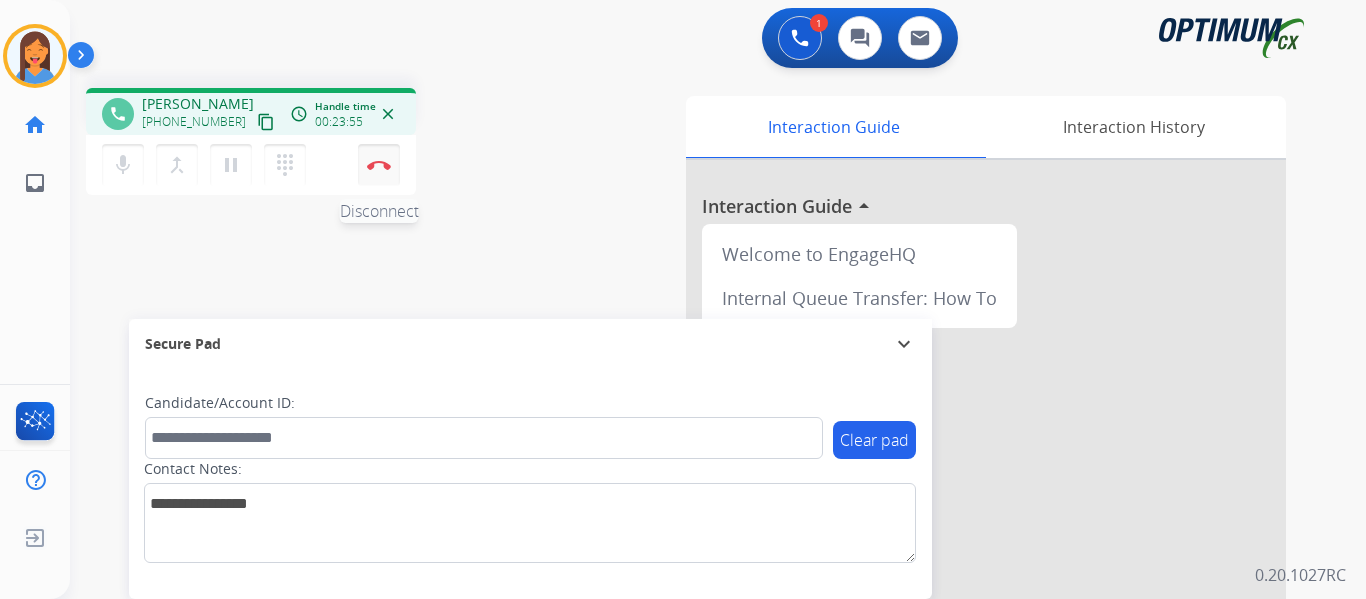 click at bounding box center (379, 165) 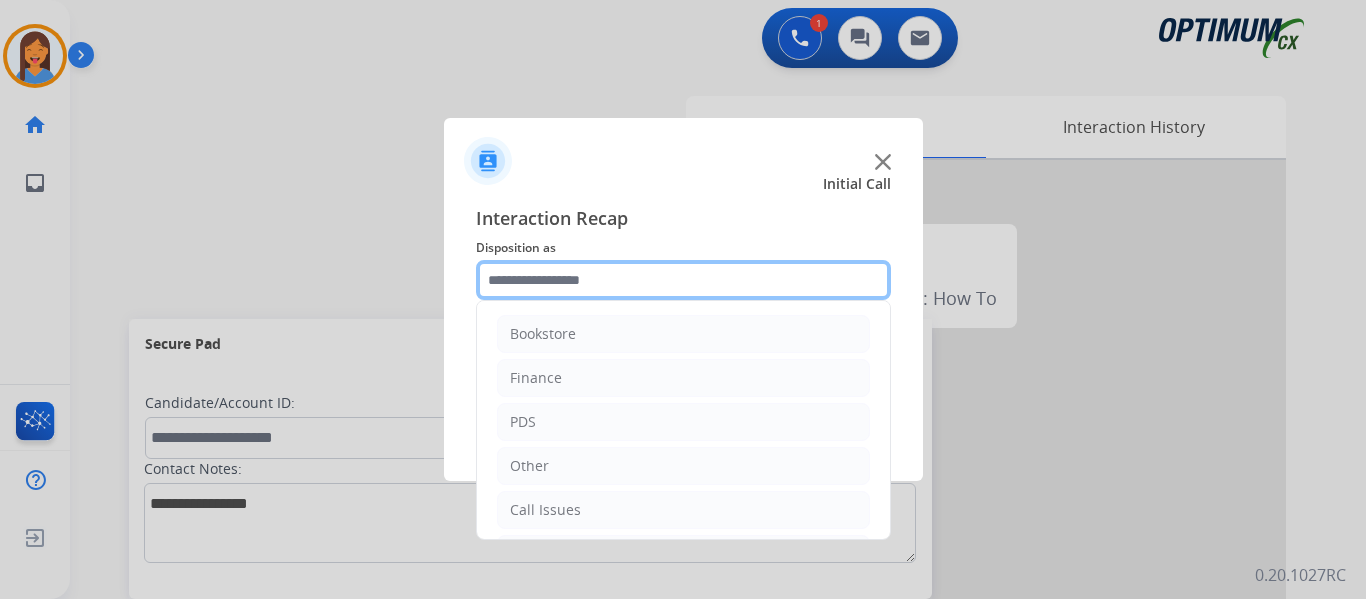 click 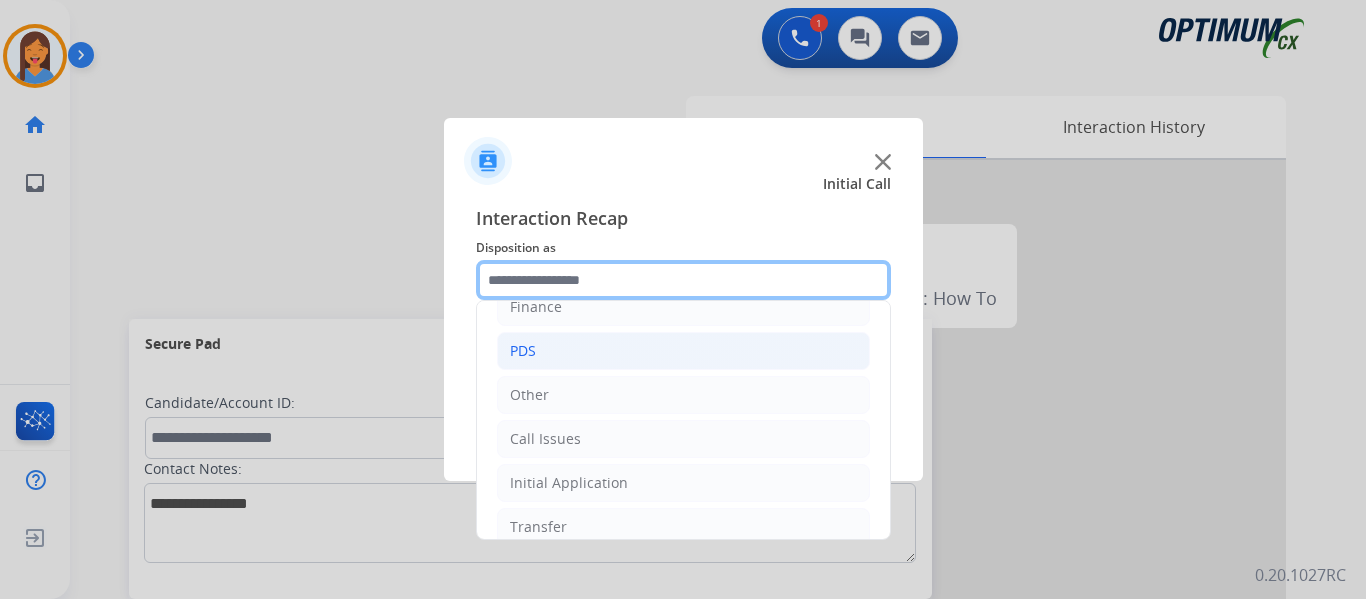 scroll, scrollTop: 36, scrollLeft: 0, axis: vertical 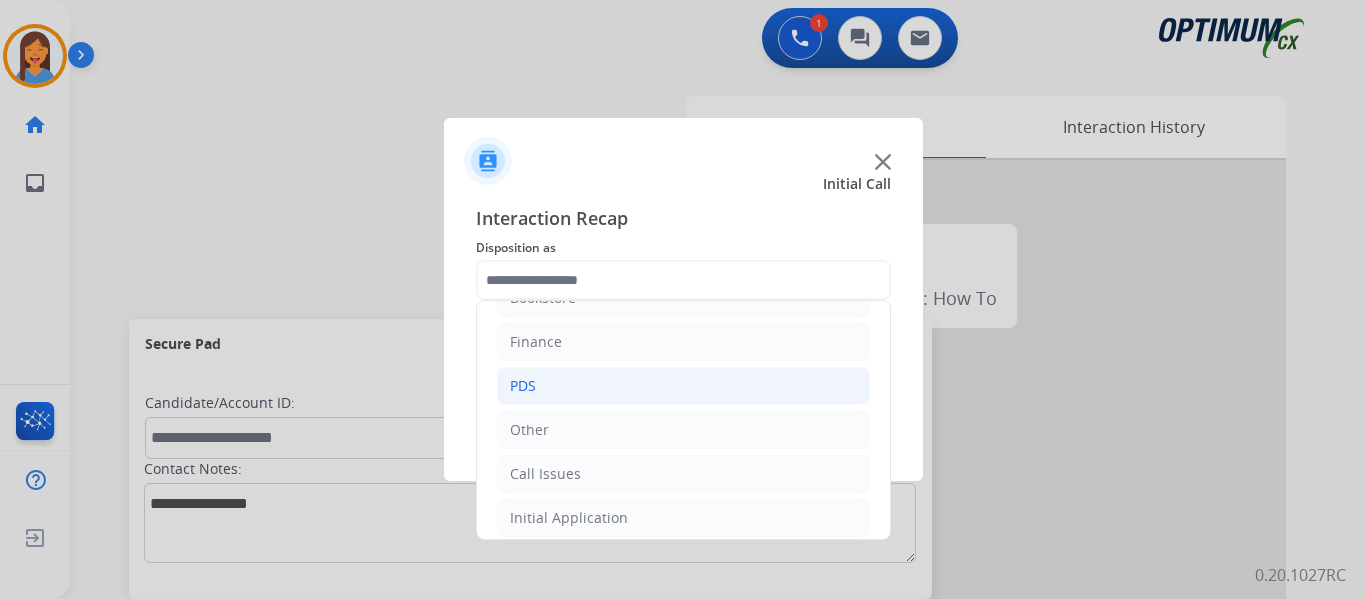 click on "PDS" 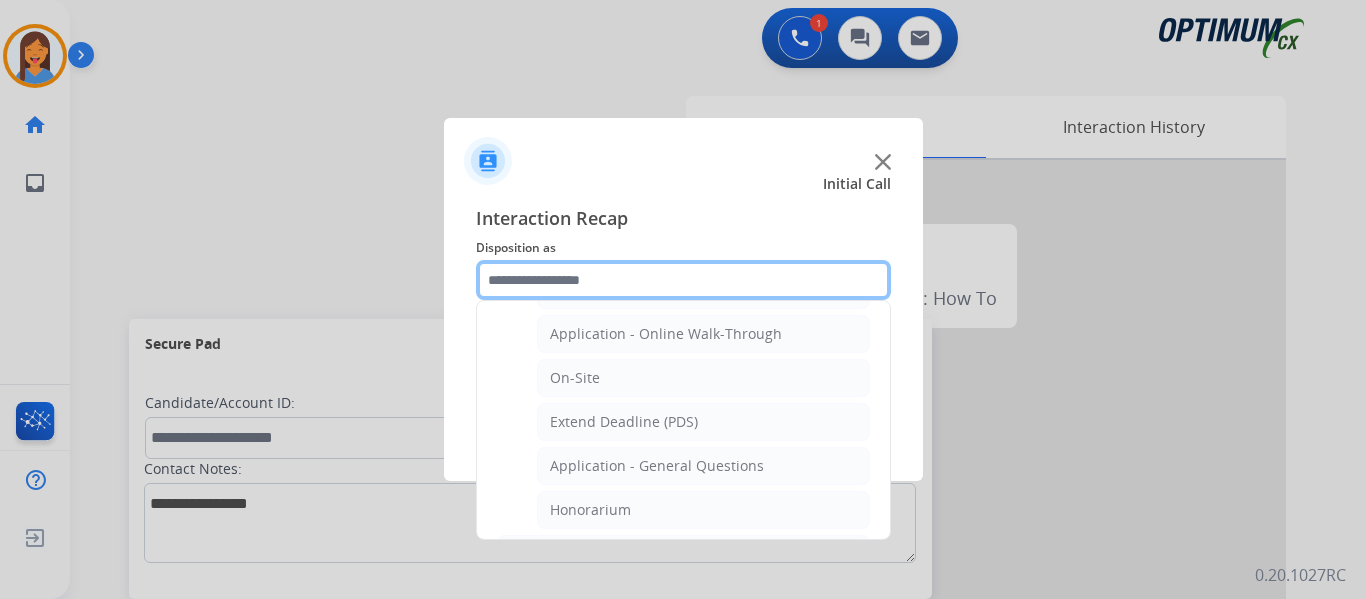 scroll, scrollTop: 536, scrollLeft: 0, axis: vertical 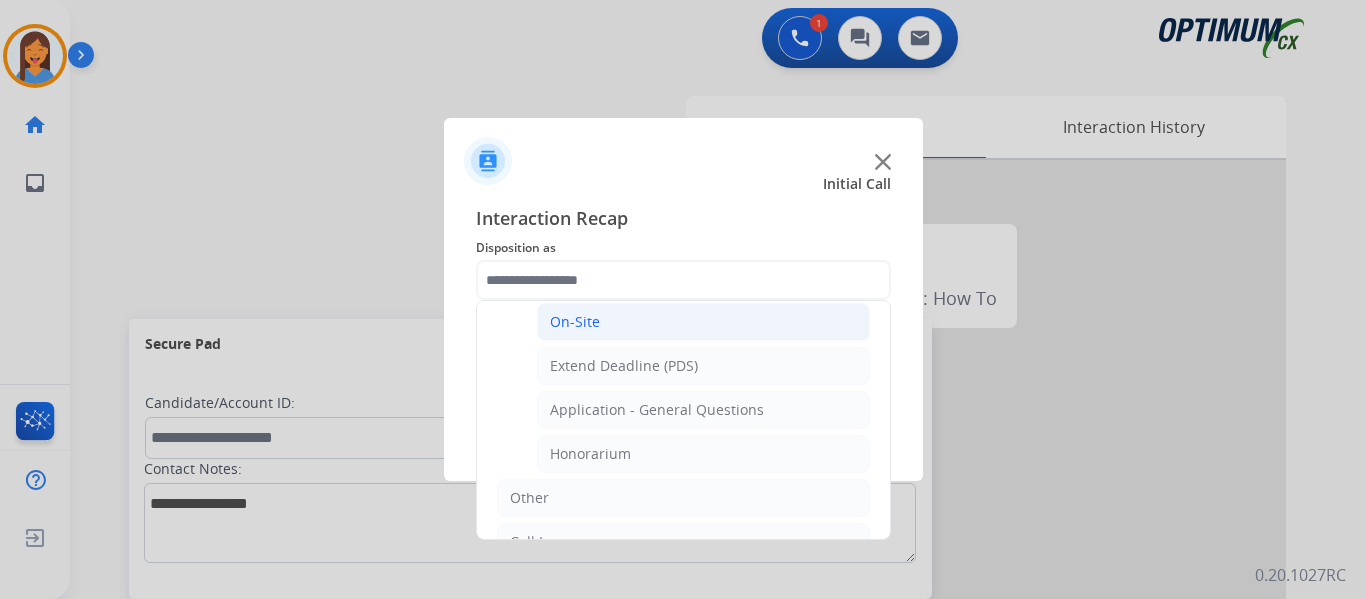click on "On-Site" 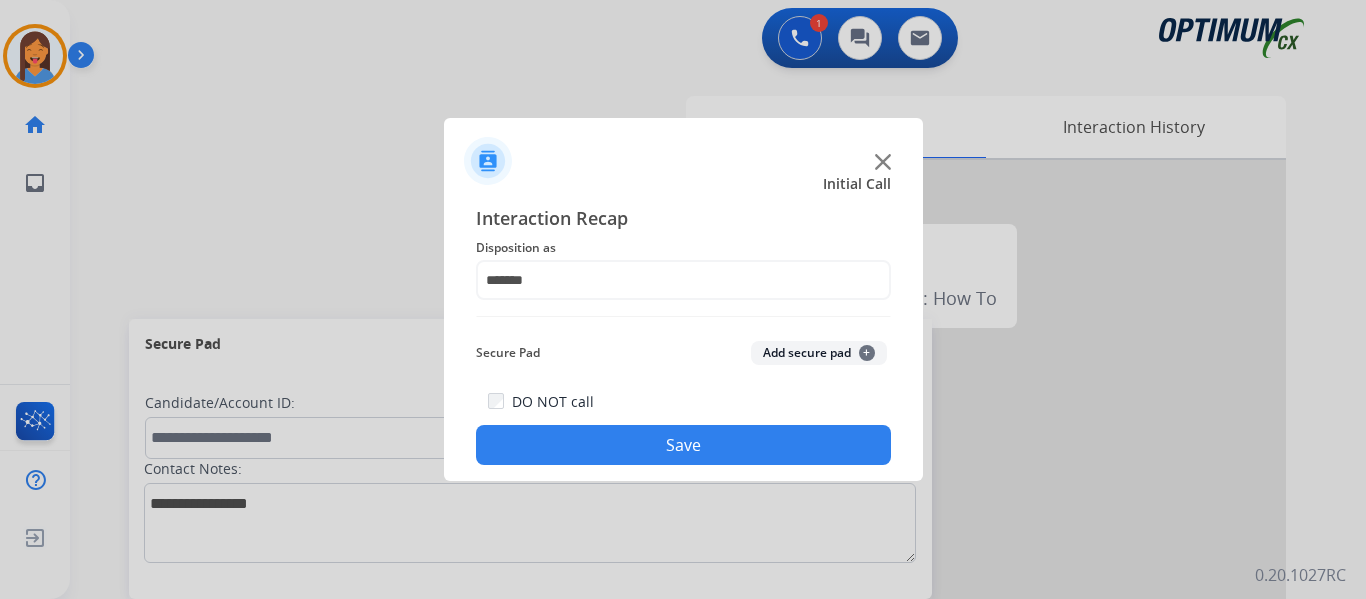 click on "Save" 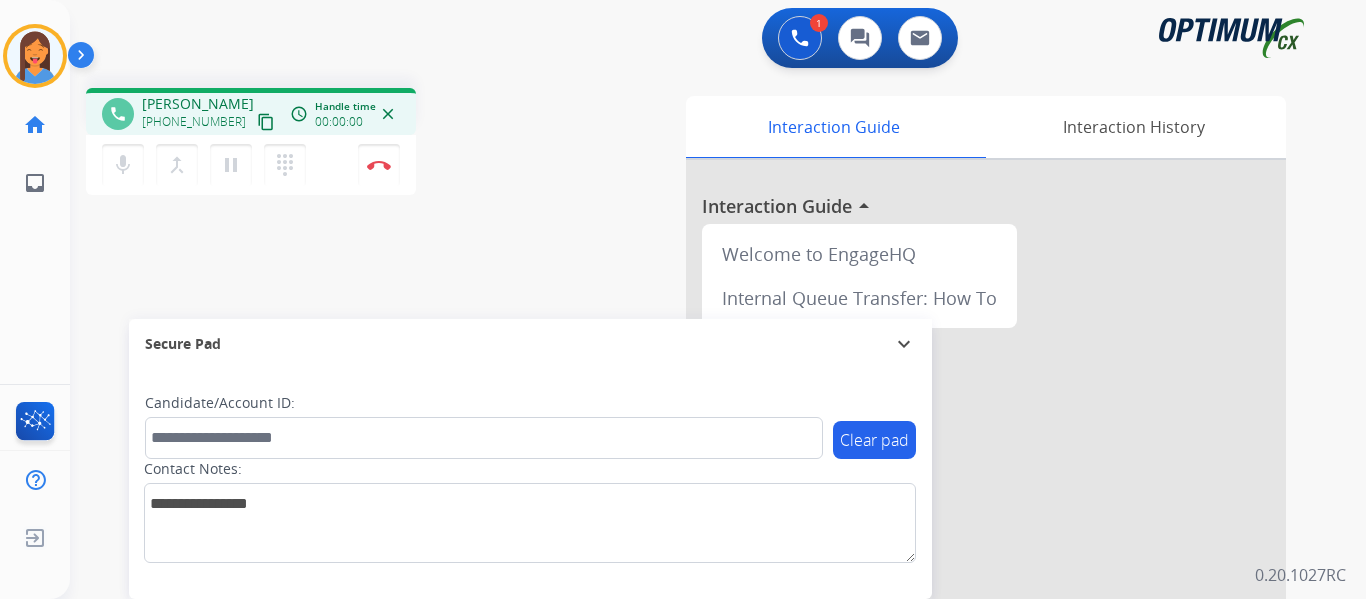 click on "content_copy" at bounding box center (266, 122) 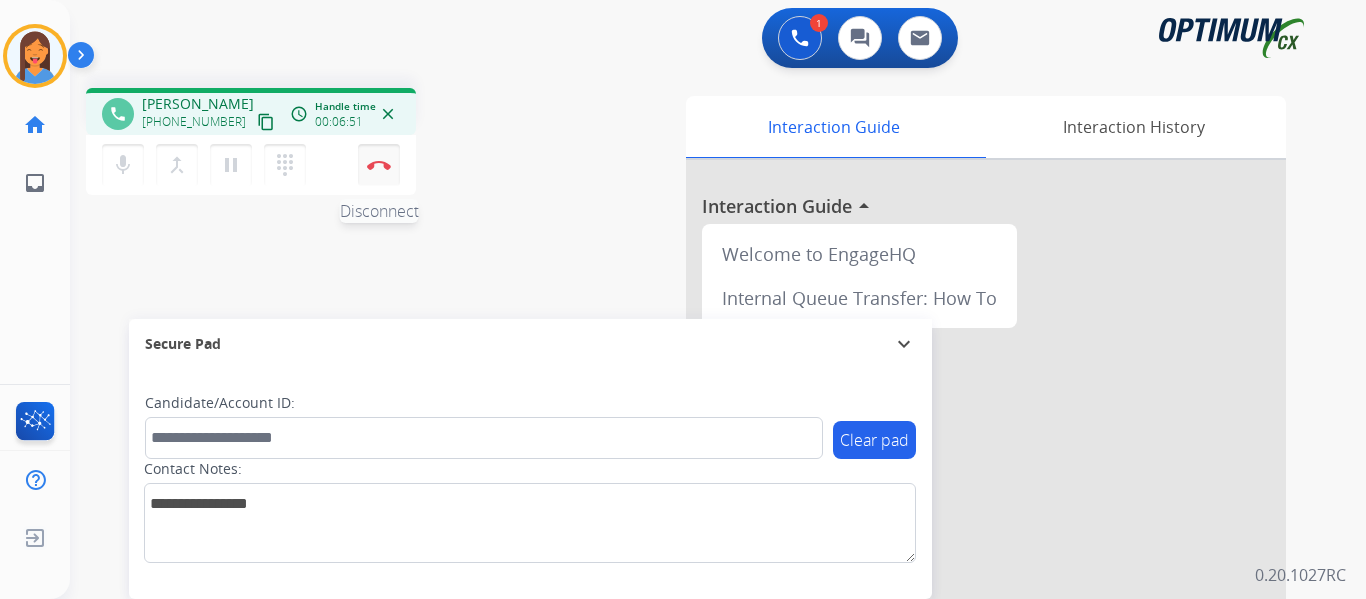 click at bounding box center [379, 165] 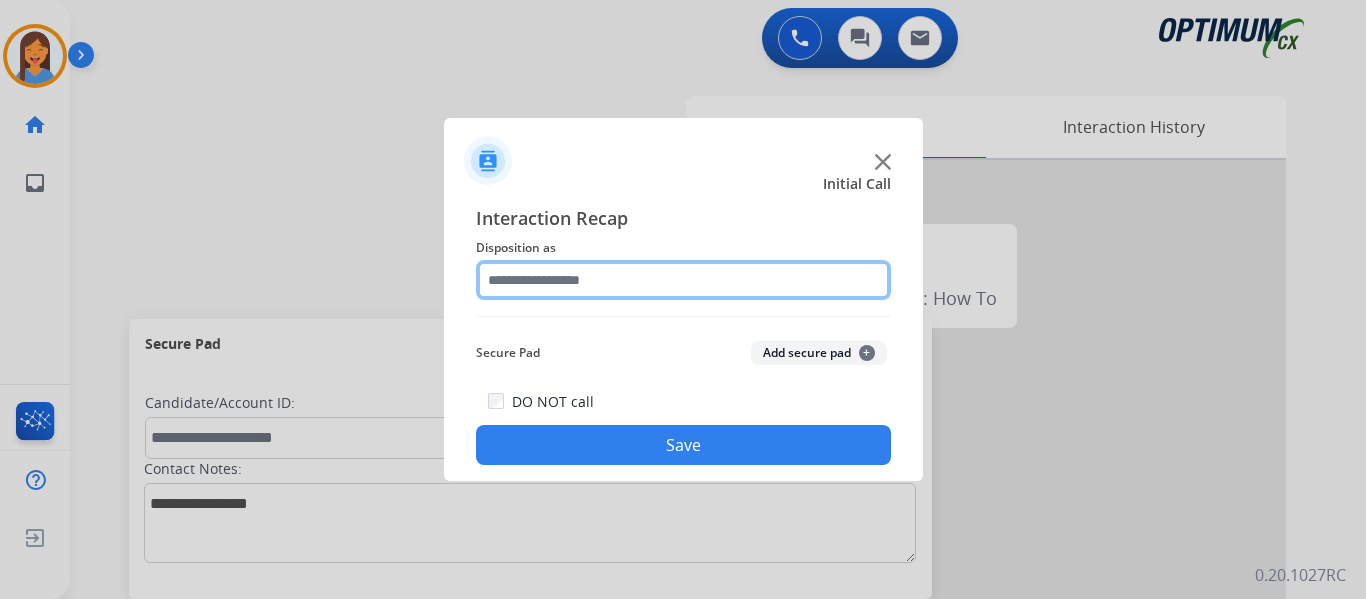 click 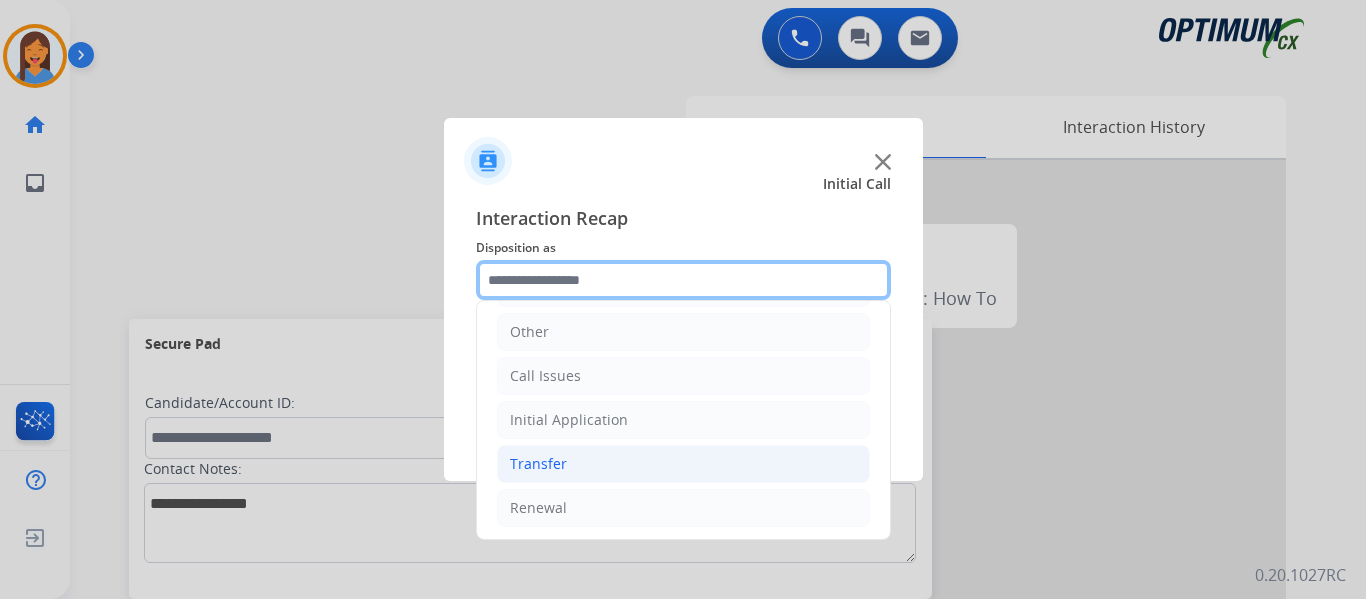 scroll, scrollTop: 136, scrollLeft: 0, axis: vertical 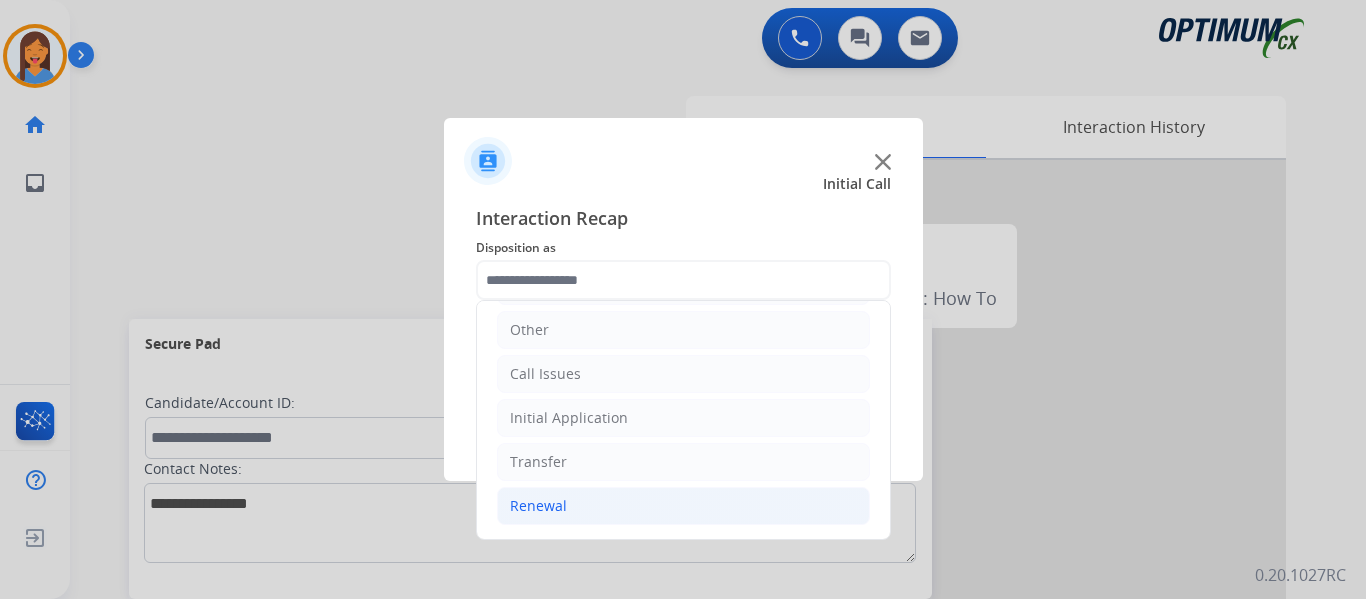click on "Renewal" 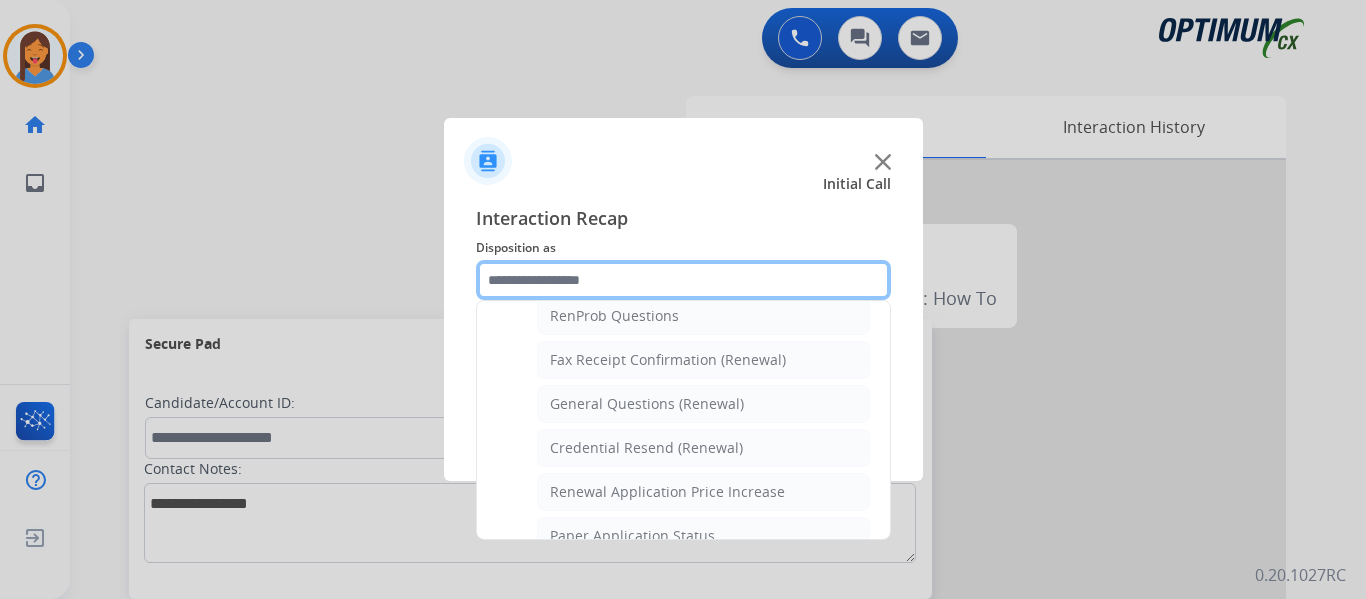 scroll, scrollTop: 536, scrollLeft: 0, axis: vertical 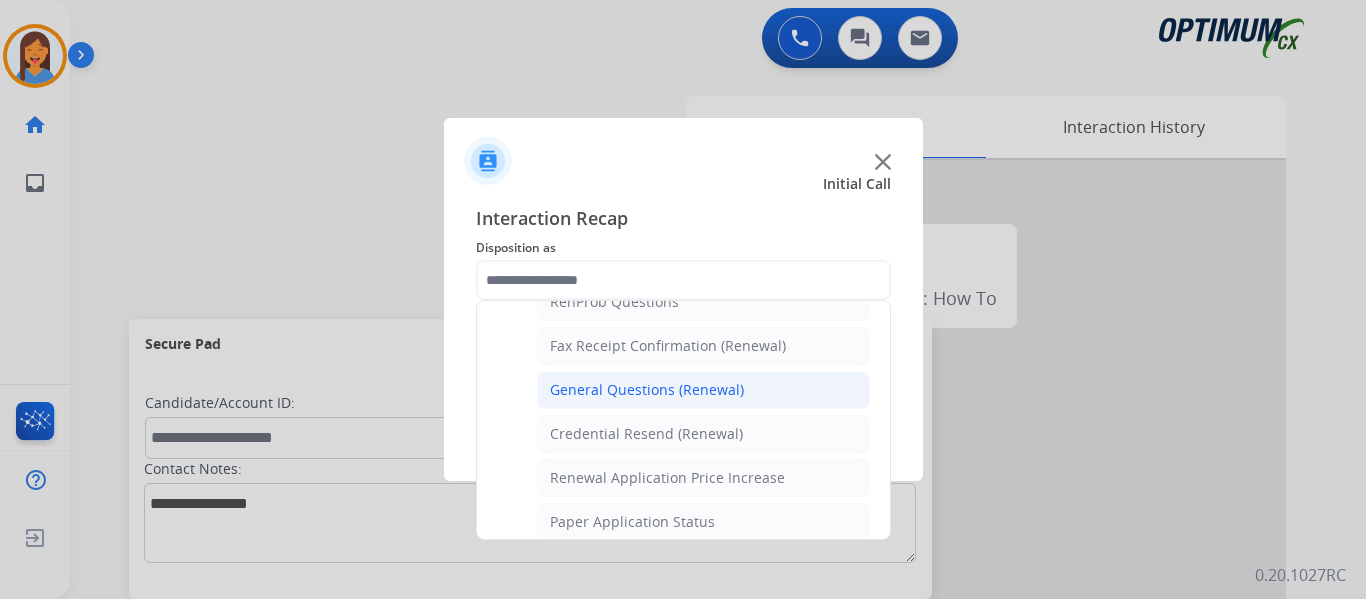 click on "General Questions (Renewal)" 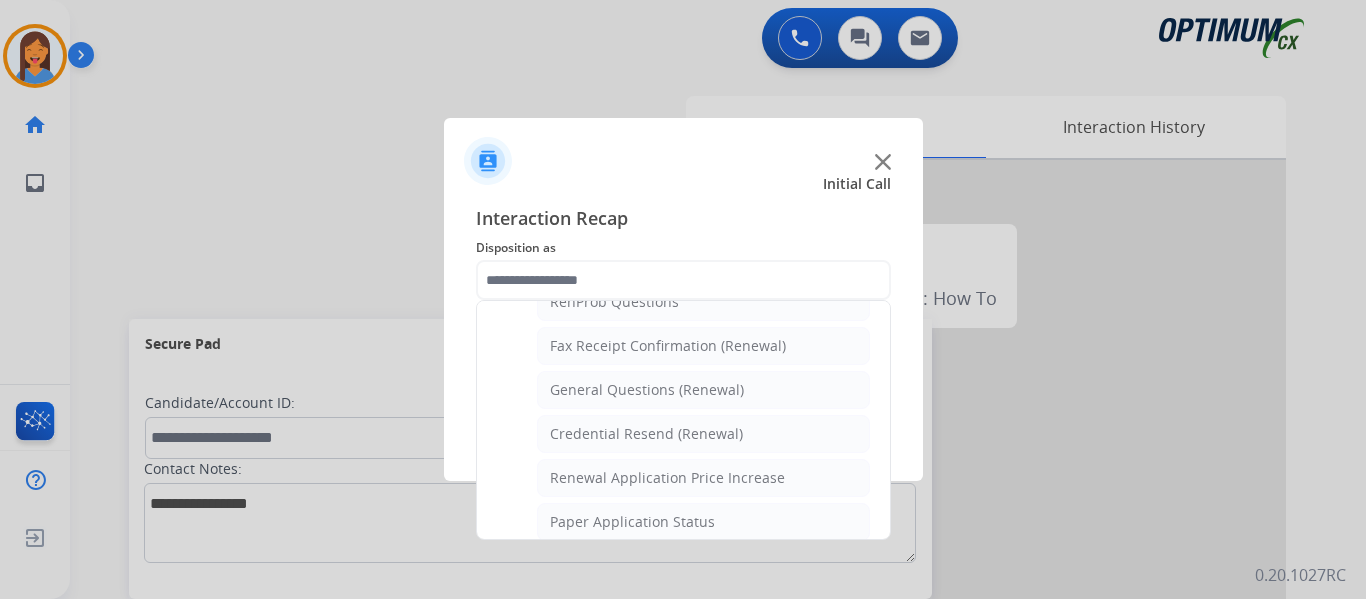 type on "**********" 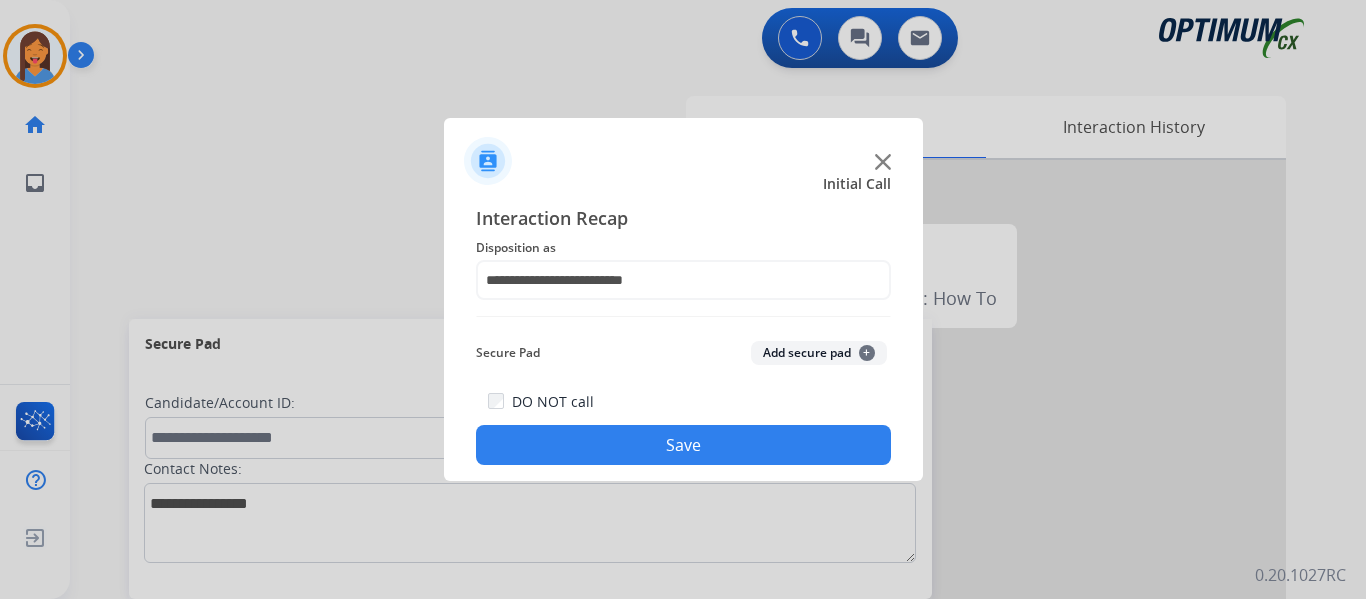 click on "DO NOT call  Save" 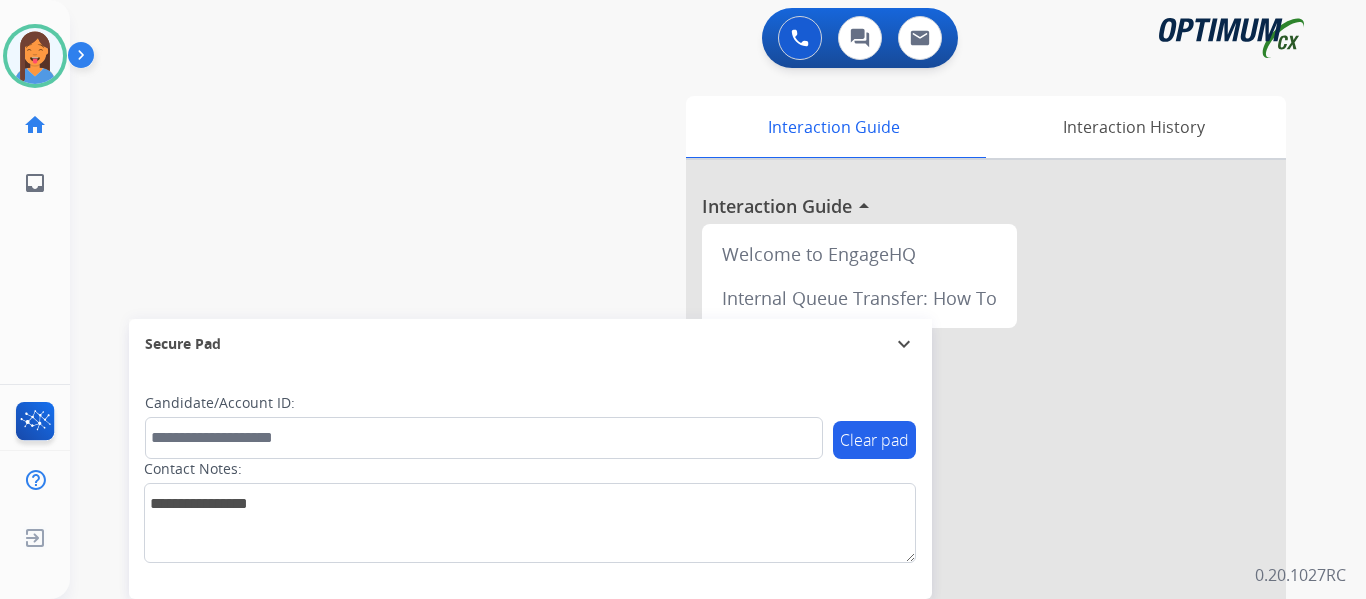 drag, startPoint x: 35, startPoint y: 50, endPoint x: 89, endPoint y: 75, distance: 59.5063 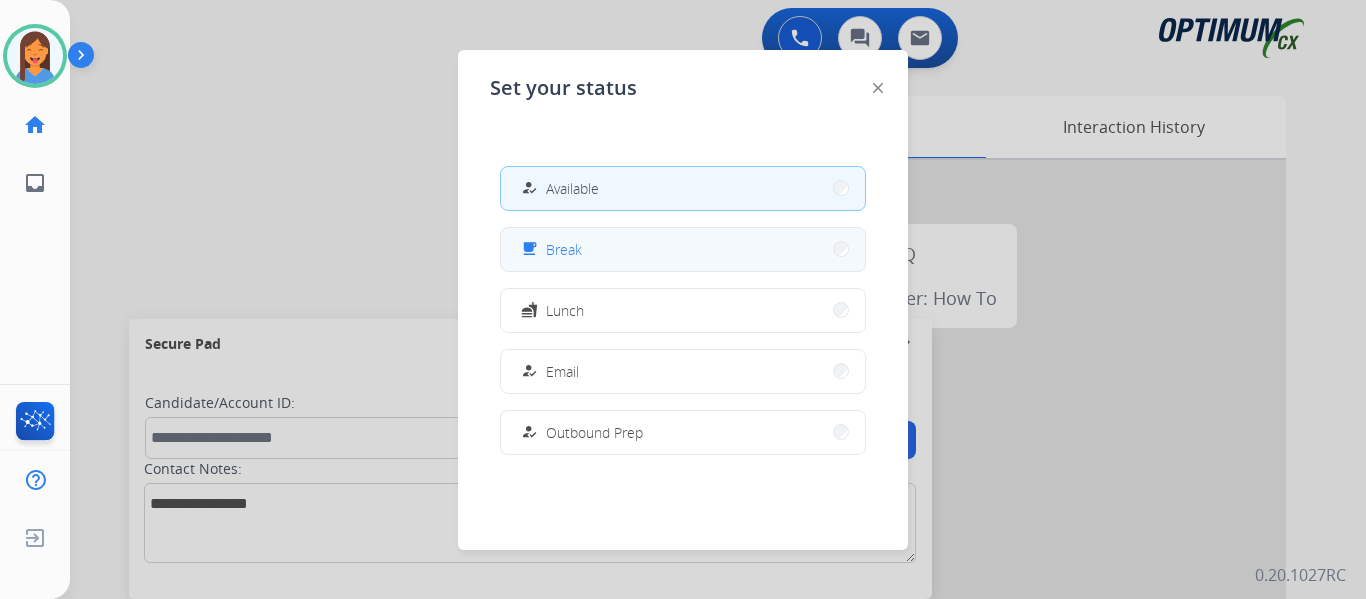 click on "free_breakfast Break" at bounding box center (683, 249) 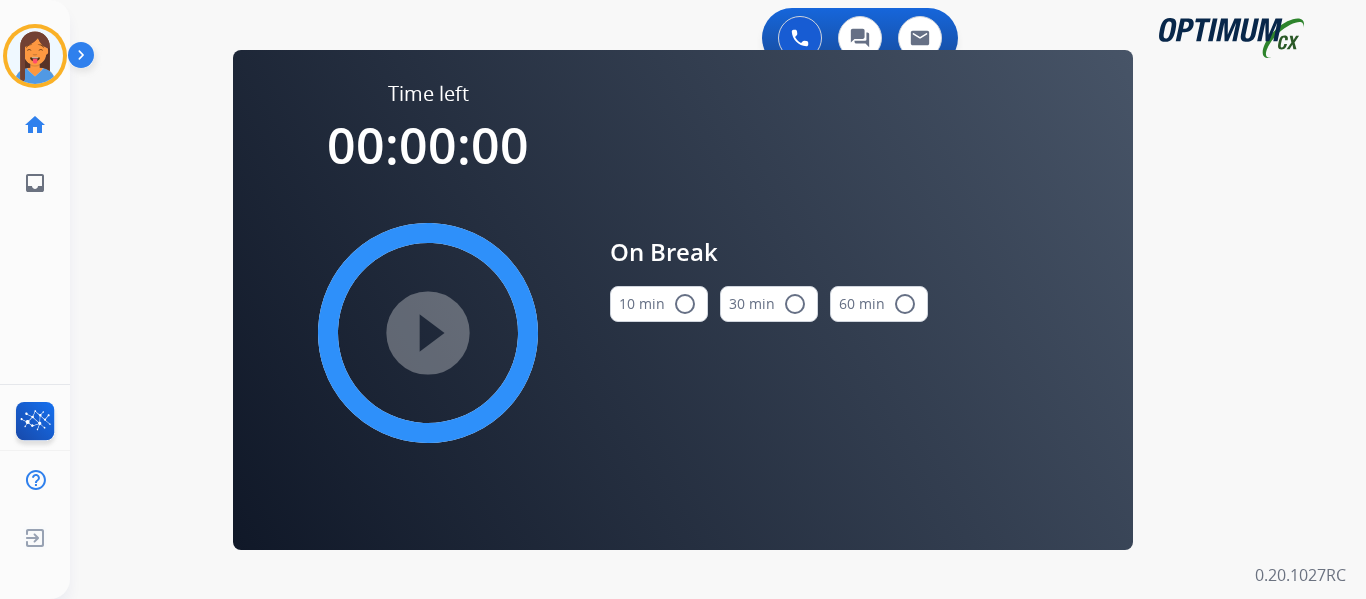 click on "10 min  radio_button_unchecked" at bounding box center [659, 304] 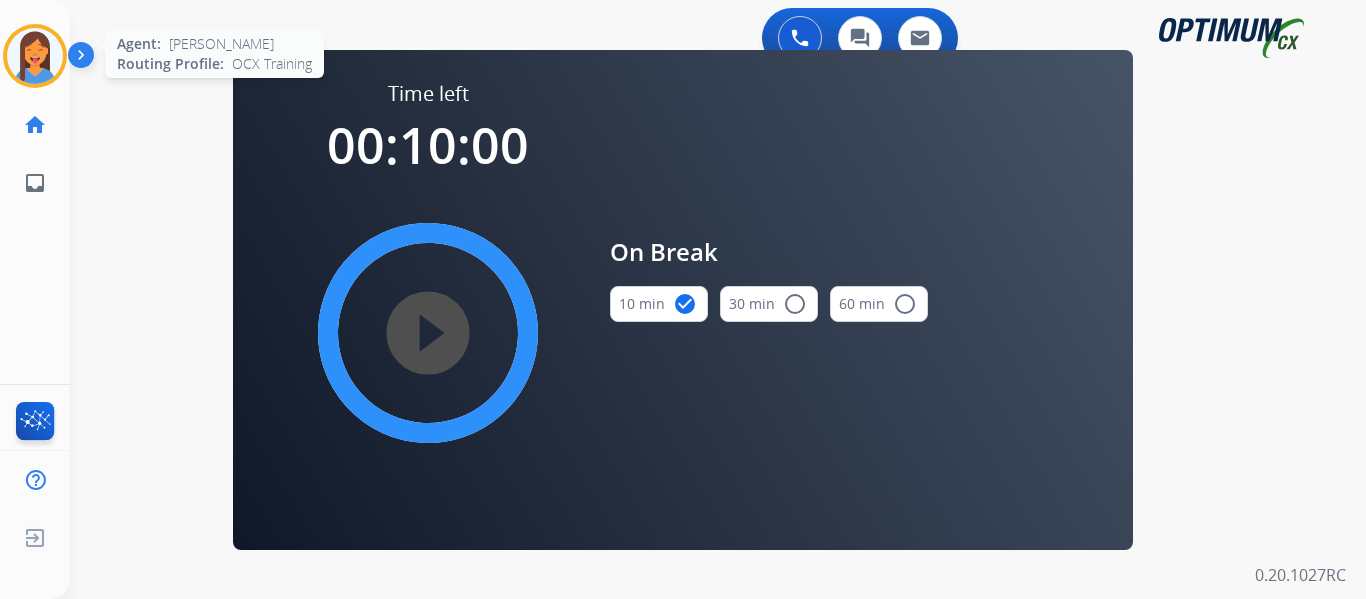 click at bounding box center (35, 56) 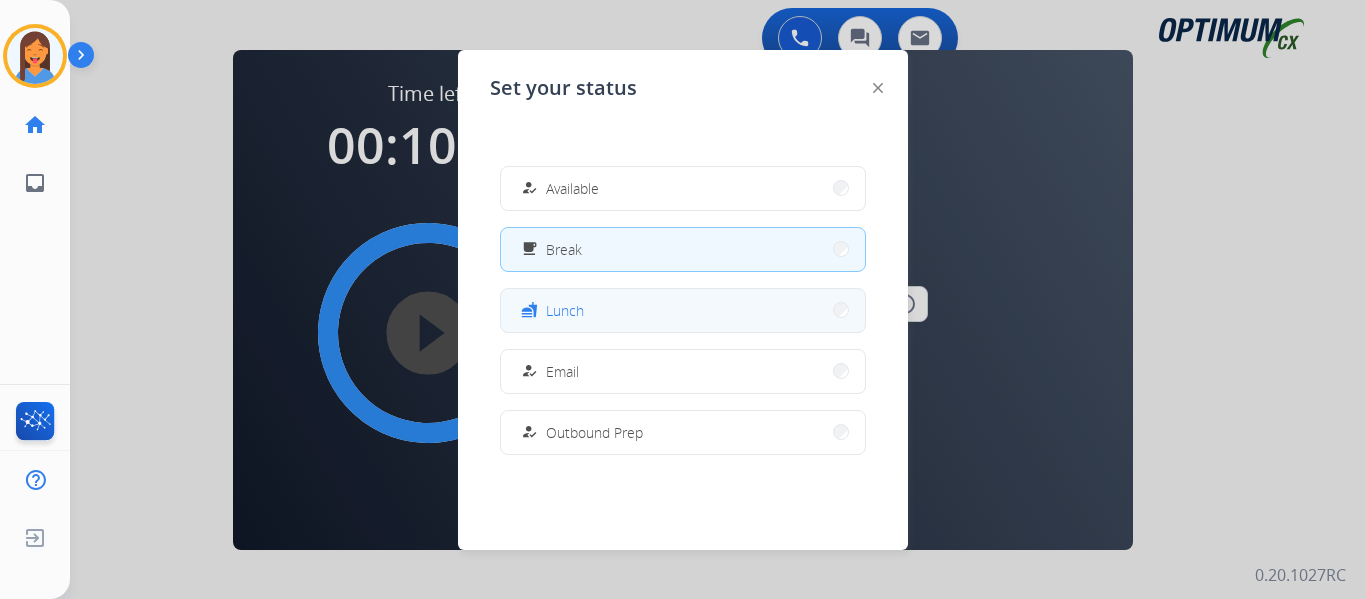 click on "fastfood Lunch" at bounding box center [683, 310] 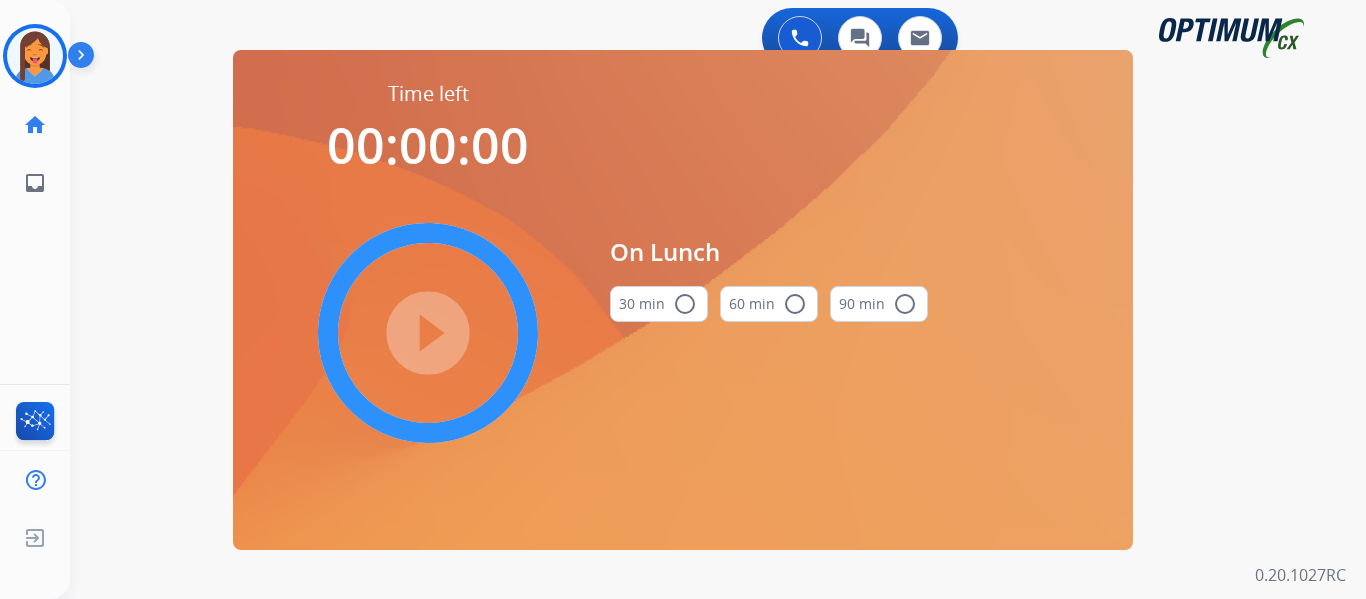 click on "30 min  radio_button_unchecked" at bounding box center (659, 304) 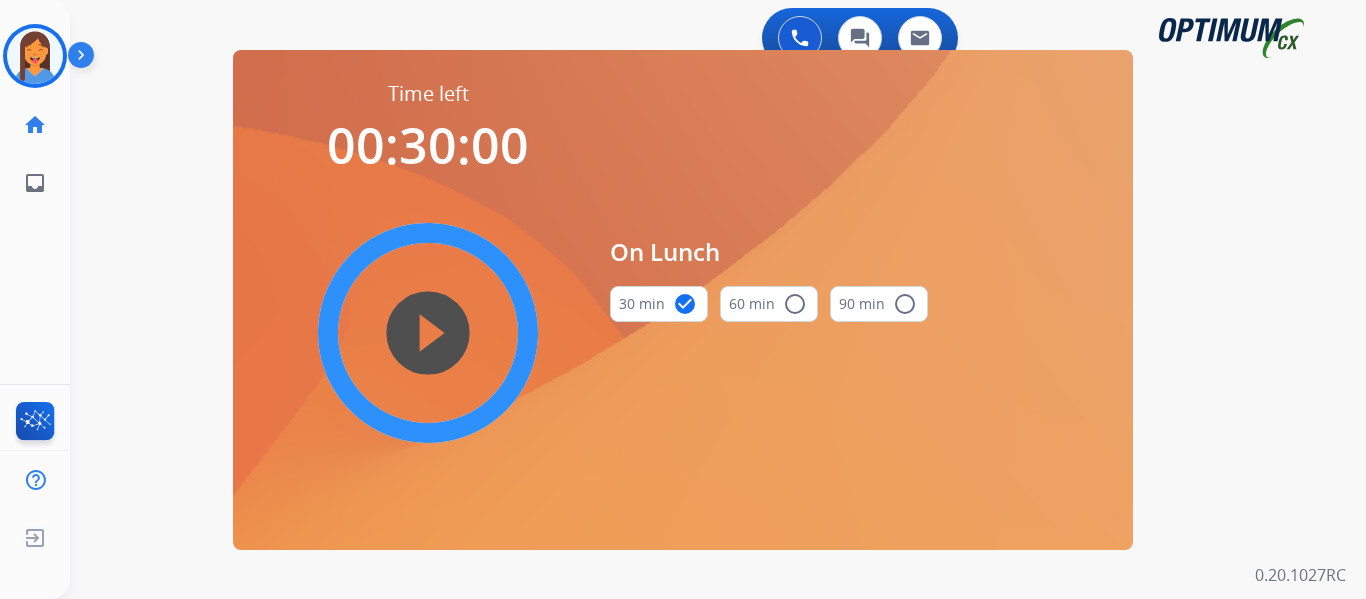 click on "play_circle_filled" at bounding box center (428, 333) 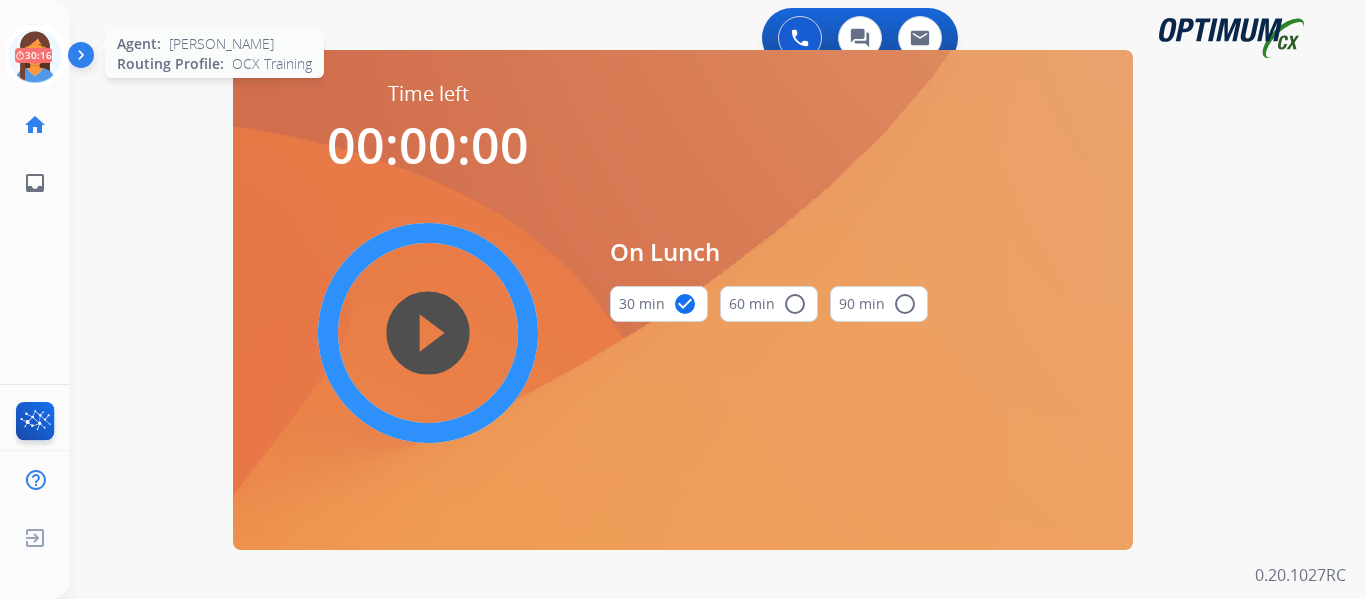 click 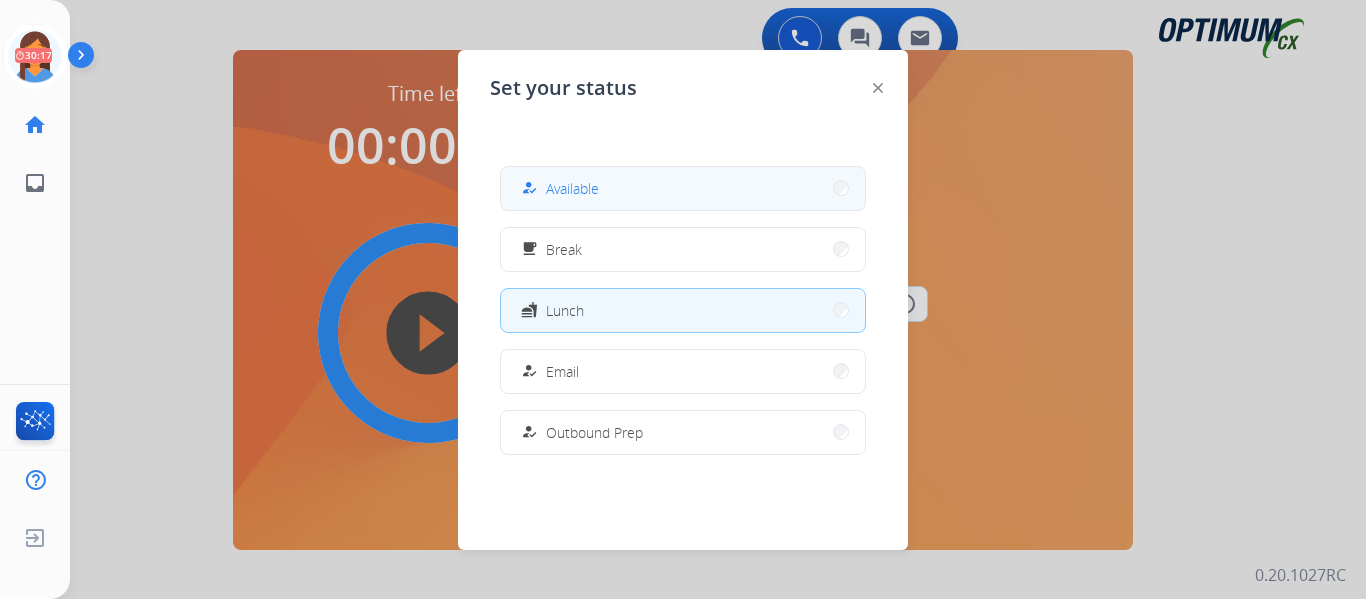 click on "how_to_reg Available" at bounding box center (683, 188) 